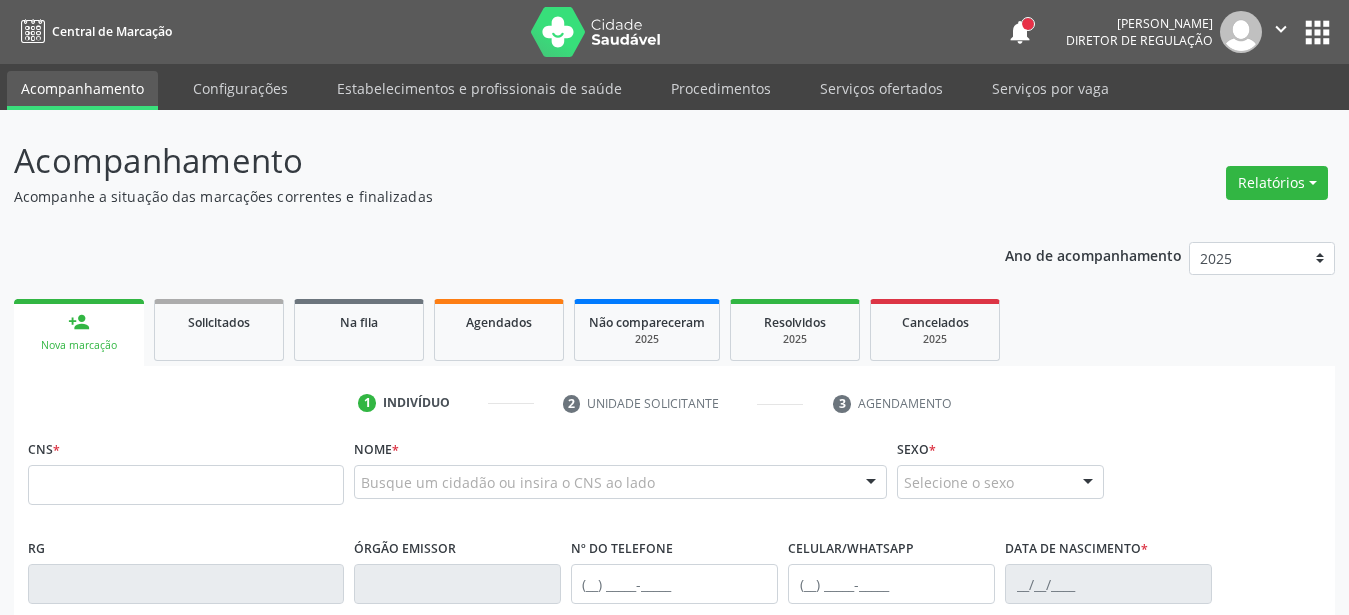 scroll, scrollTop: 0, scrollLeft: 0, axis: both 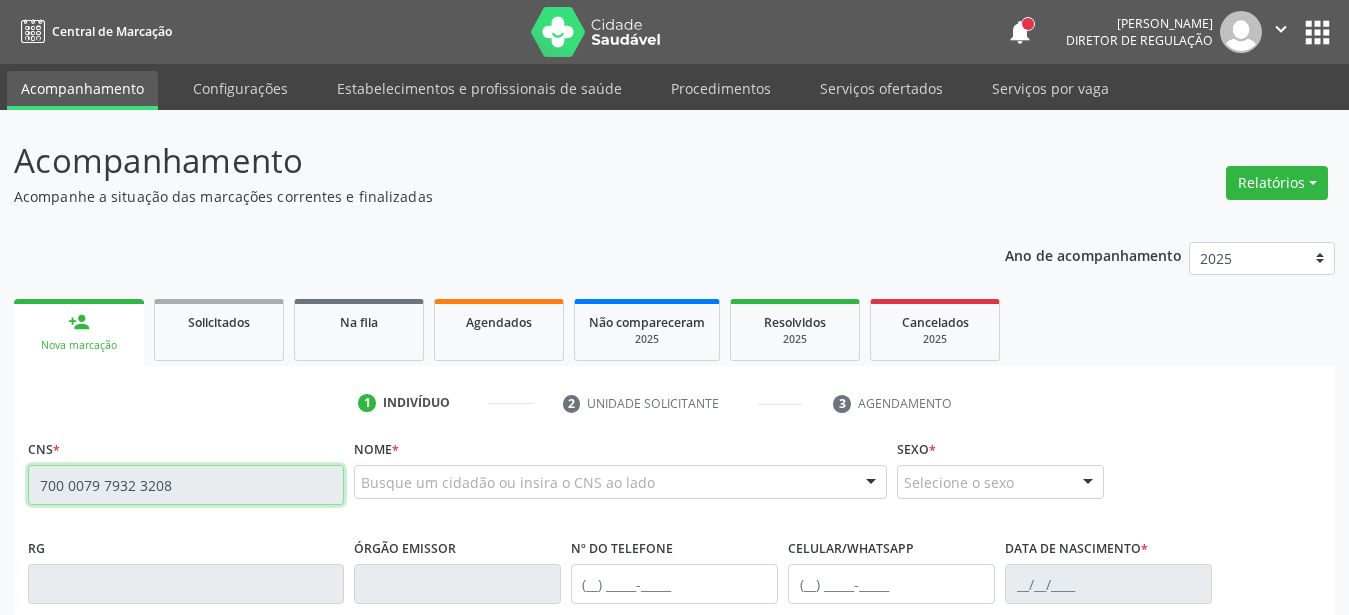 type on "700 0079 7932 3208" 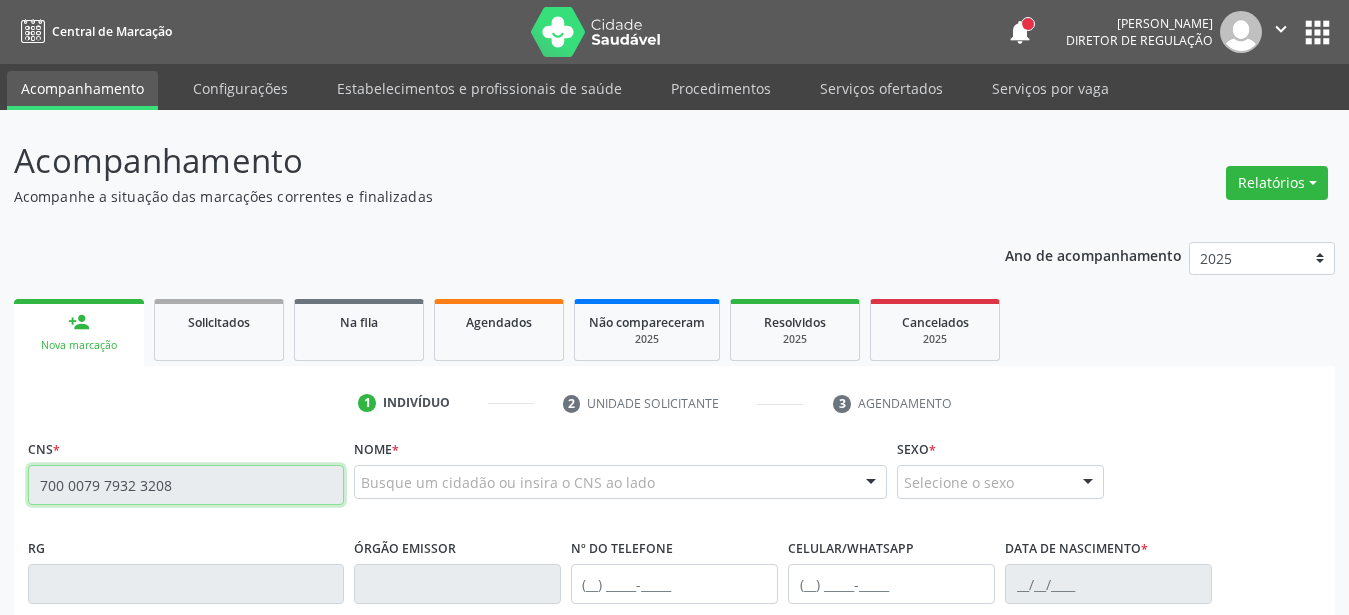 type 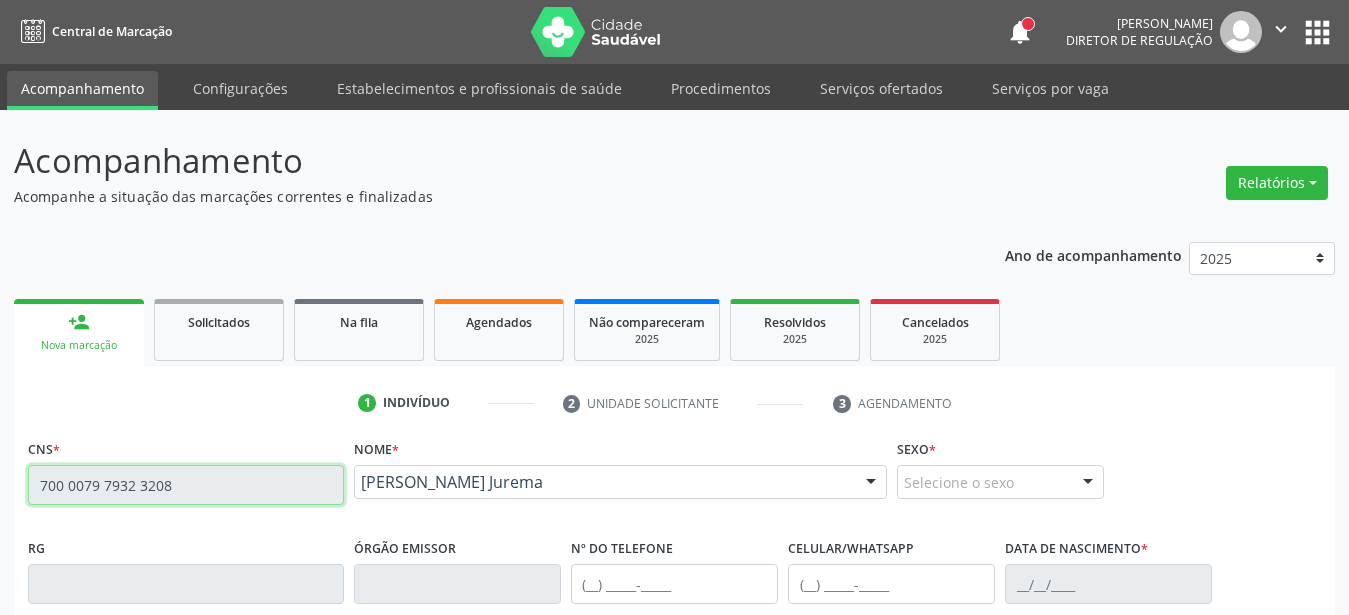 type on "16/10/2002" 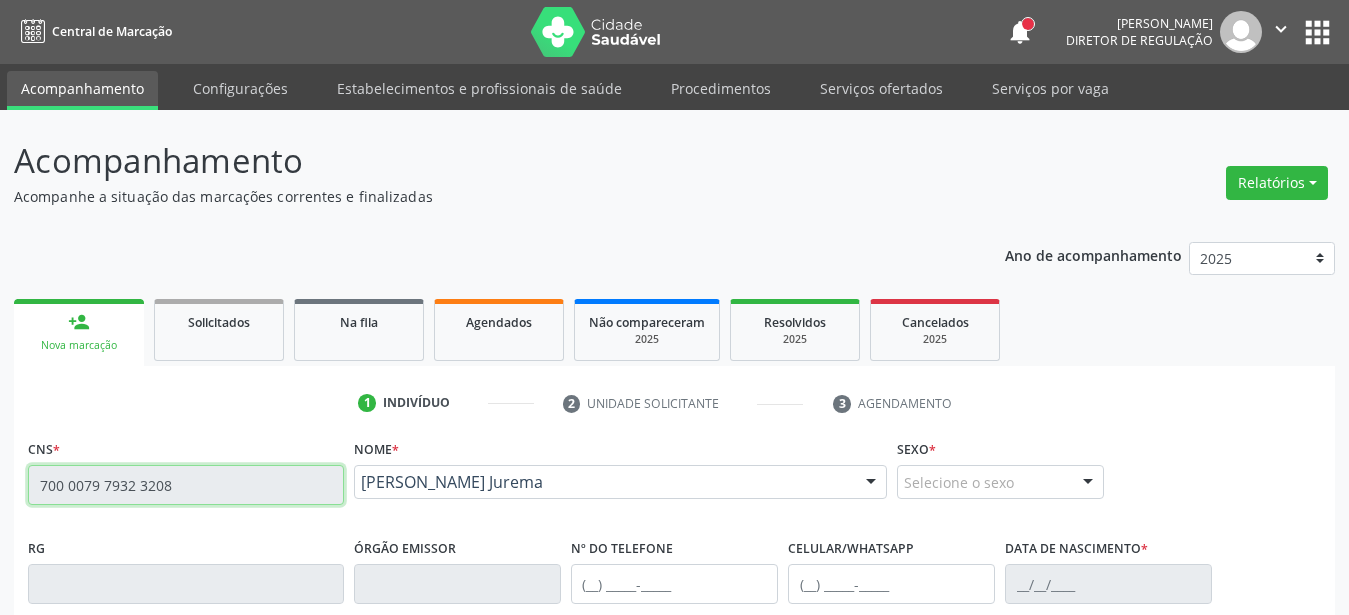 type on "Antônia Maria Francisca Jurema" 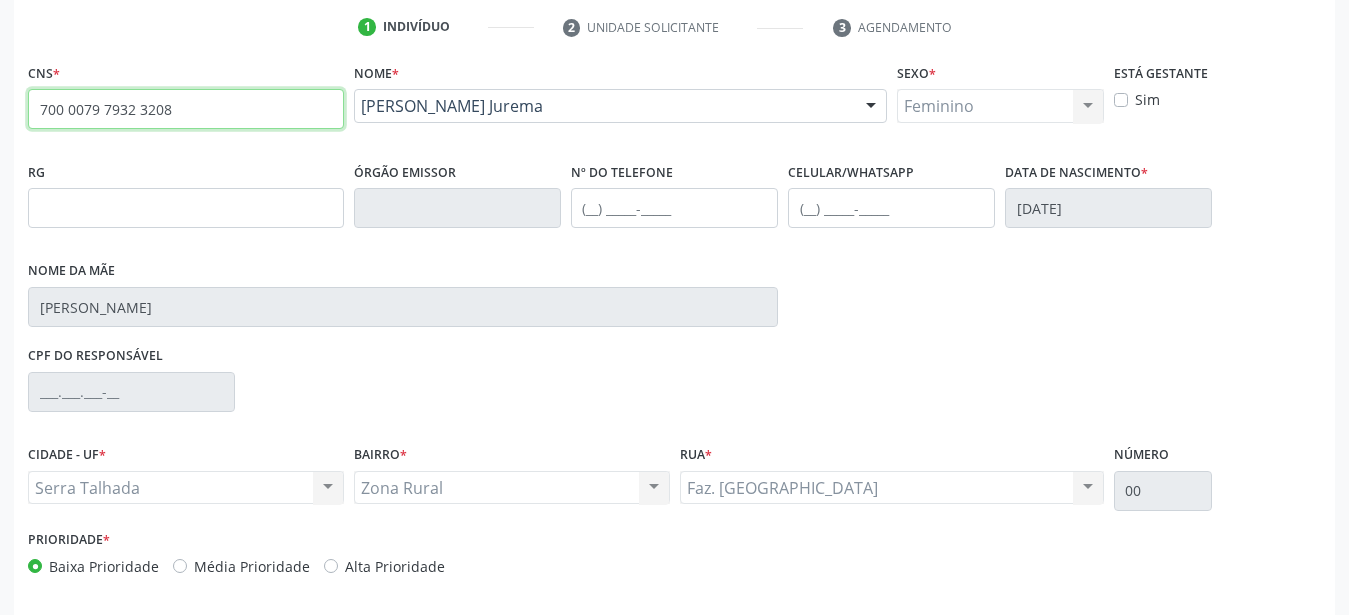 scroll, scrollTop: 455, scrollLeft: 0, axis: vertical 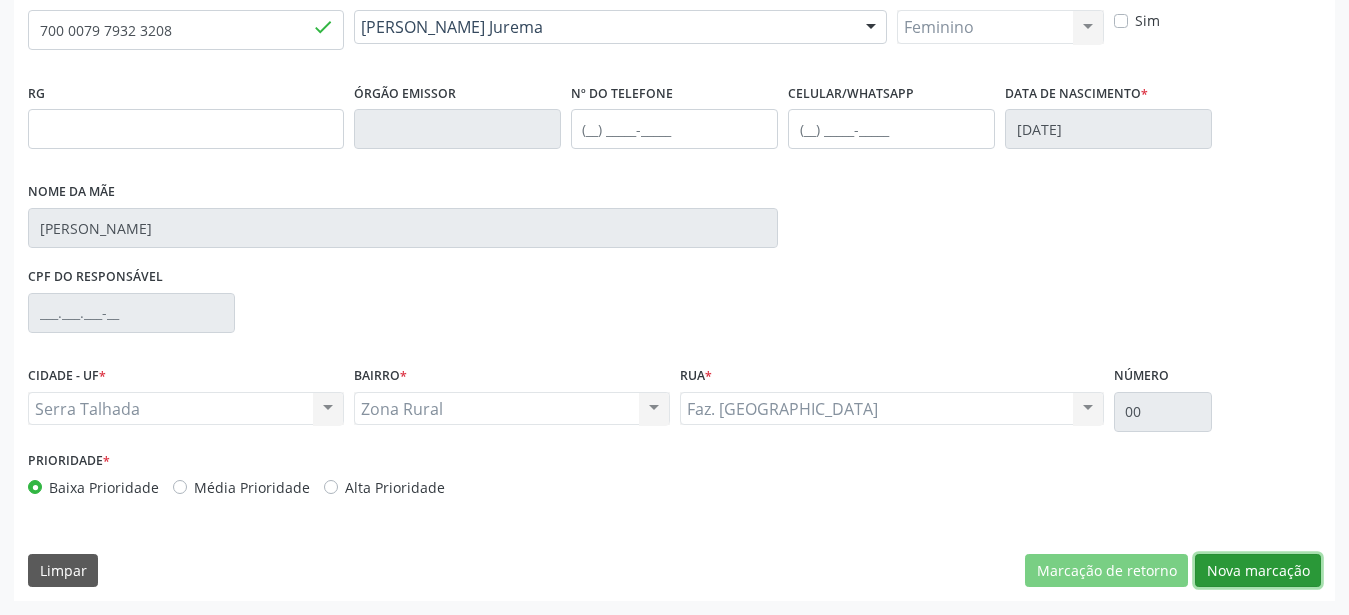 click on "Nova marcação" at bounding box center [1258, 571] 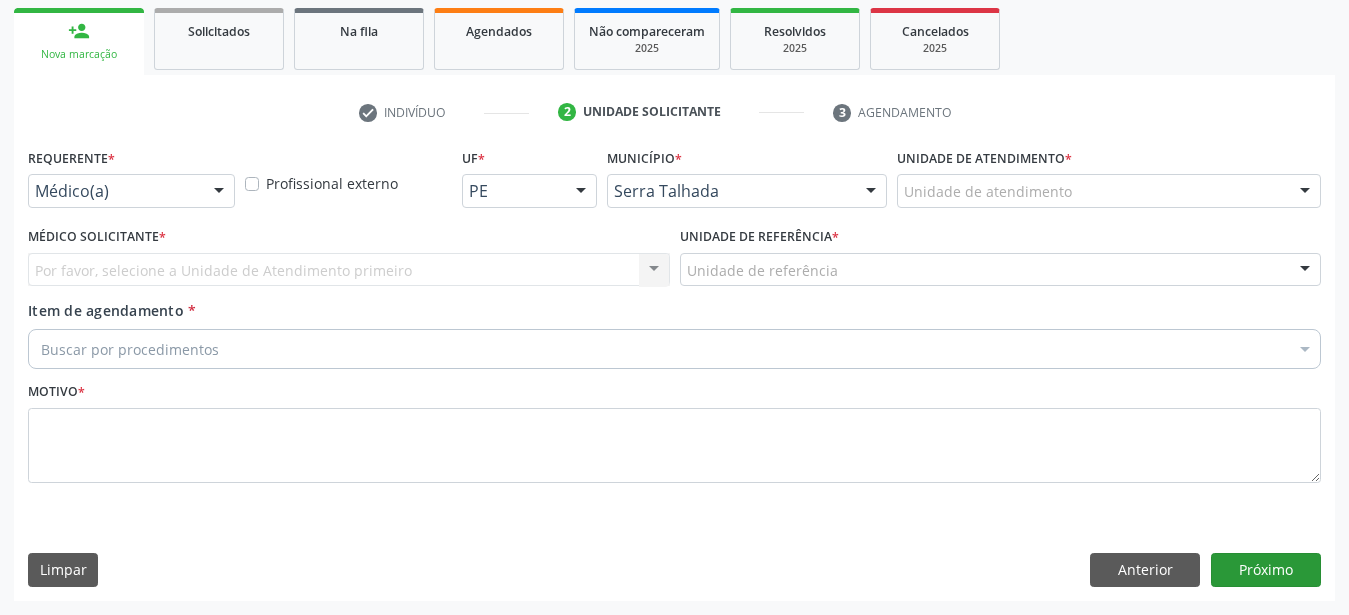 scroll, scrollTop: 307, scrollLeft: 0, axis: vertical 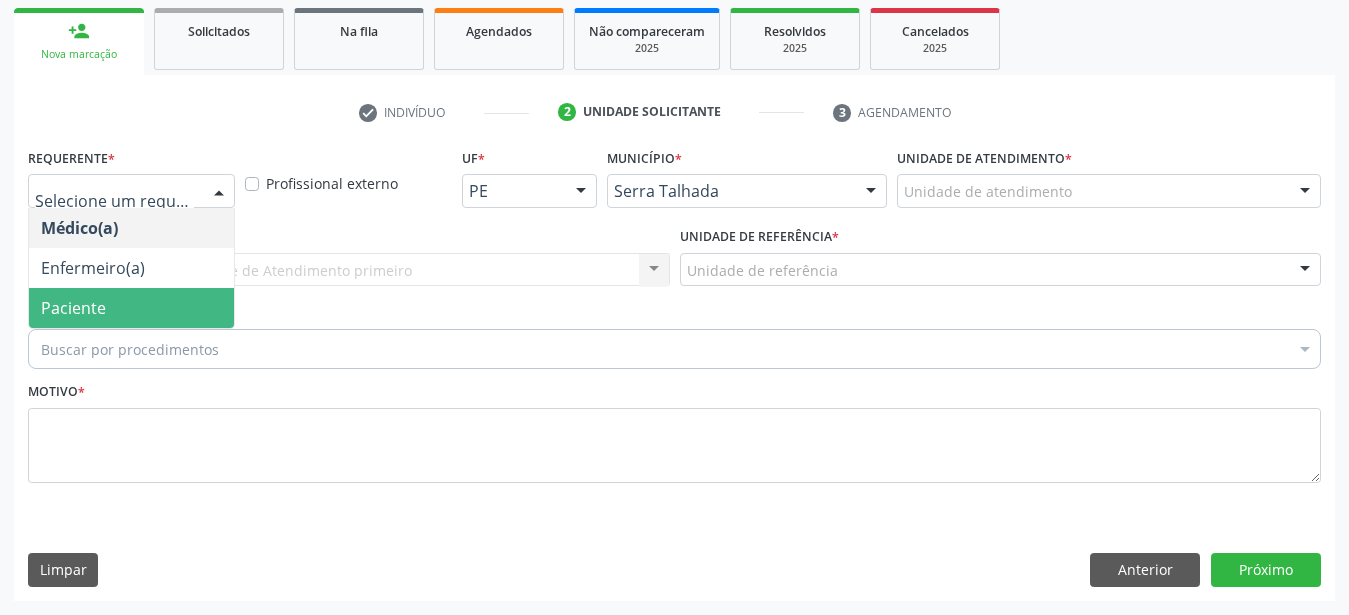 click on "Paciente" at bounding box center (131, 308) 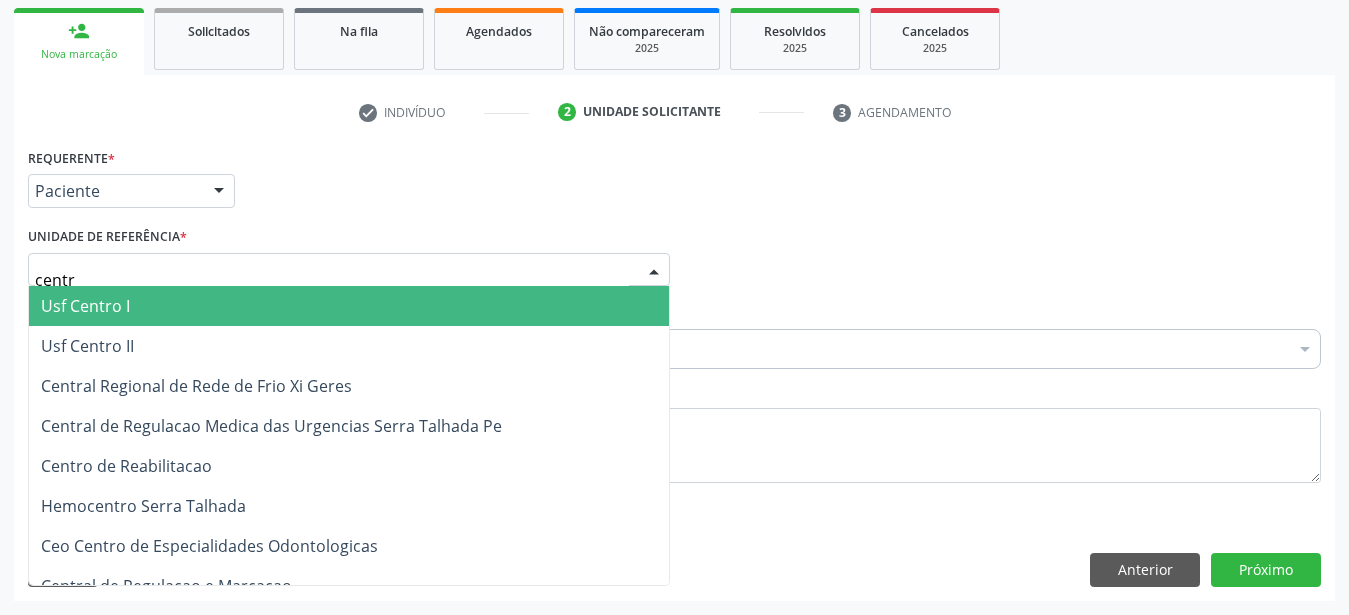 type on "centro" 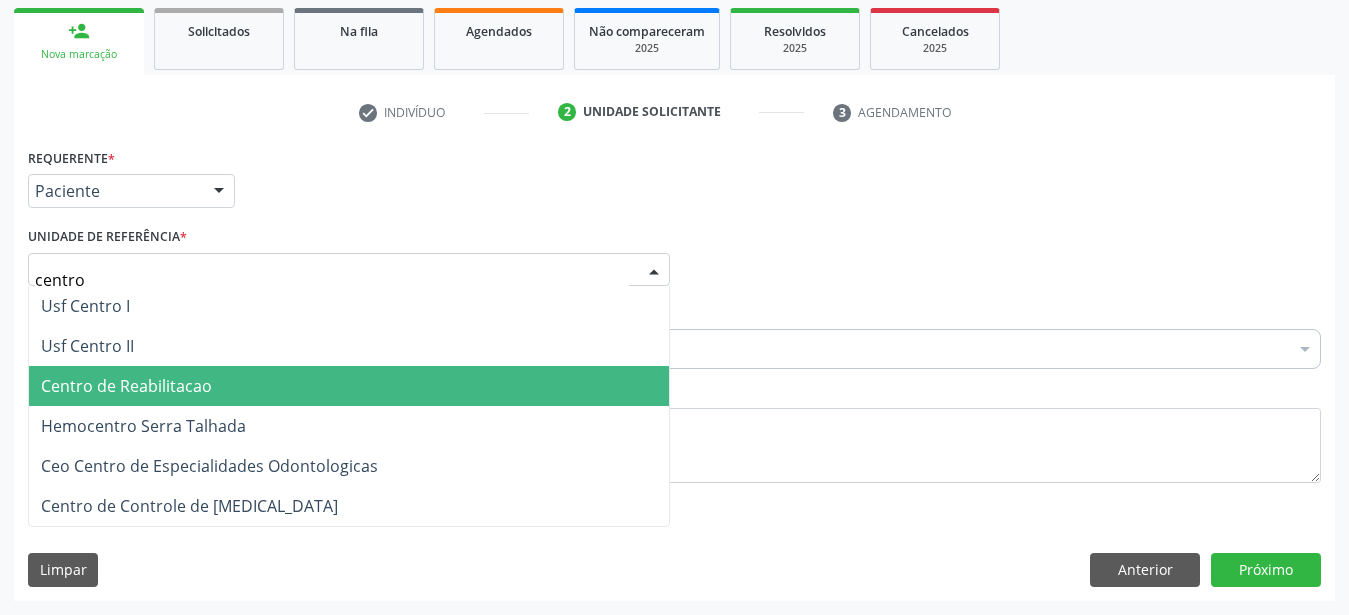 click on "Centro de Reabilitacao" at bounding box center (126, 386) 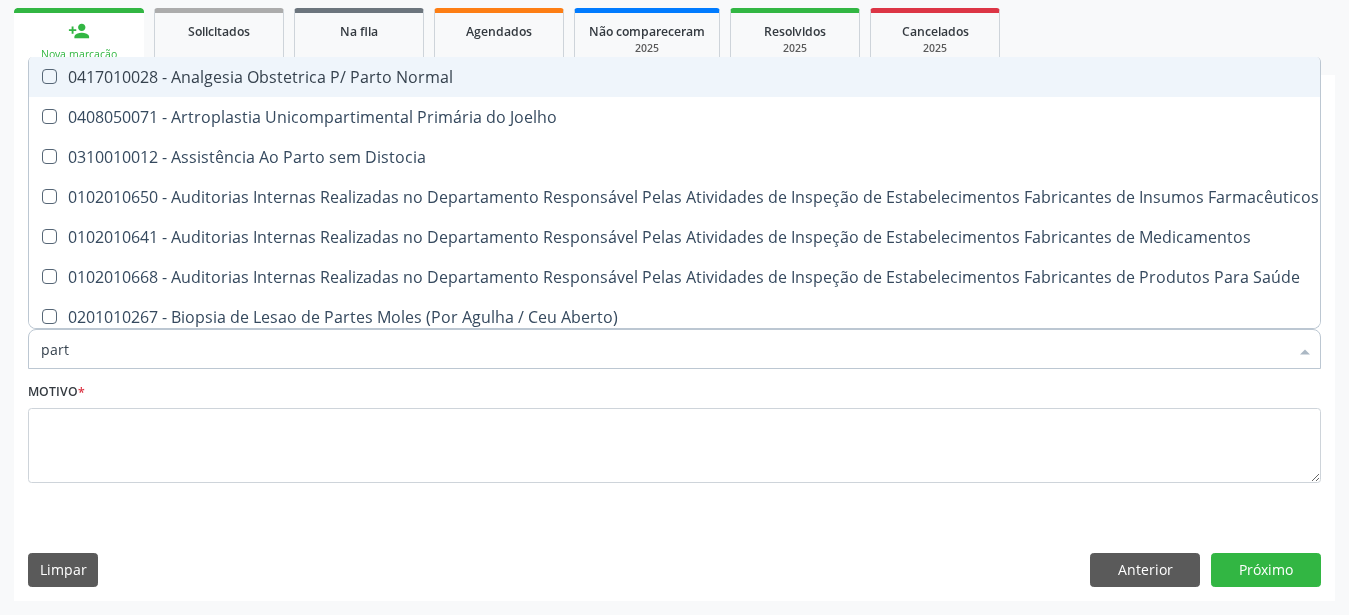 type on "parto" 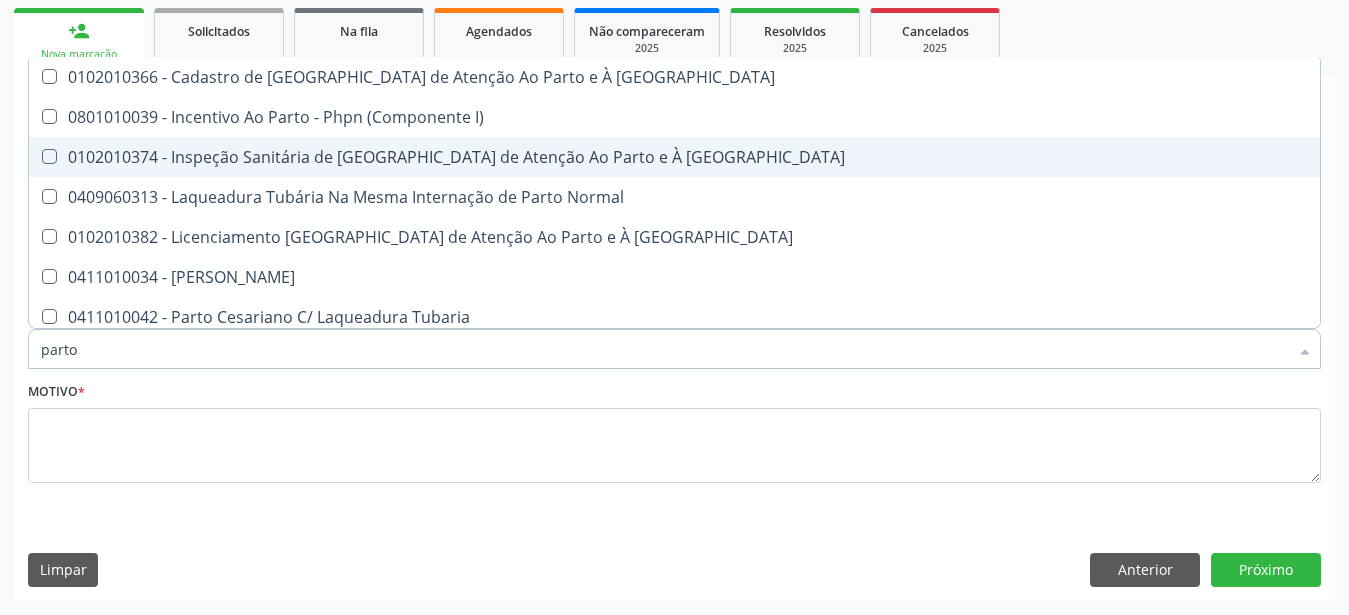 scroll, scrollTop: 132, scrollLeft: 0, axis: vertical 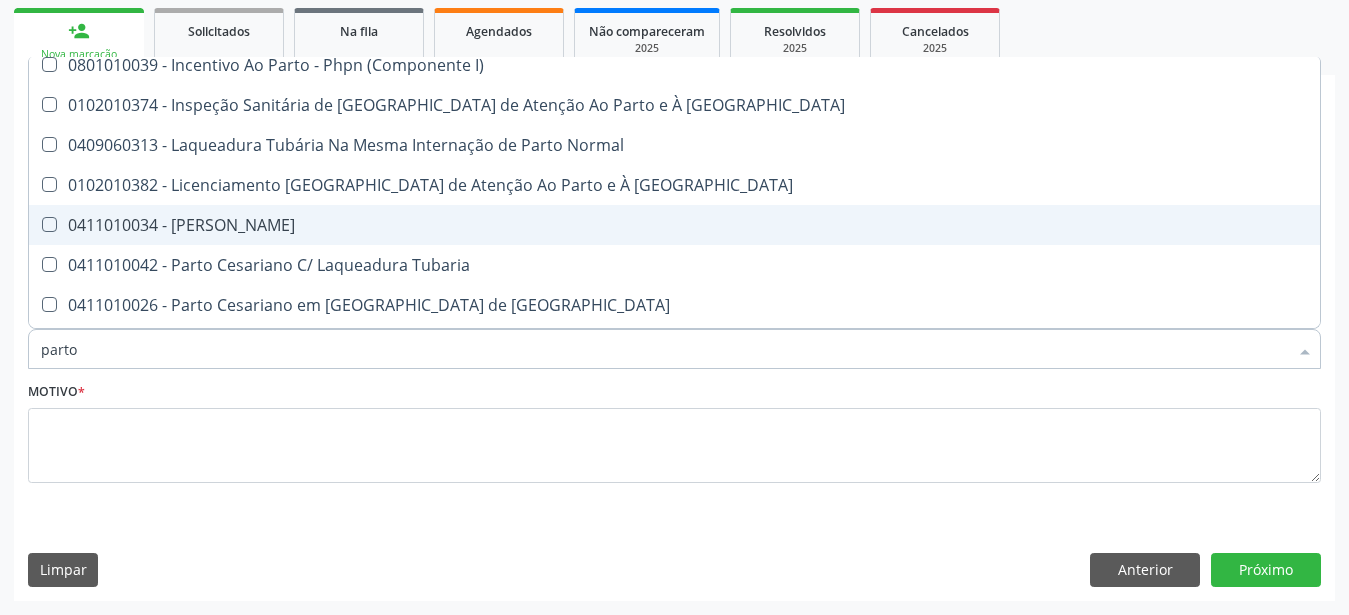 click on "0411010034 - Parto Cesariano" at bounding box center [674, 225] 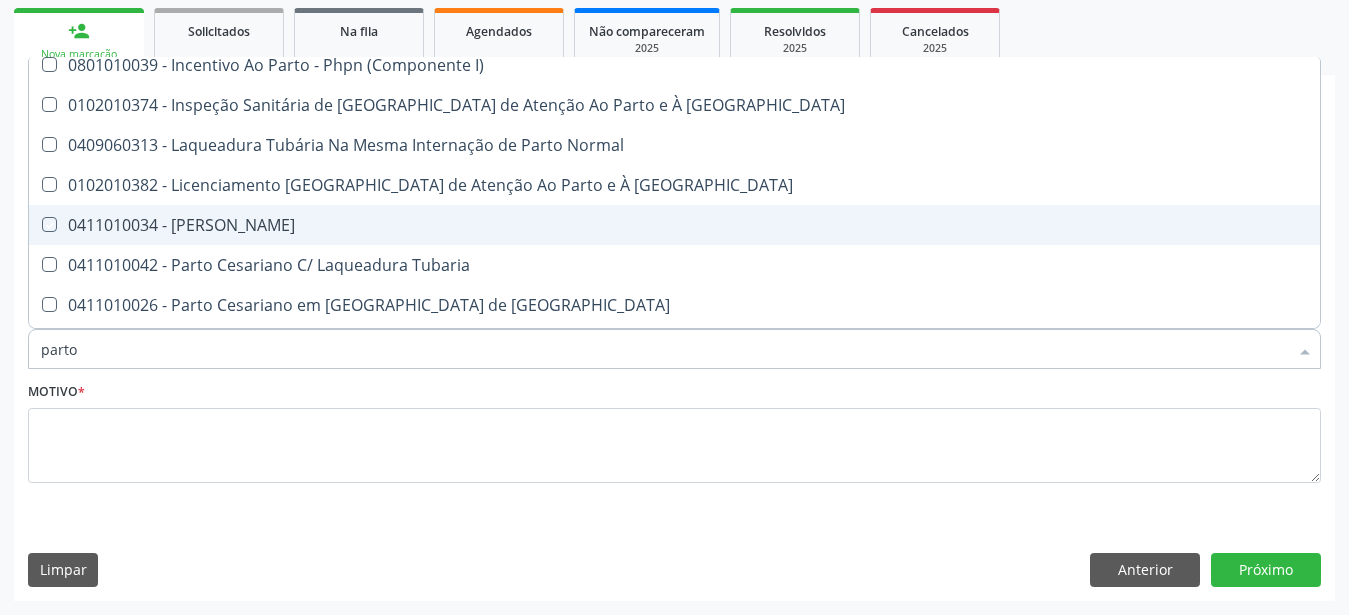 checkbox on "true" 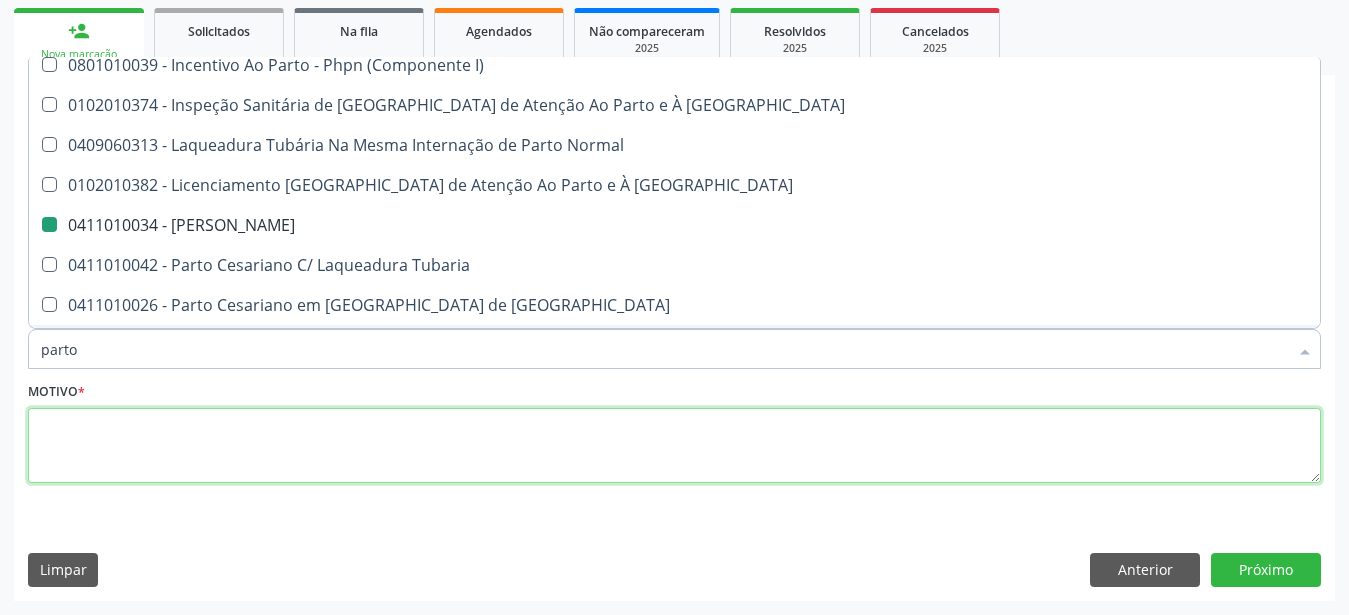 drag, startPoint x: 147, startPoint y: 450, endPoint x: 371, endPoint y: 456, distance: 224.08034 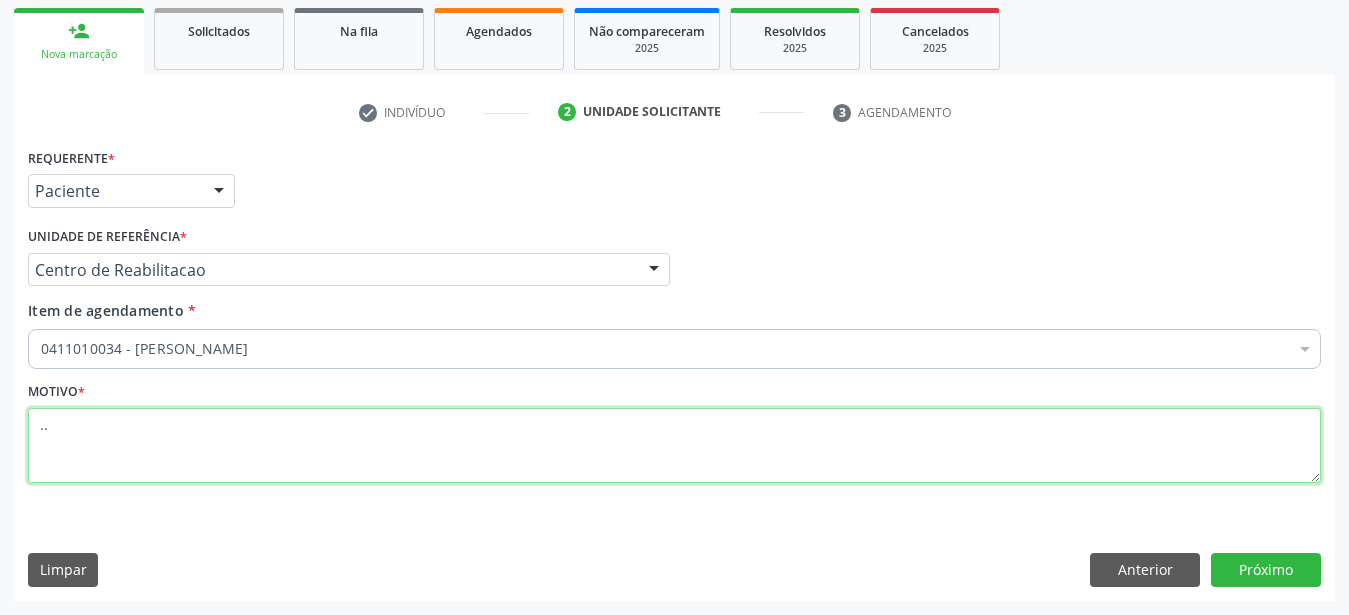 scroll, scrollTop: 0, scrollLeft: 0, axis: both 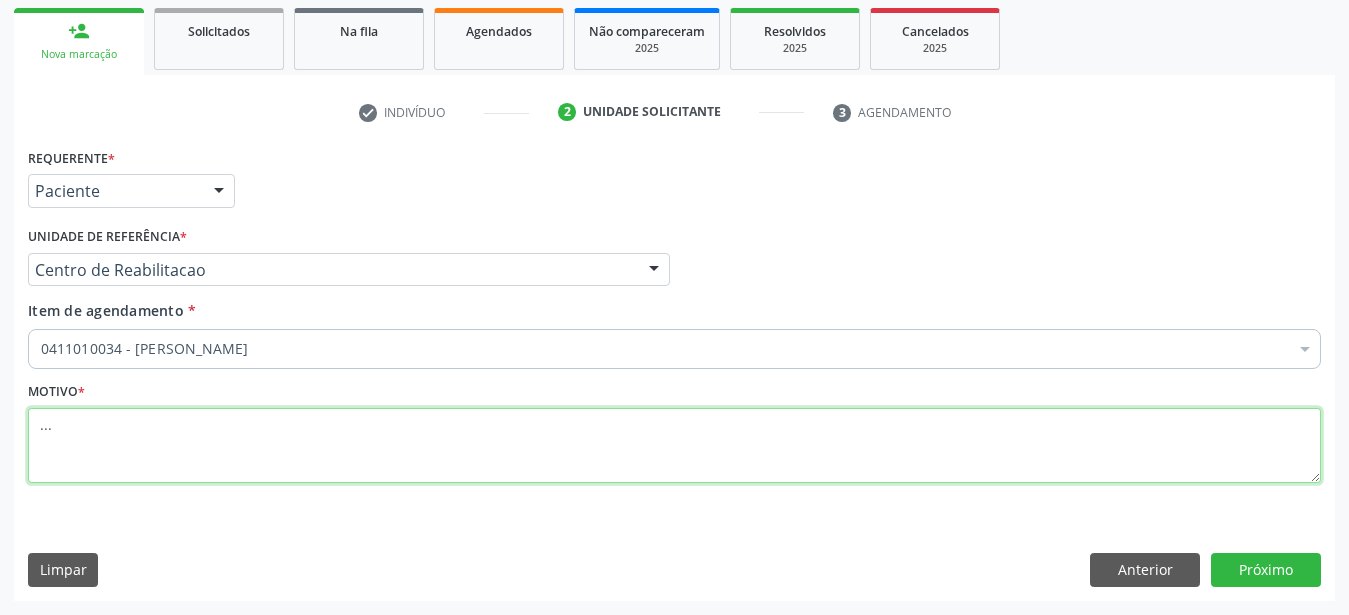 type on "..." 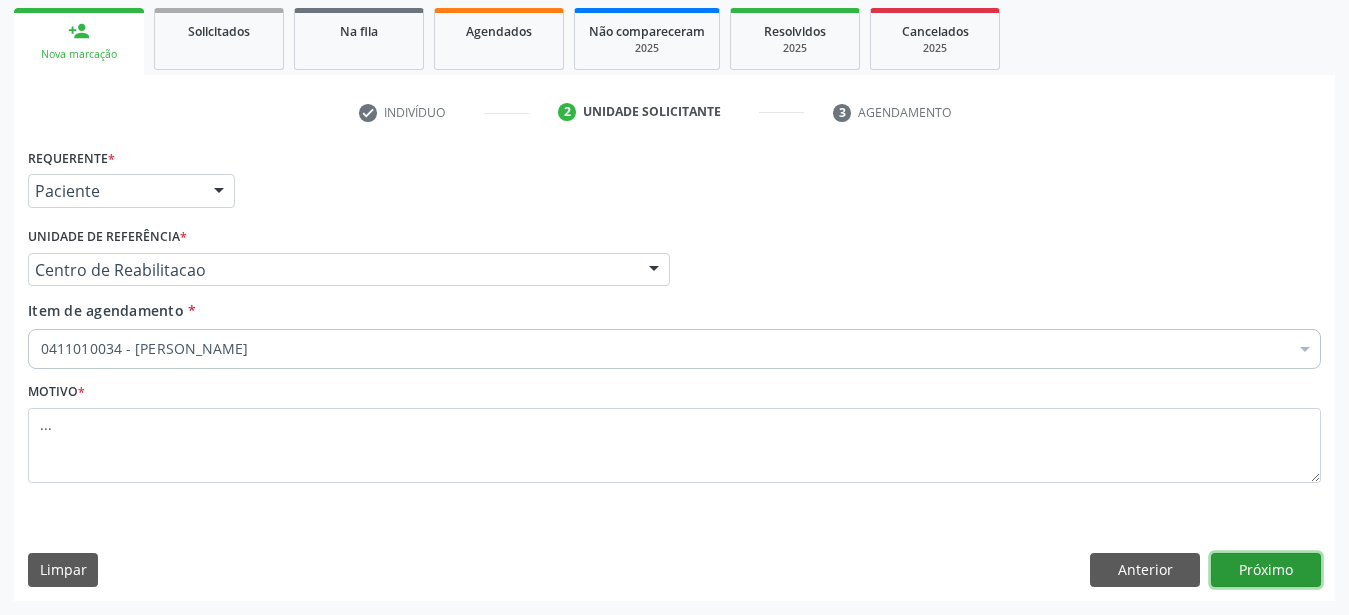click on "Próximo" at bounding box center [1266, 570] 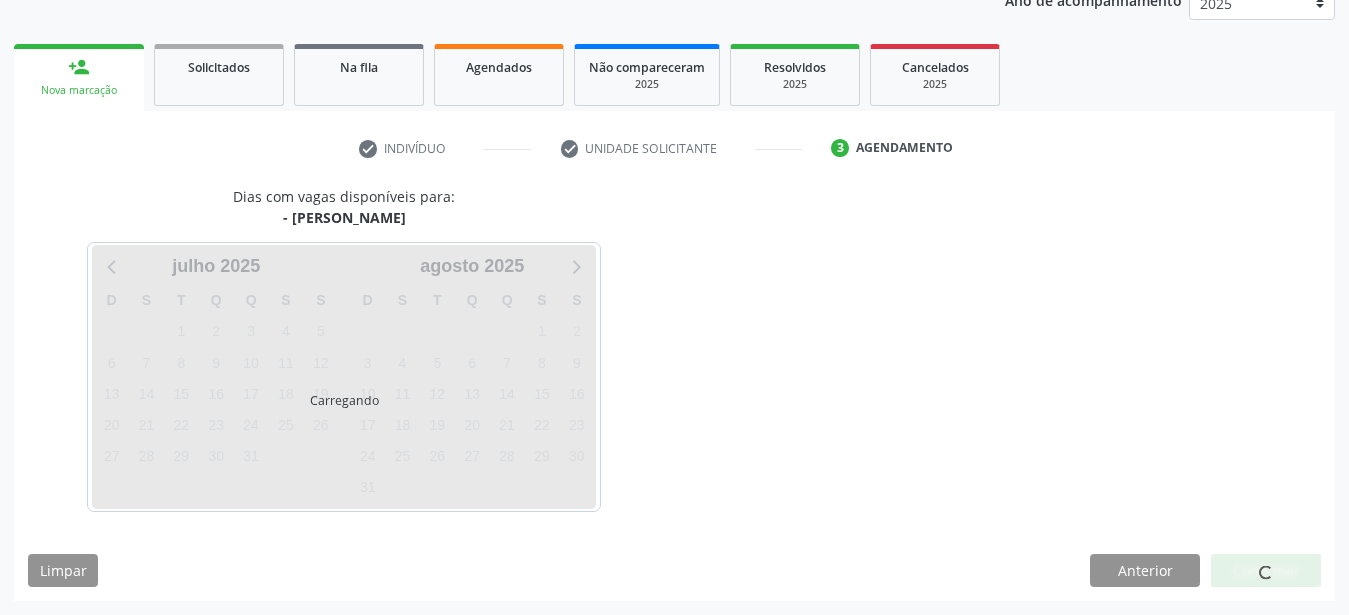 scroll, scrollTop: 255, scrollLeft: 0, axis: vertical 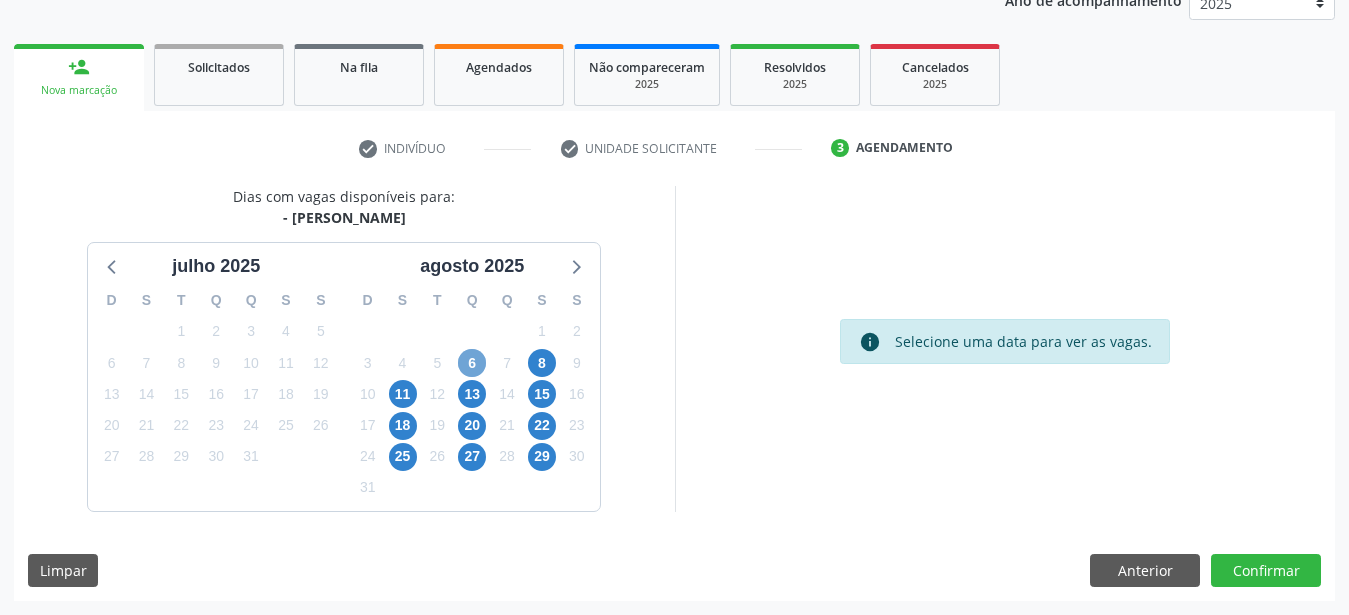 click on "6" at bounding box center (472, 363) 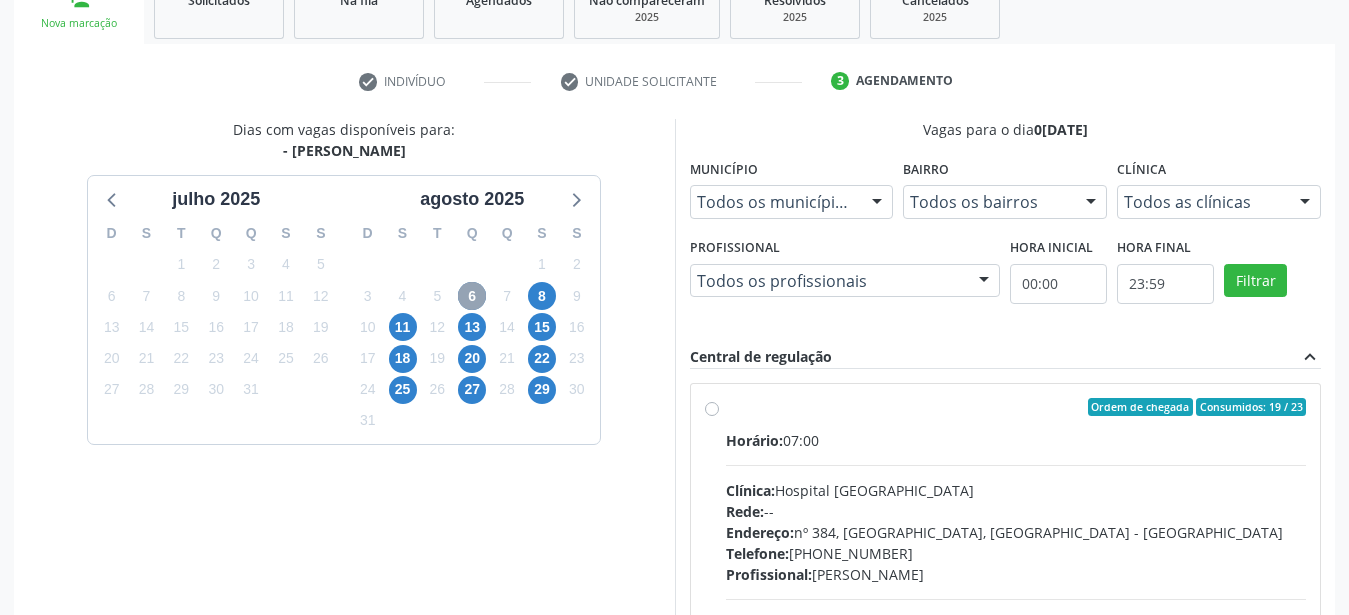 scroll, scrollTop: 357, scrollLeft: 0, axis: vertical 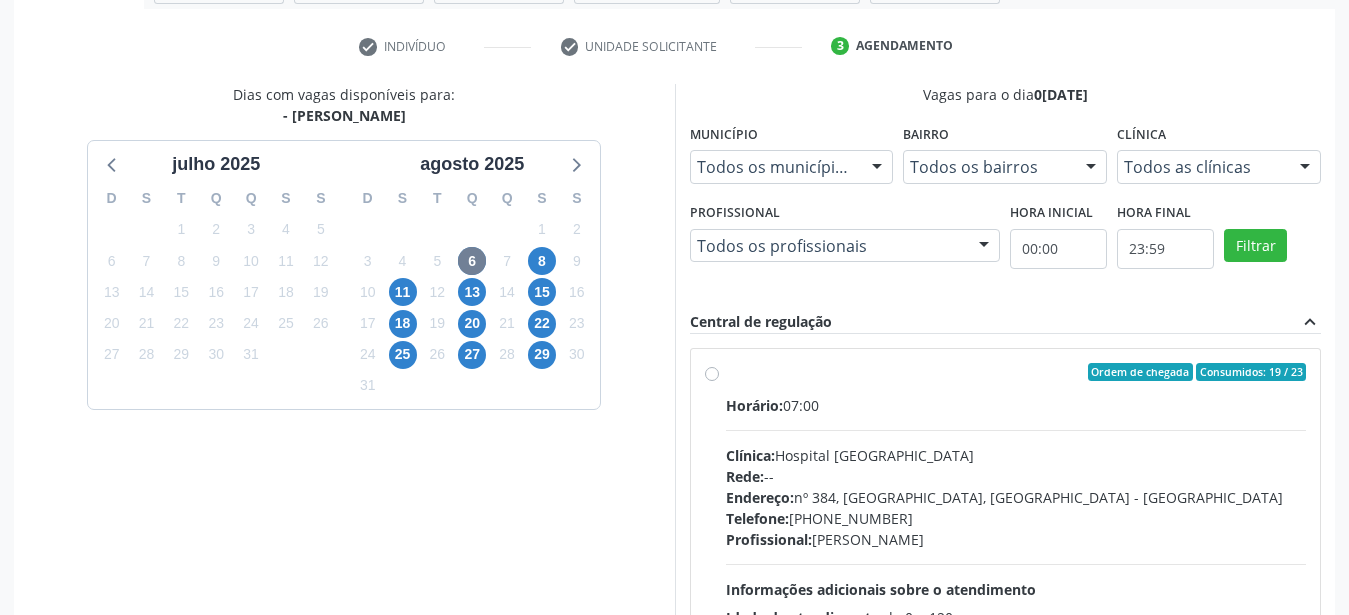 click on "Ordem de chegada
Consumidos: 19 / 23
Horário:   07:00
Clínica:  Hospital Sao Francisco
Rede:
--
Endereço:   nº 384, Varzea, Serra Talhada - PE
Telefone:   (81) 38312142
Profissional:
Francisco Anselmo Magalhaes
Informações adicionais sobre o atendimento
Idade de atendimento:
de 0 a 120 anos
Gênero(s) atendido(s):
Masculino e Feminino
Informações adicionais:
--" at bounding box center [1006, 516] 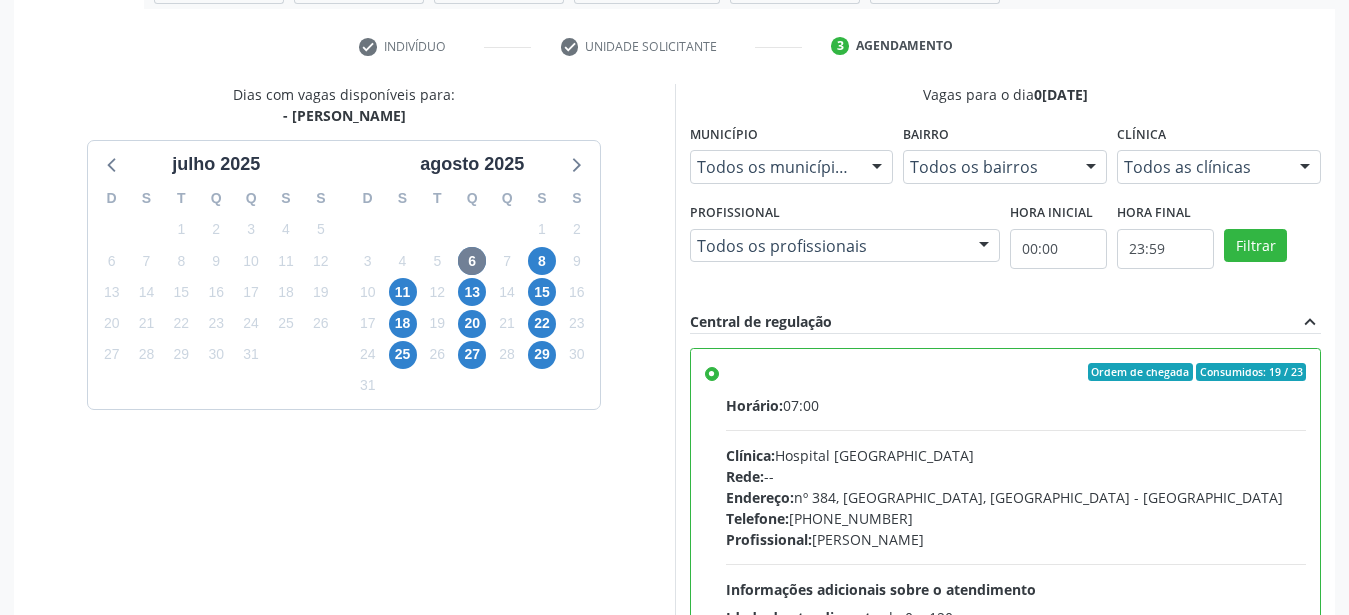 scroll, scrollTop: 99, scrollLeft: 0, axis: vertical 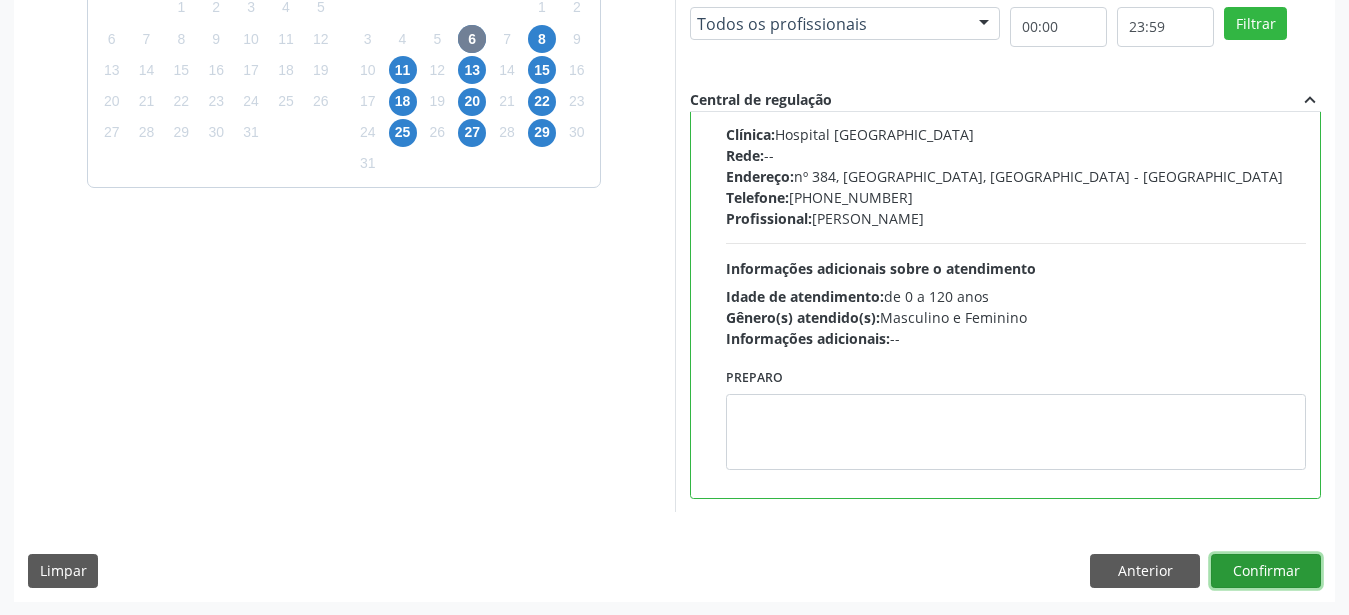 click on "Confirmar" at bounding box center (1266, 571) 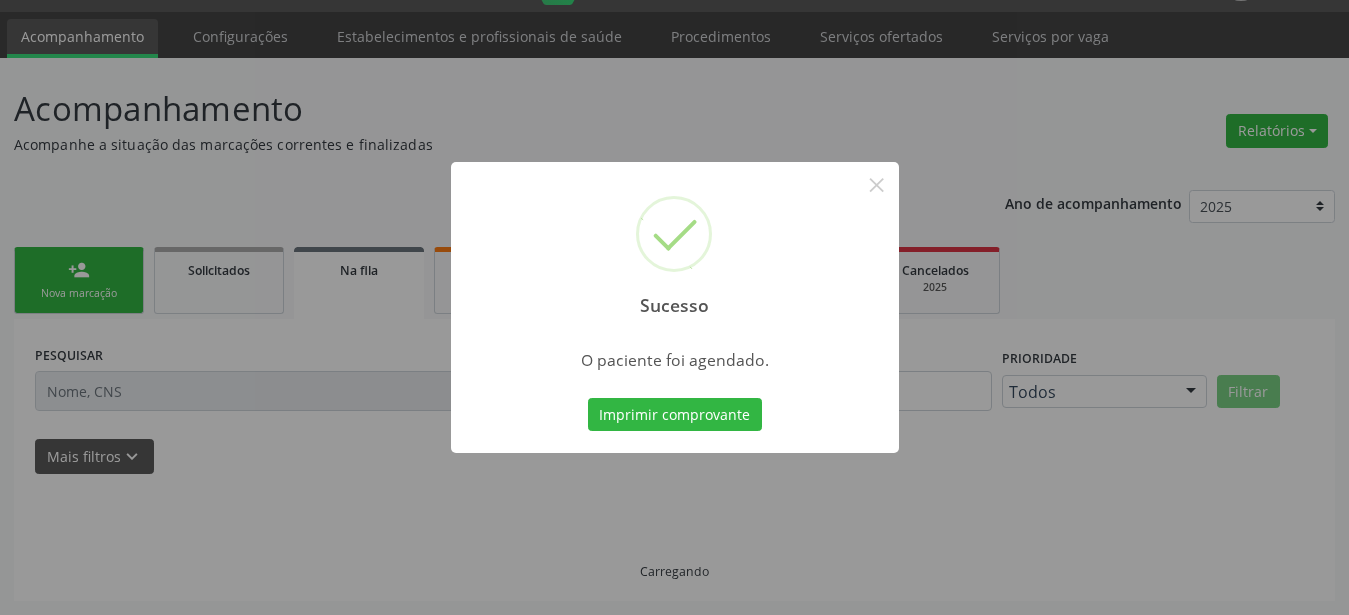 scroll, scrollTop: 51, scrollLeft: 0, axis: vertical 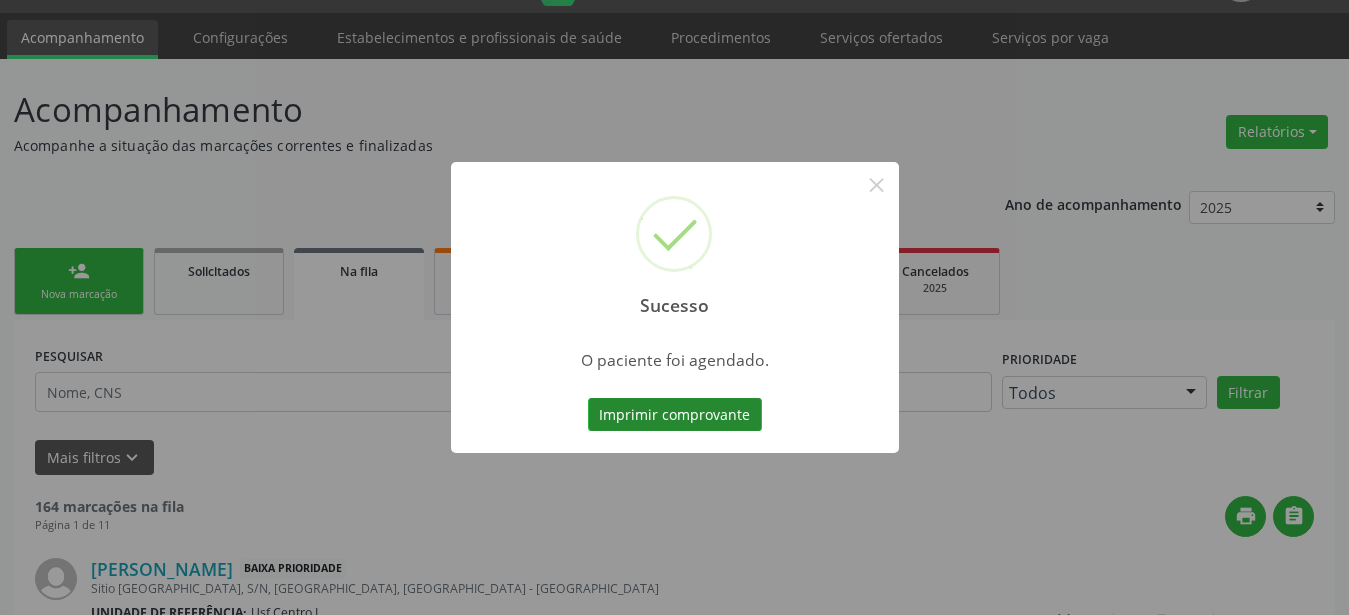 click on "Imprimir comprovante" at bounding box center [675, 415] 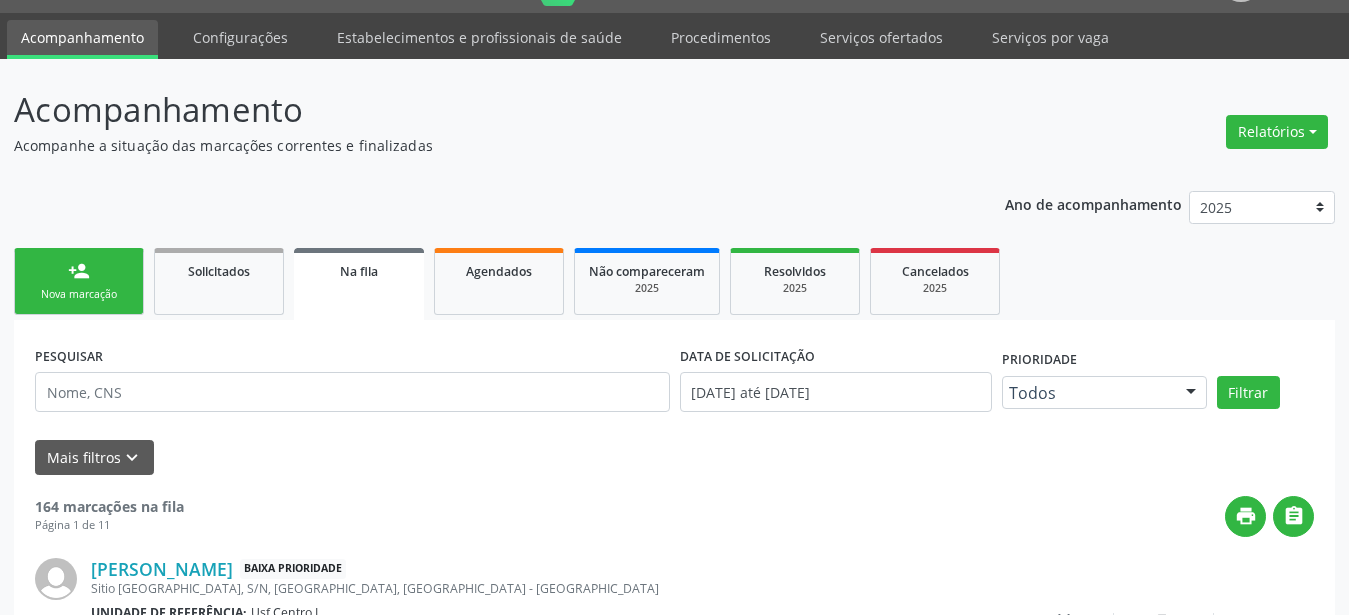 scroll, scrollTop: 50, scrollLeft: 0, axis: vertical 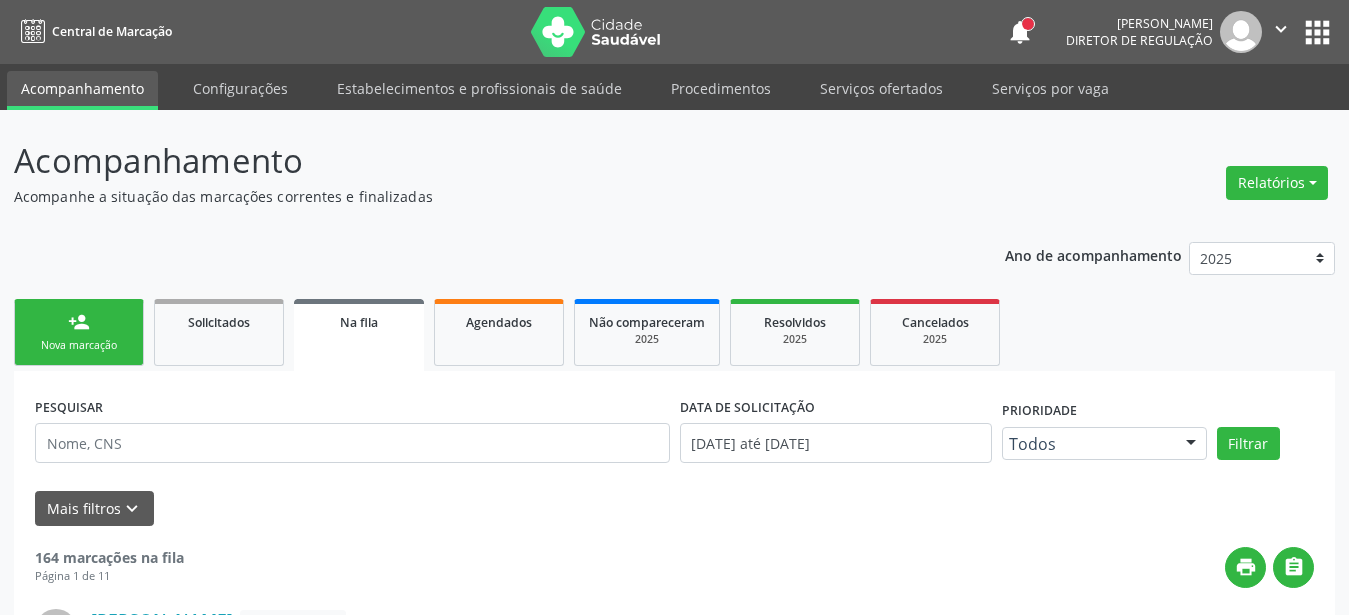 click on "apps" at bounding box center (1317, 32) 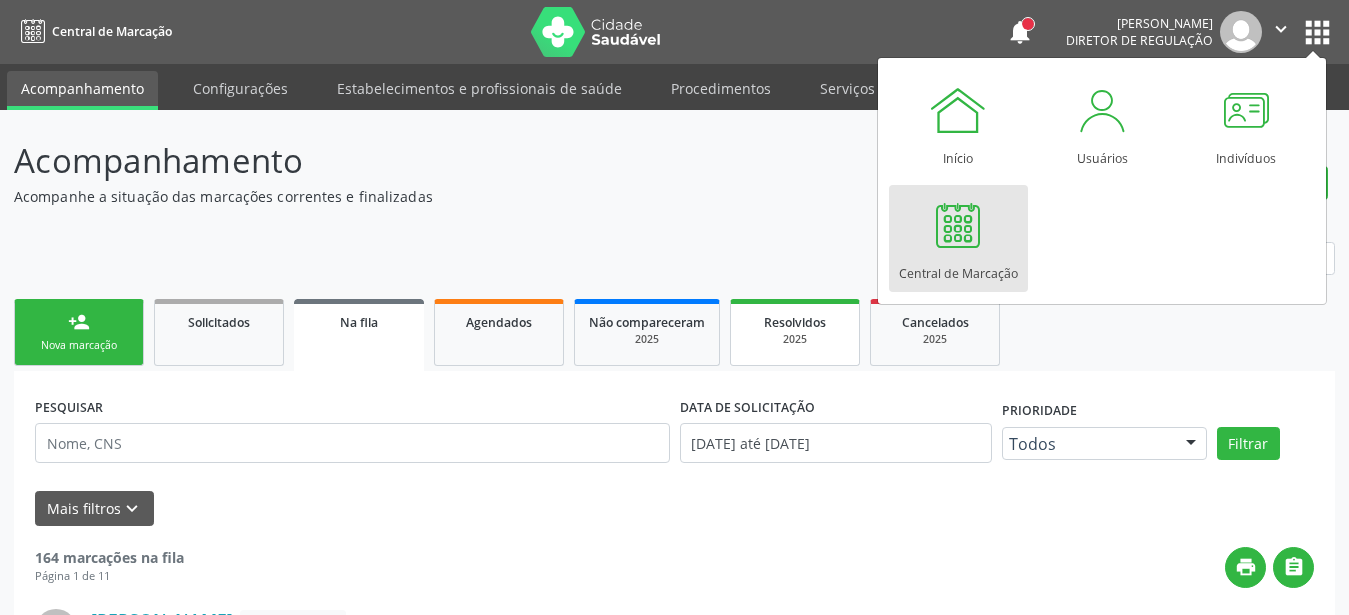 drag, startPoint x: 987, startPoint y: 228, endPoint x: 780, endPoint y: 307, distance: 221.56264 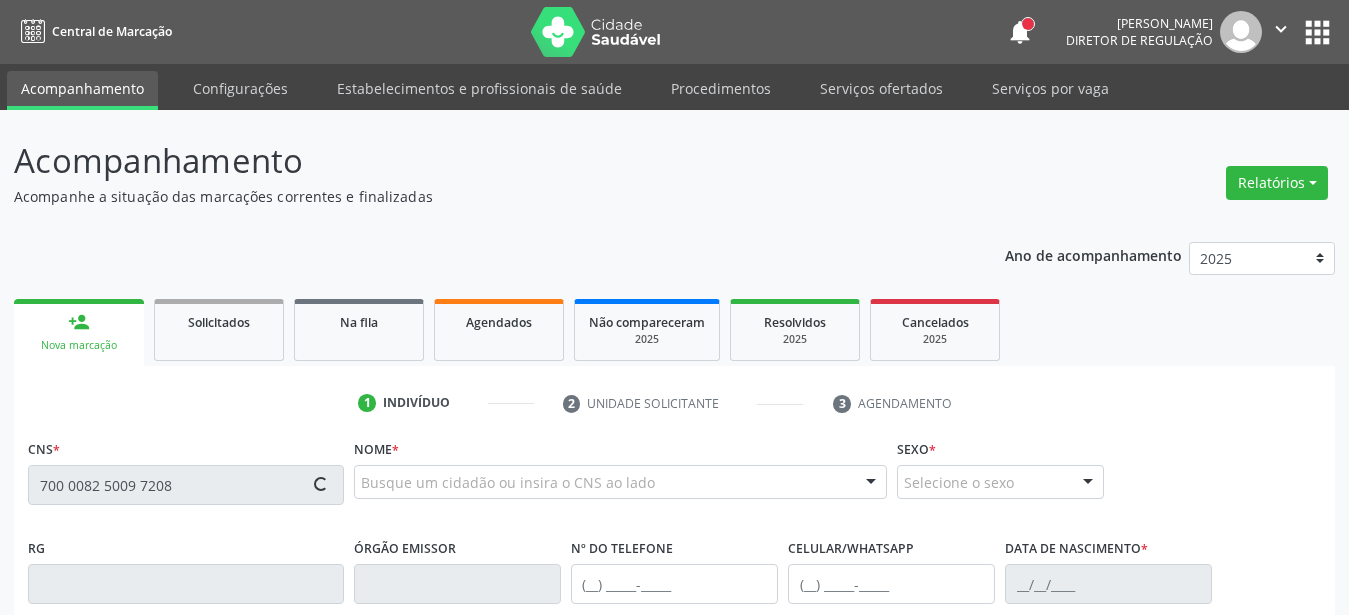 scroll, scrollTop: 251, scrollLeft: 0, axis: vertical 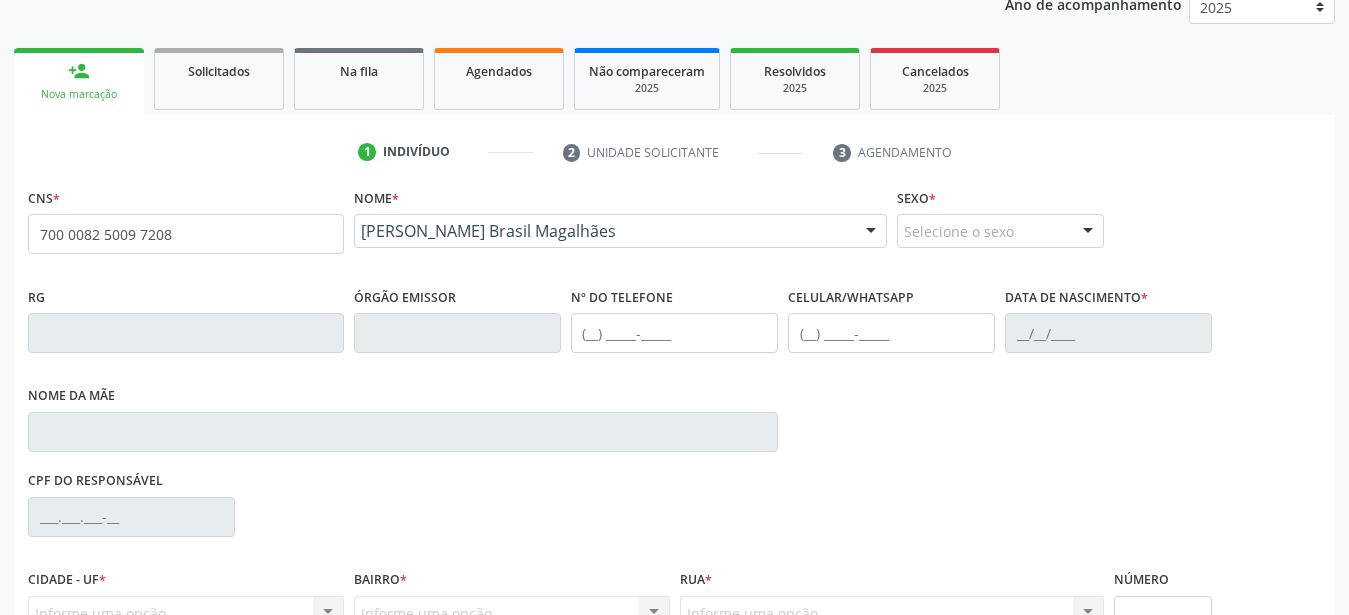 type on "700 0082 5009 7208" 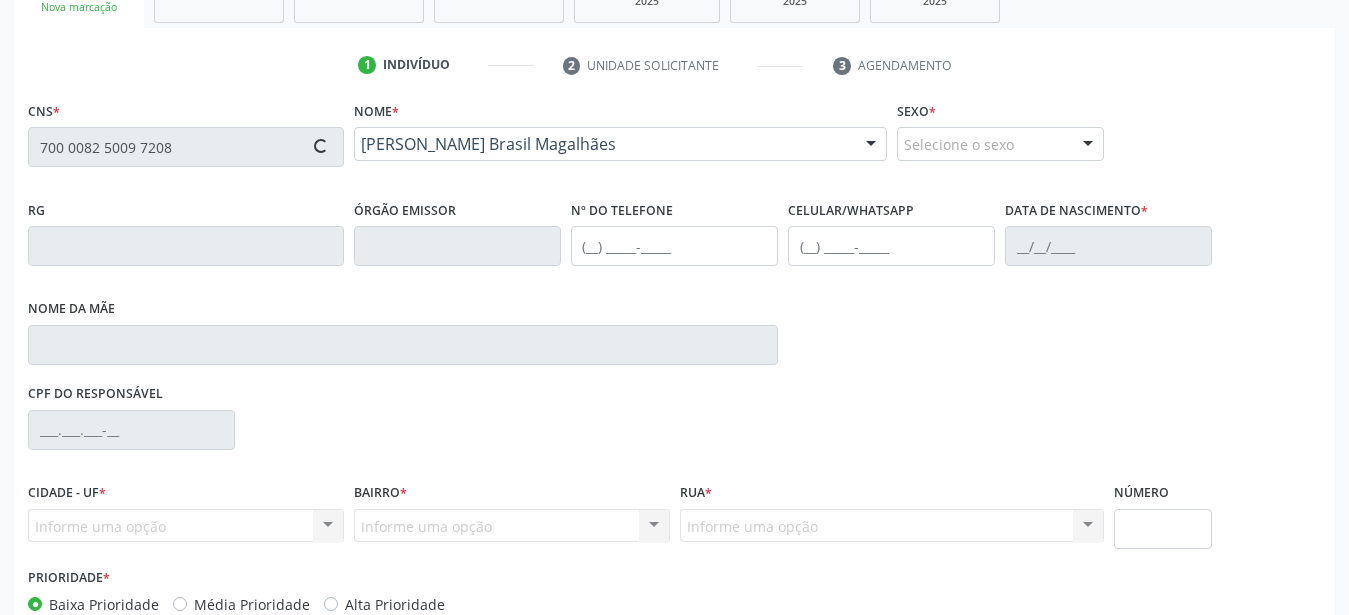 scroll, scrollTop: 353, scrollLeft: 0, axis: vertical 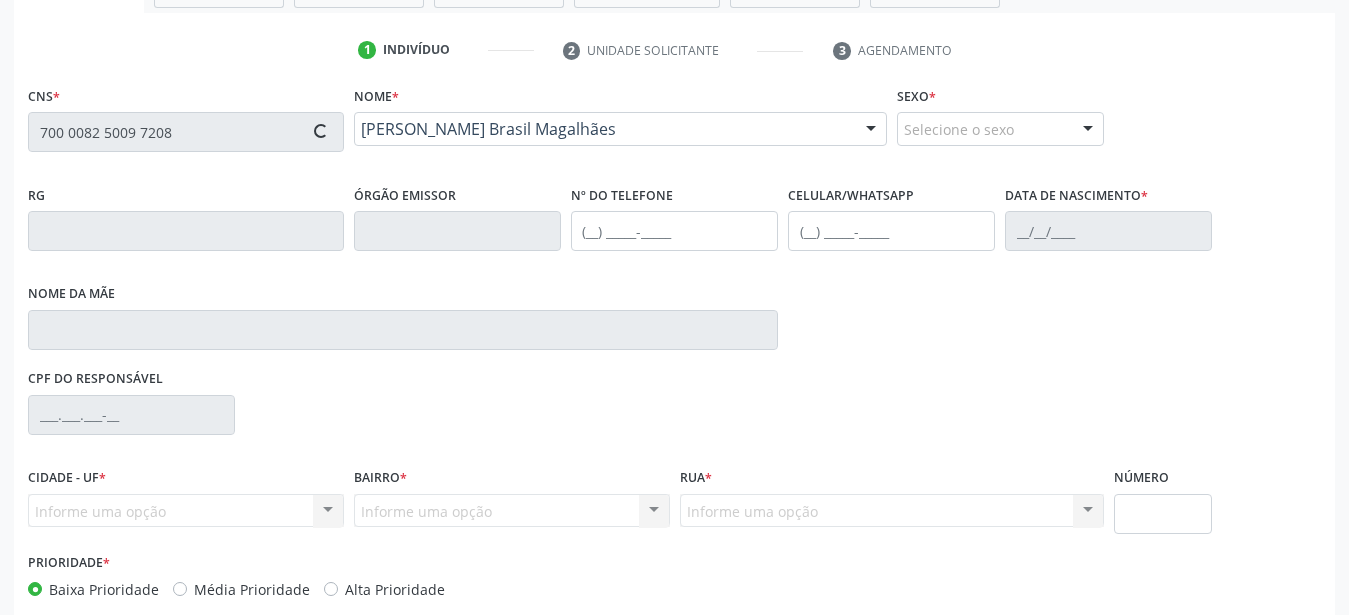 type on "(87) 99635-7151" 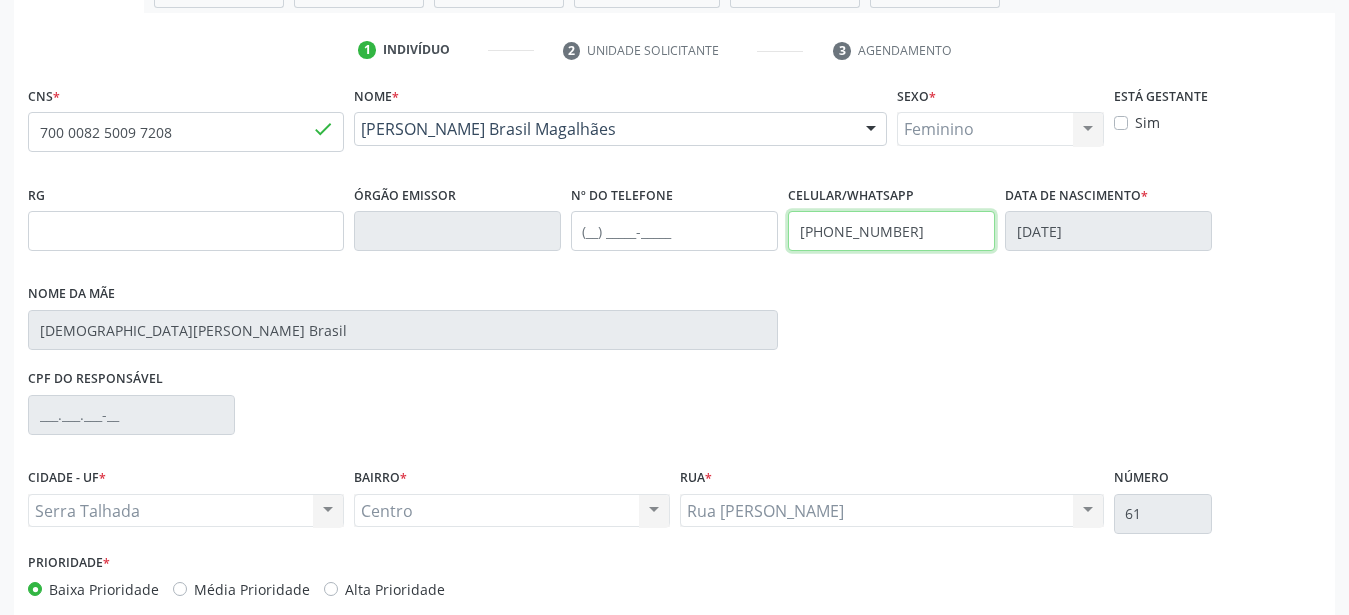 drag, startPoint x: 930, startPoint y: 240, endPoint x: 681, endPoint y: 231, distance: 249.1626 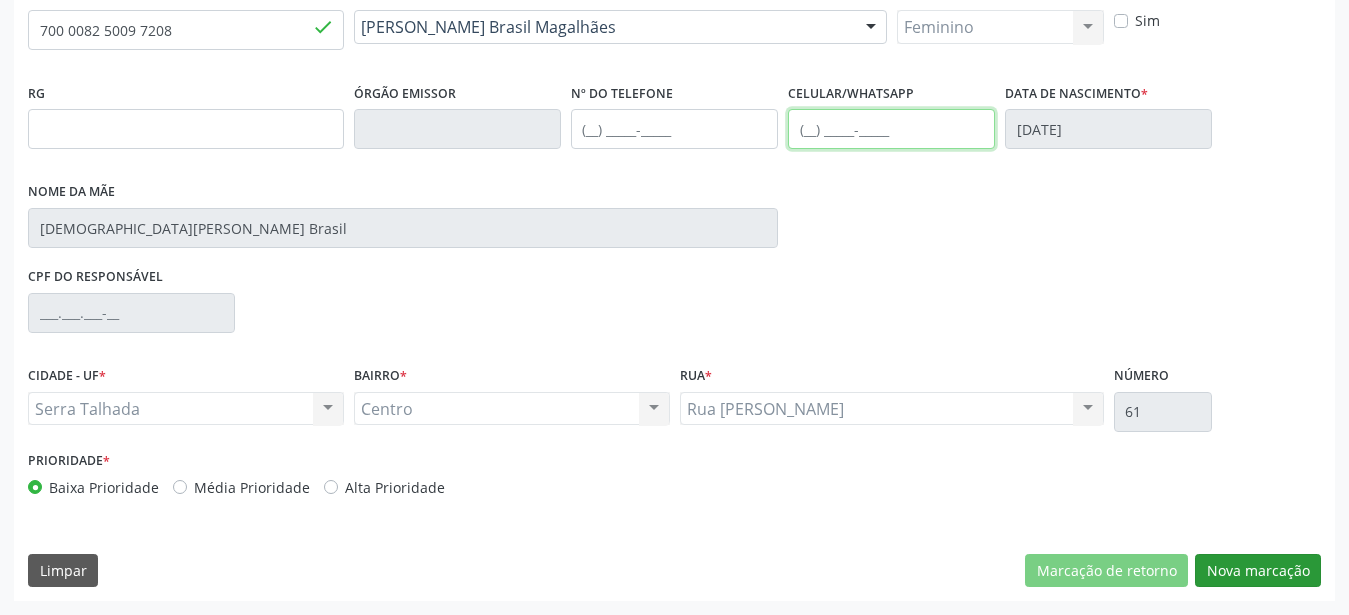 type 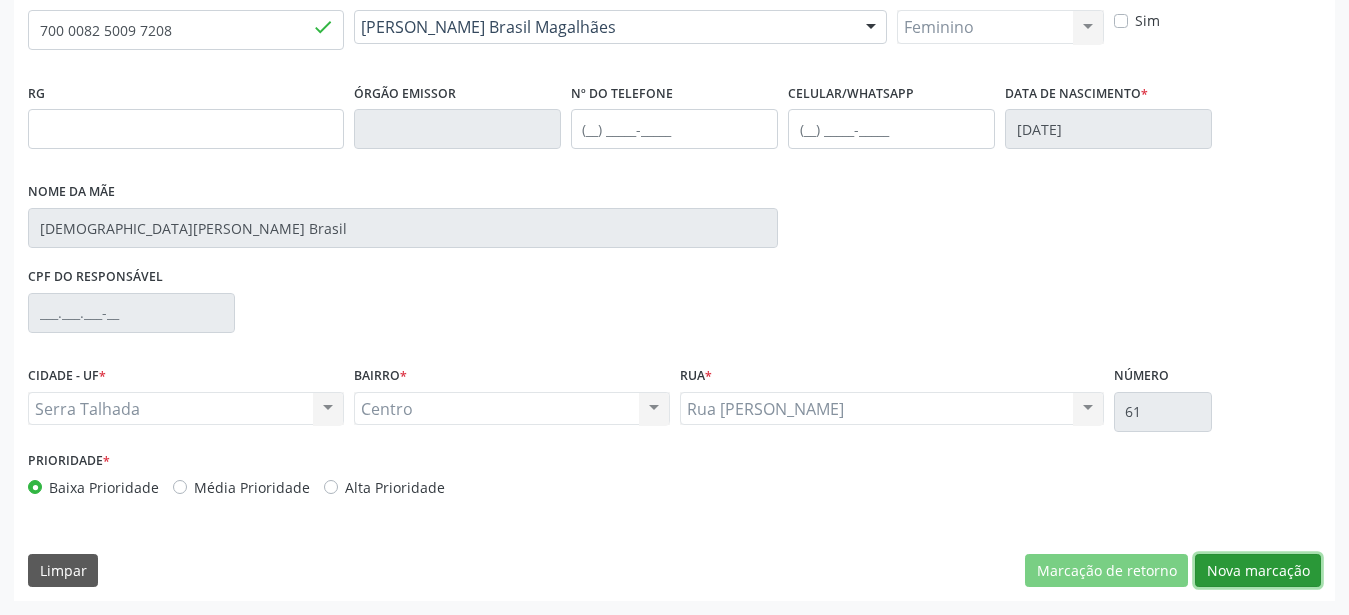 click on "Nova marcação" at bounding box center [1258, 571] 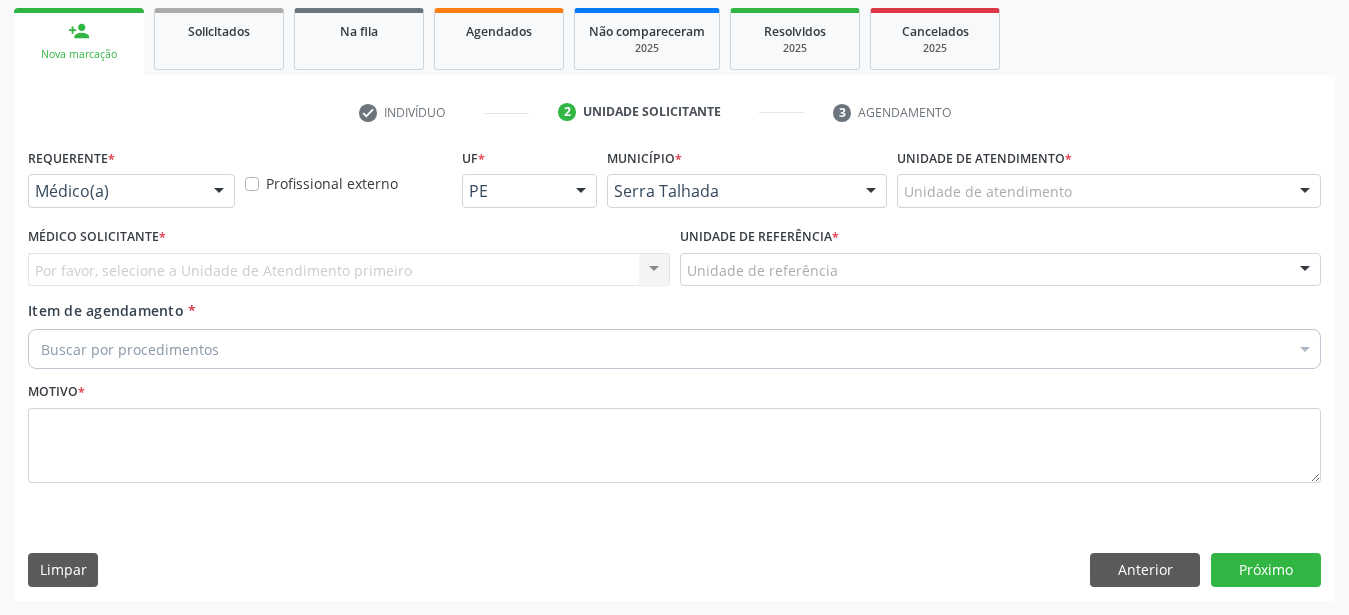 scroll, scrollTop: 307, scrollLeft: 0, axis: vertical 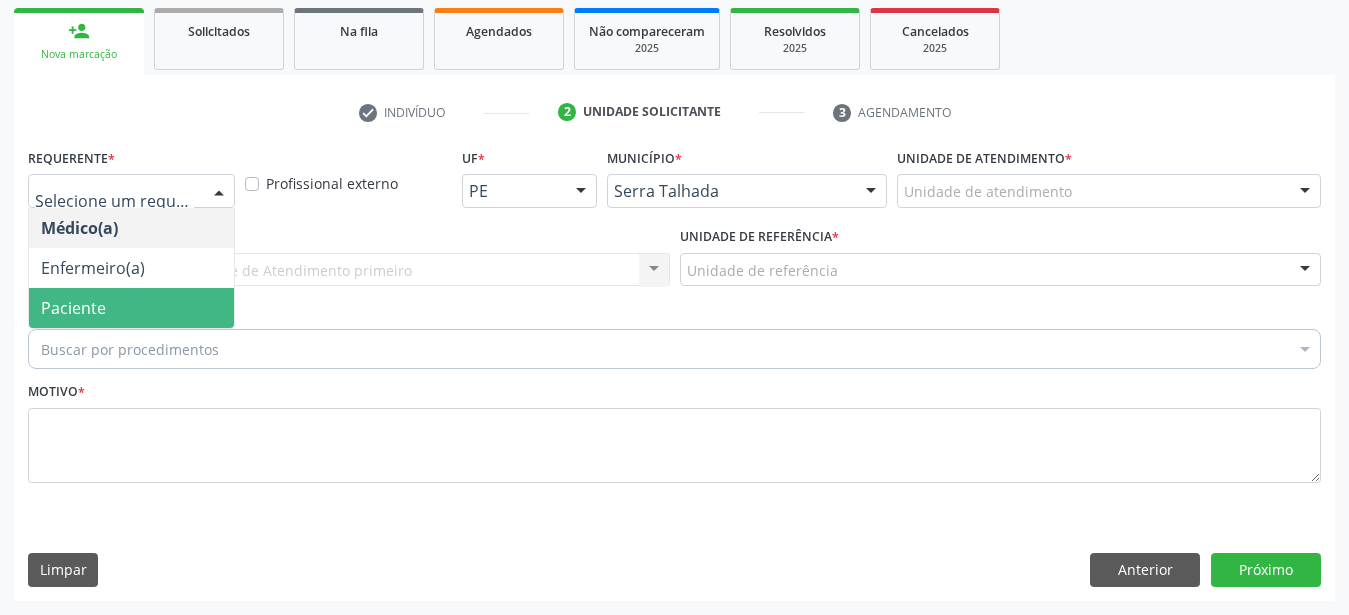 click on "Paciente" at bounding box center [131, 308] 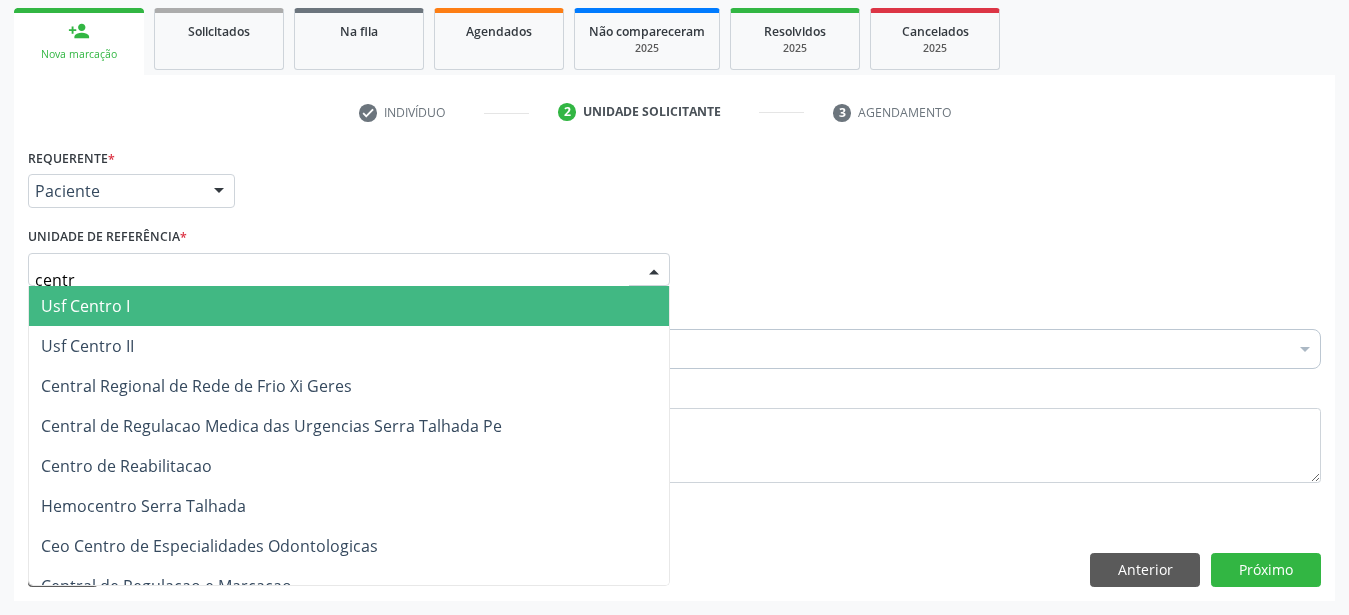 type on "centro" 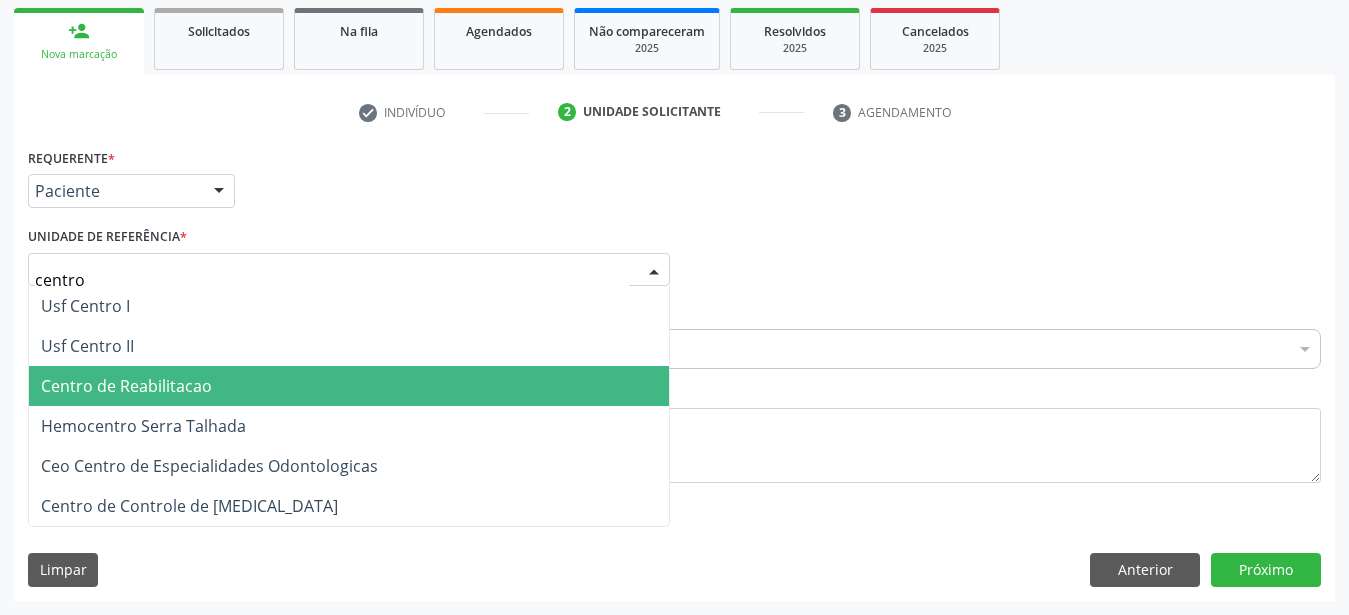 click on "Centro de Reabilitacao" at bounding box center [126, 386] 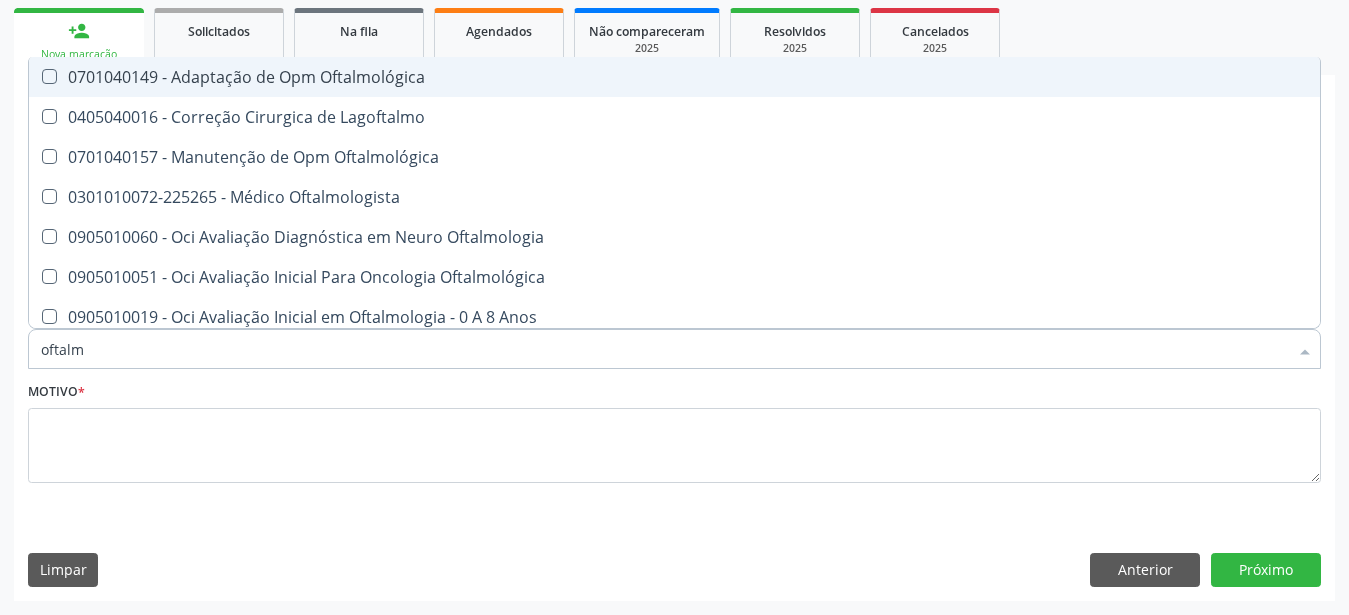 type on "oftalmo" 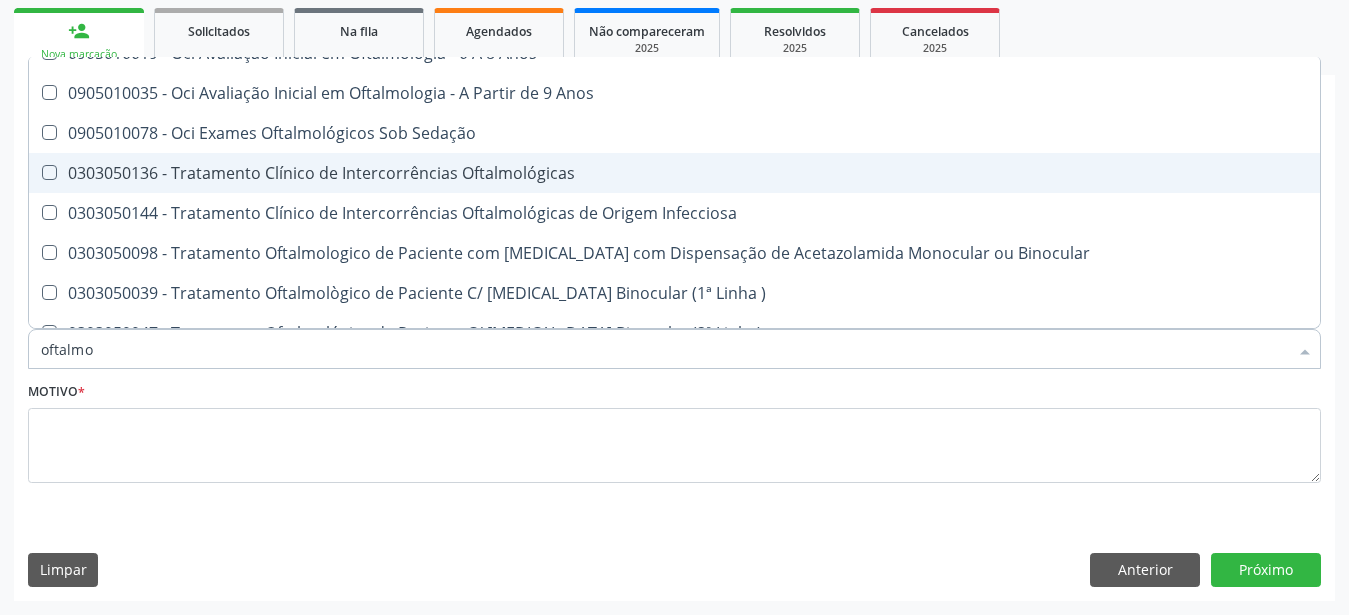 scroll, scrollTop: 0, scrollLeft: 0, axis: both 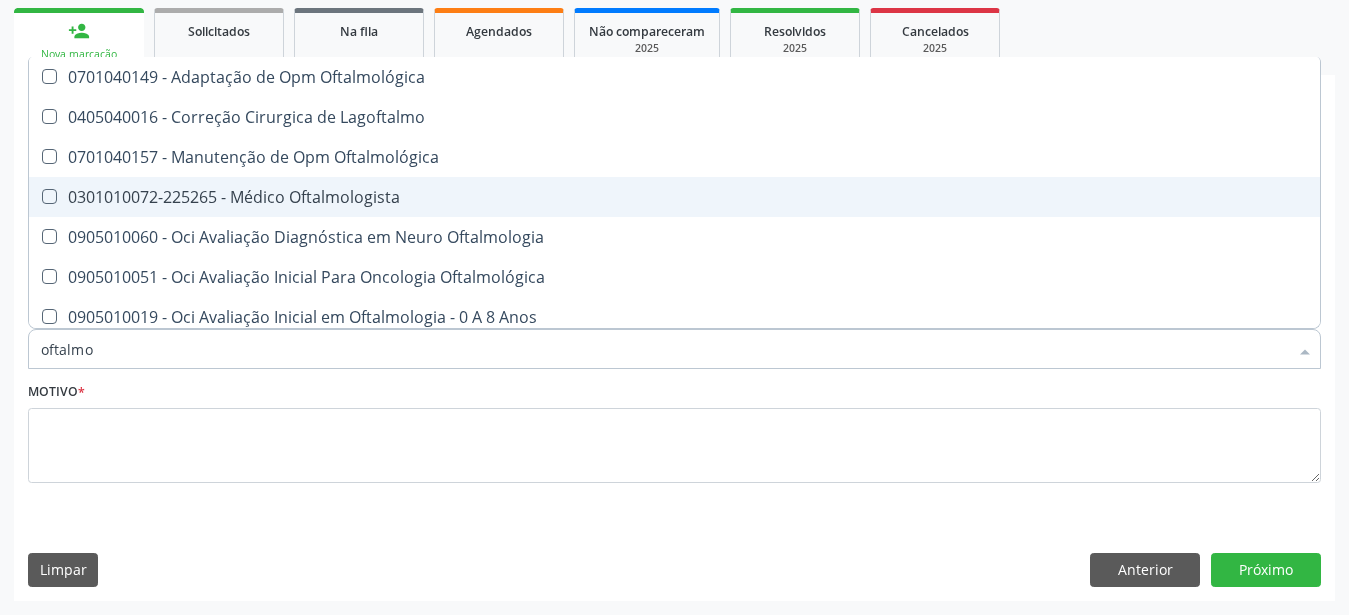 click on "0301010072-225265 - Médico Oftalmologista" at bounding box center [674, 197] 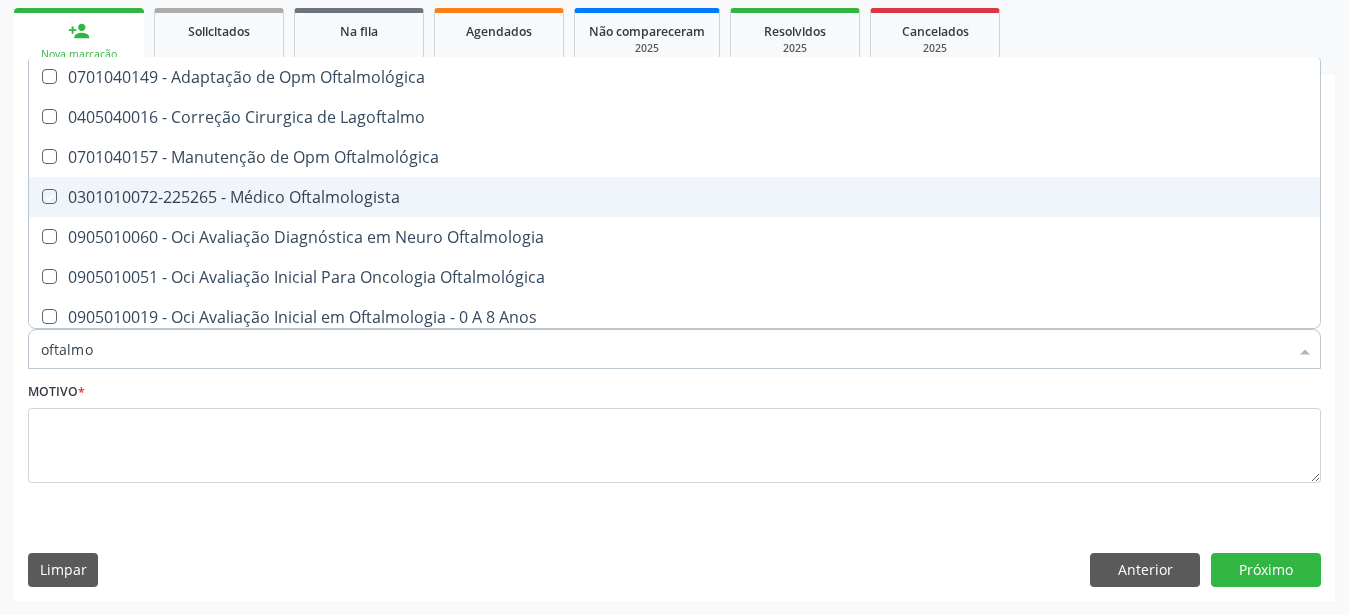 checkbox on "true" 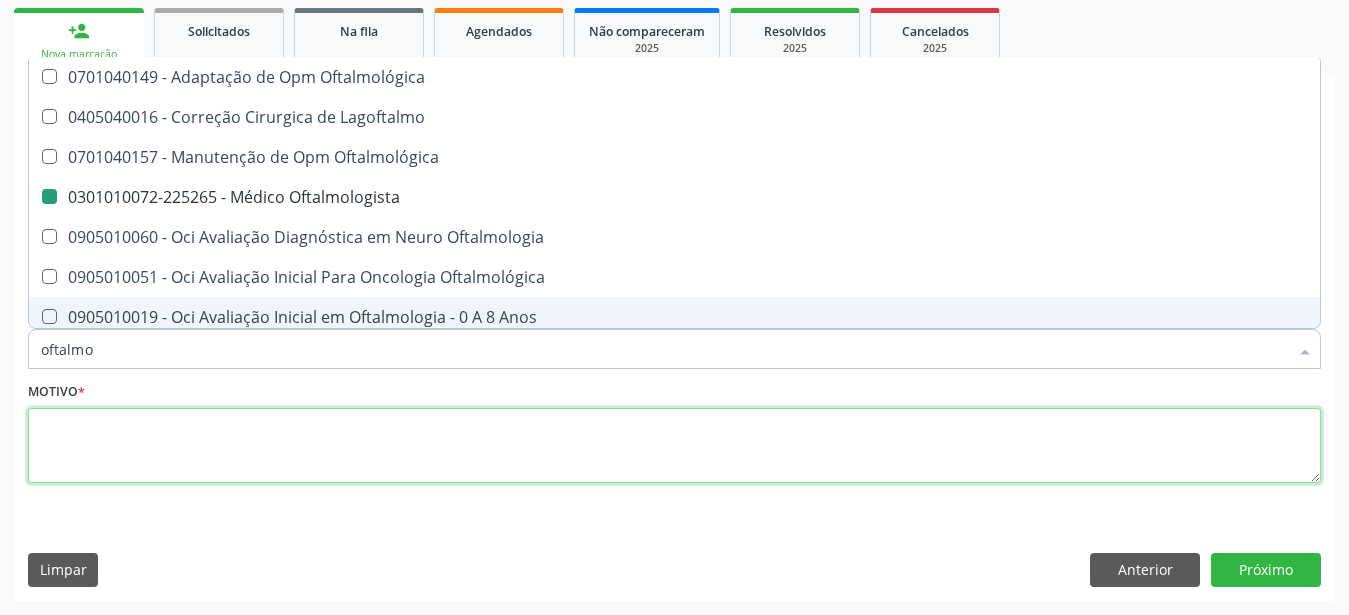 click at bounding box center [674, 446] 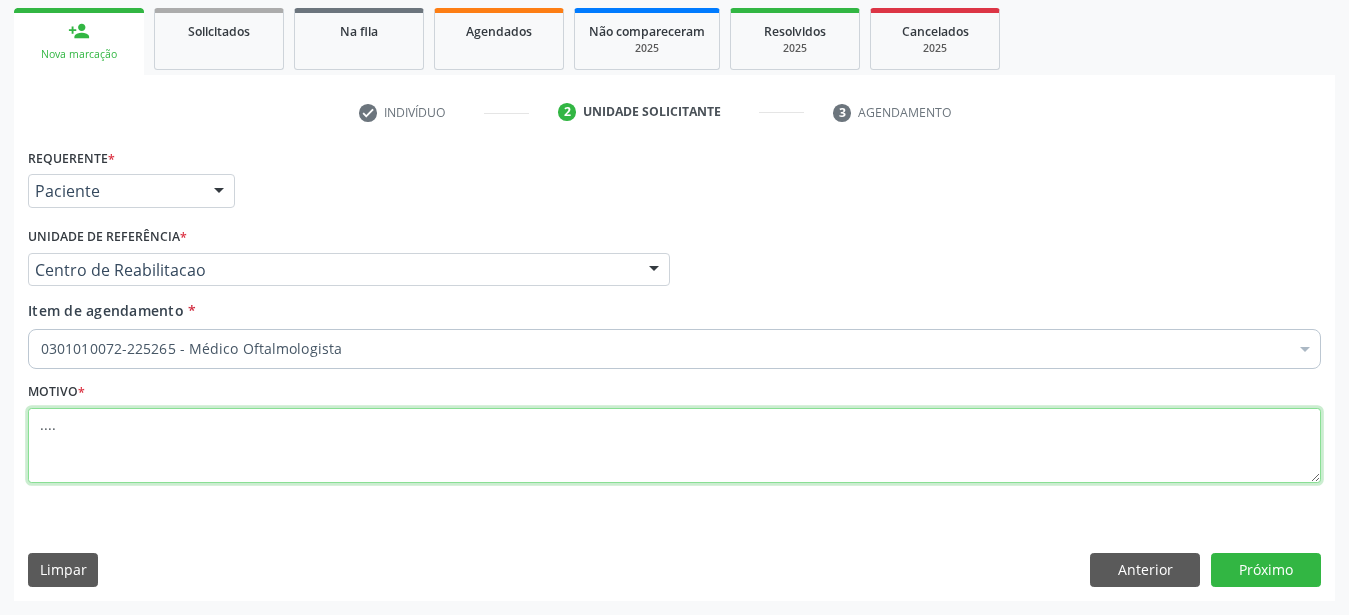 type on "...." 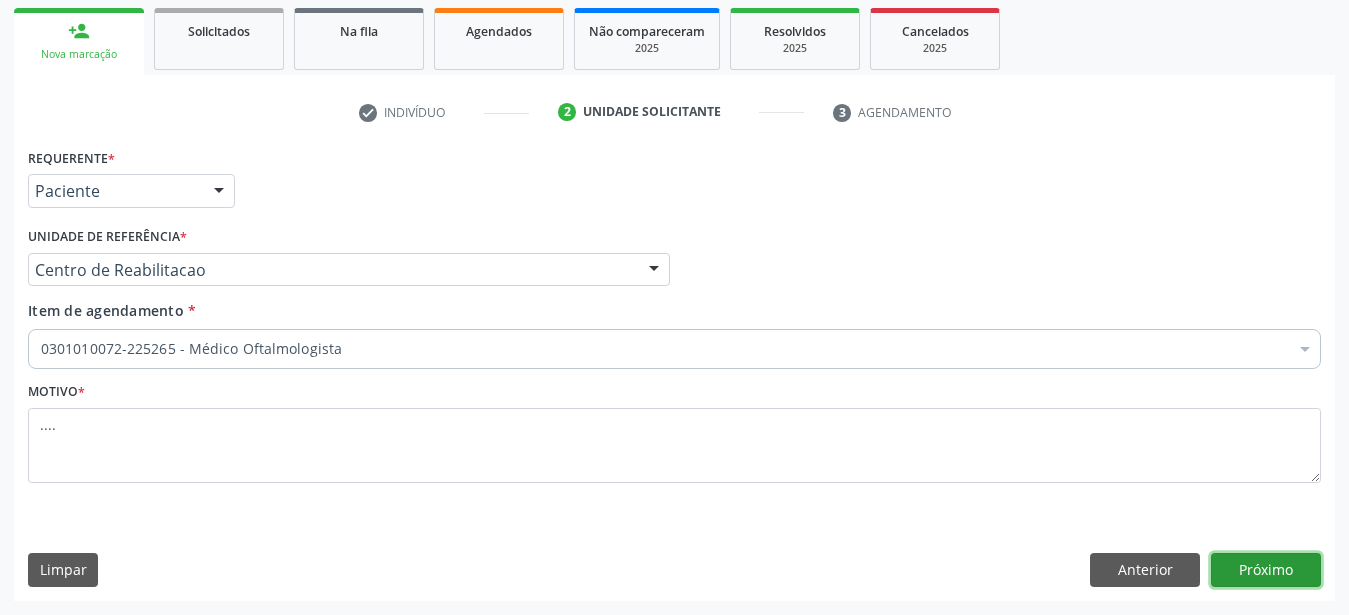 drag, startPoint x: 1277, startPoint y: 581, endPoint x: 1216, endPoint y: 570, distance: 61.983868 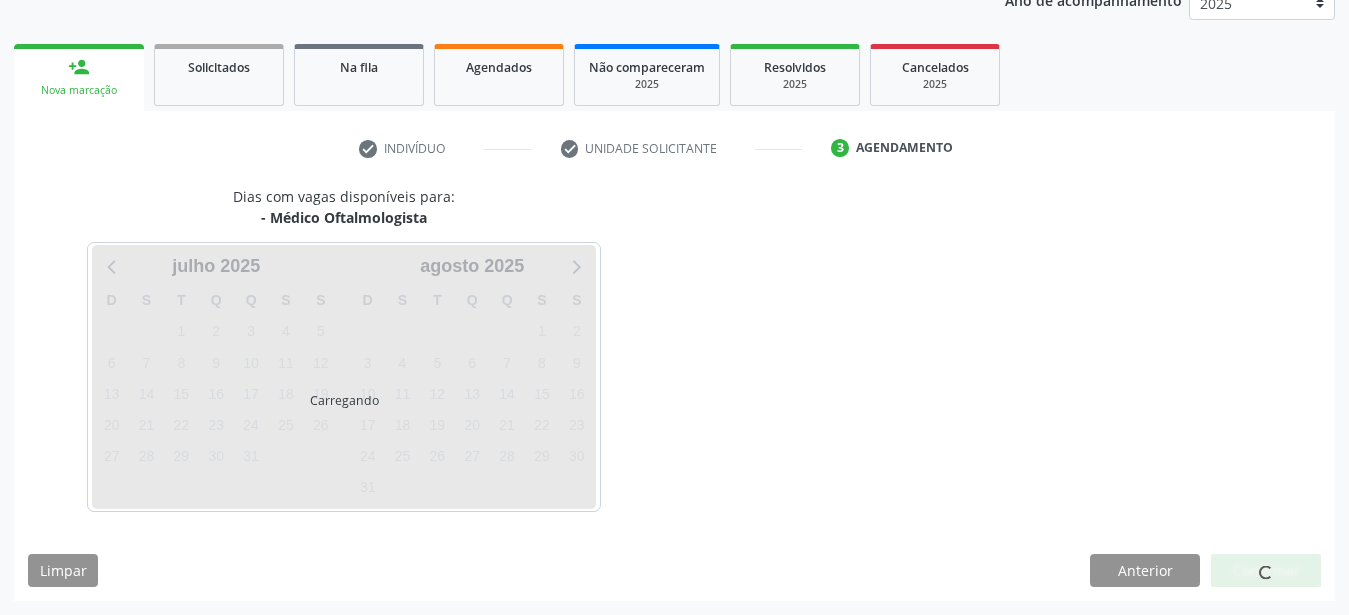 scroll, scrollTop: 255, scrollLeft: 0, axis: vertical 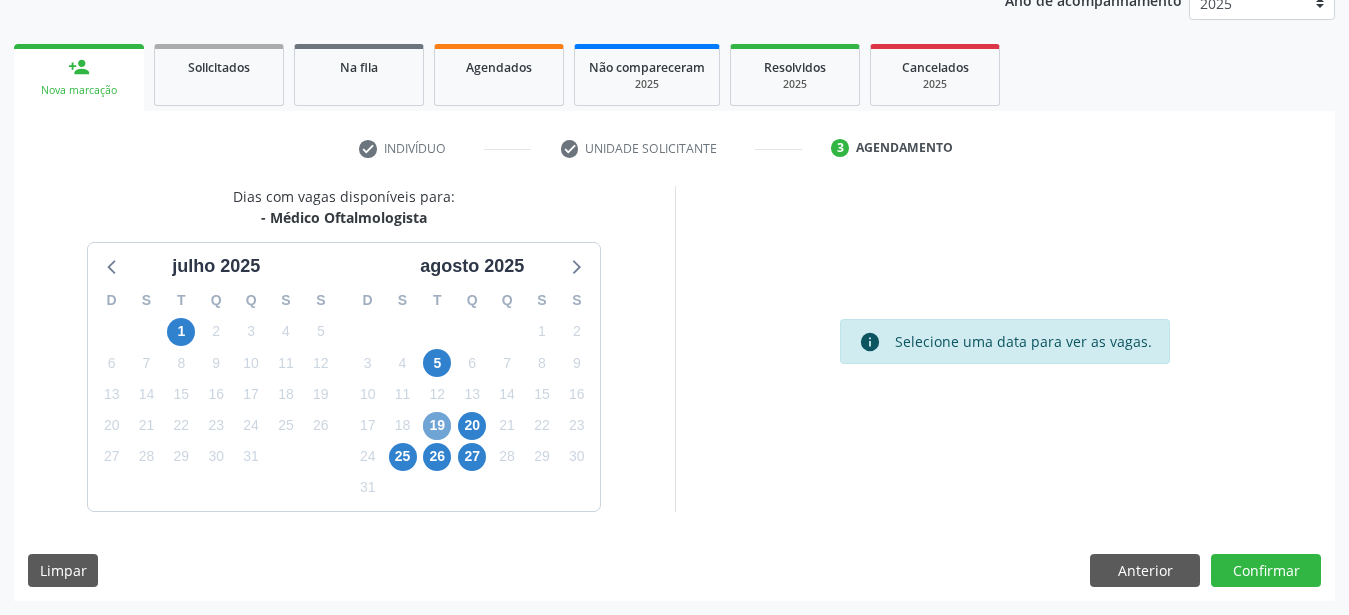 click on "19" at bounding box center [437, 426] 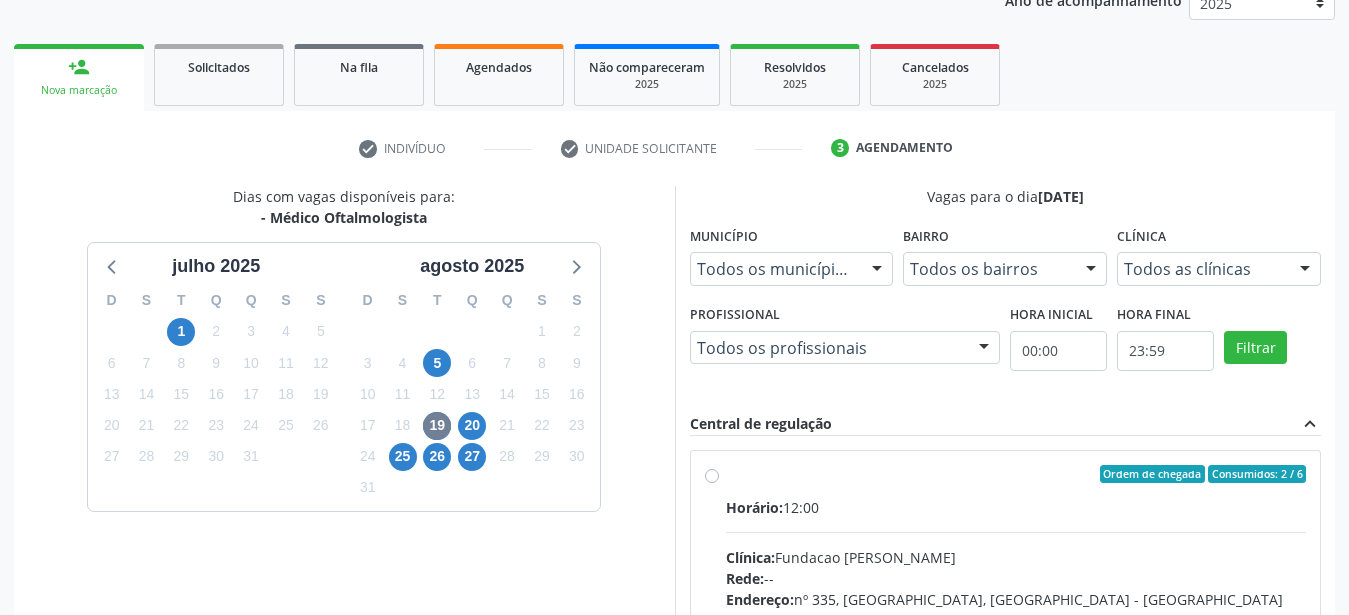click on "Ordem de chegada
Consumidos: 2 / 6
Horário:   12:00
Clínica:  Fundacao Altino Ventura
Rede:
--
Endereço:   nº 335, Nossa Senhora da Con, Serra Talhada - PE
Telefone:   --
Profissional:
Bruna Vieira Oliveira Carvalho Ventura
Informações adicionais sobre o atendimento
Idade de atendimento:
de 0 a 120 anos
Gênero(s) atendido(s):
Masculino e Feminino
Informações adicionais:
--" at bounding box center (1016, 618) 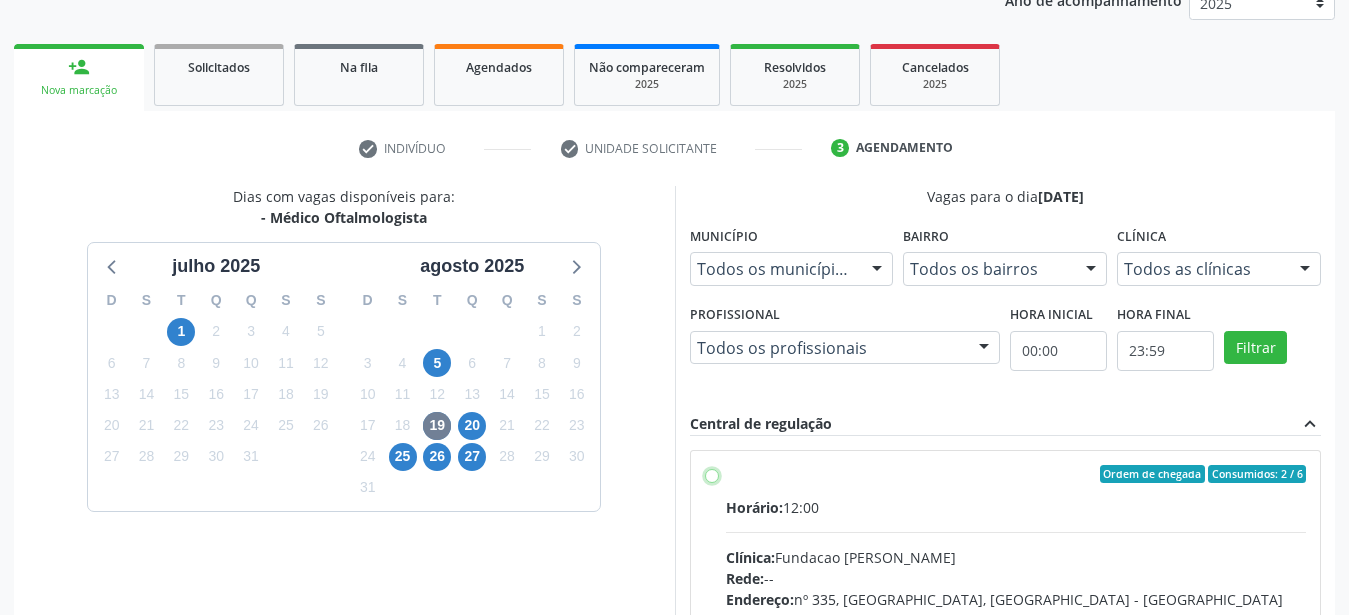 radio on "true" 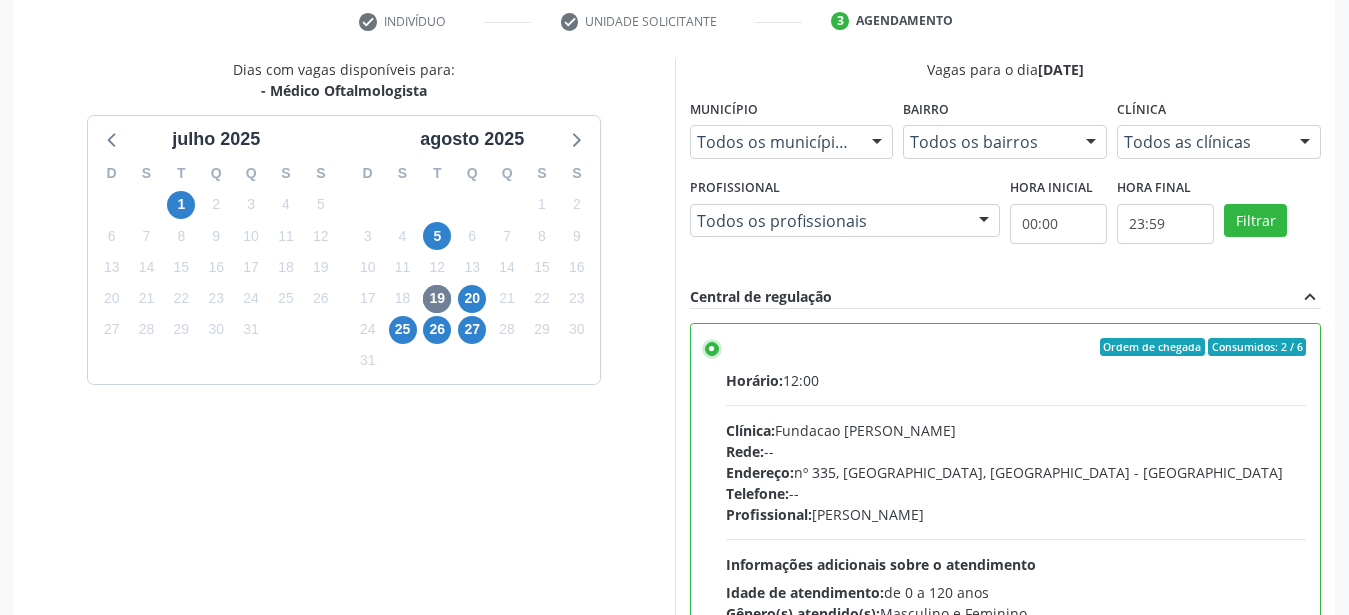 scroll, scrollTop: 561, scrollLeft: 0, axis: vertical 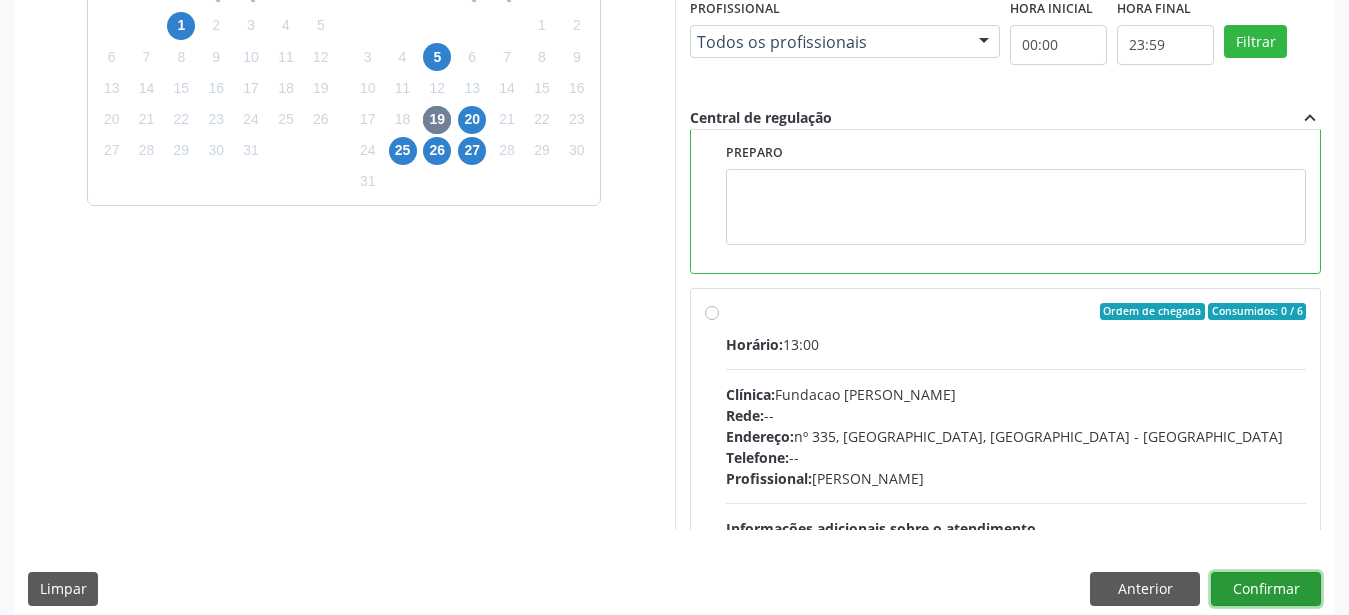 drag, startPoint x: 1279, startPoint y: 586, endPoint x: 1198, endPoint y: 566, distance: 83.43261 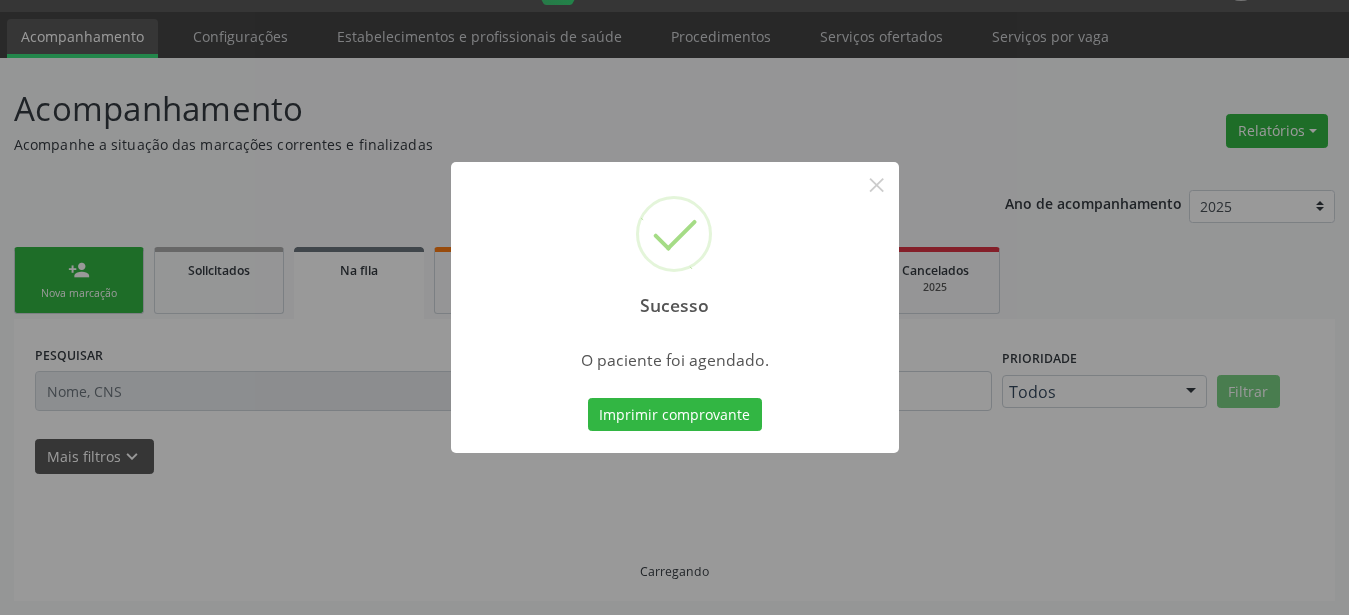 scroll, scrollTop: 51, scrollLeft: 0, axis: vertical 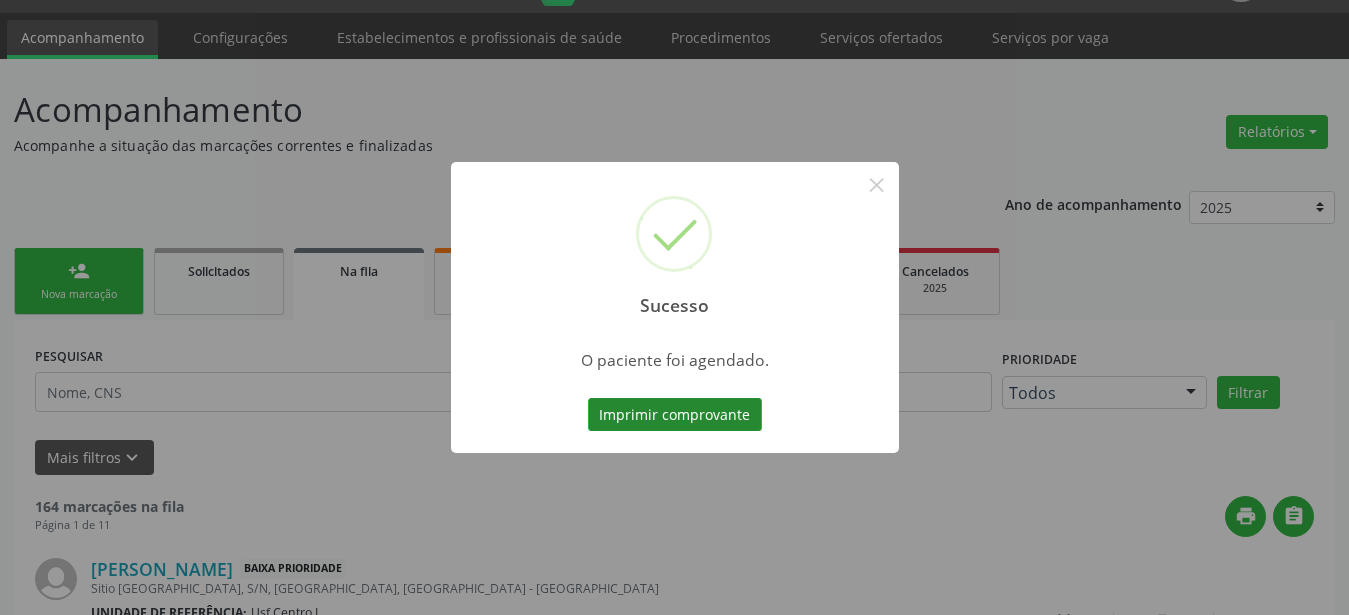 click on "Imprimir comprovante" at bounding box center [675, 415] 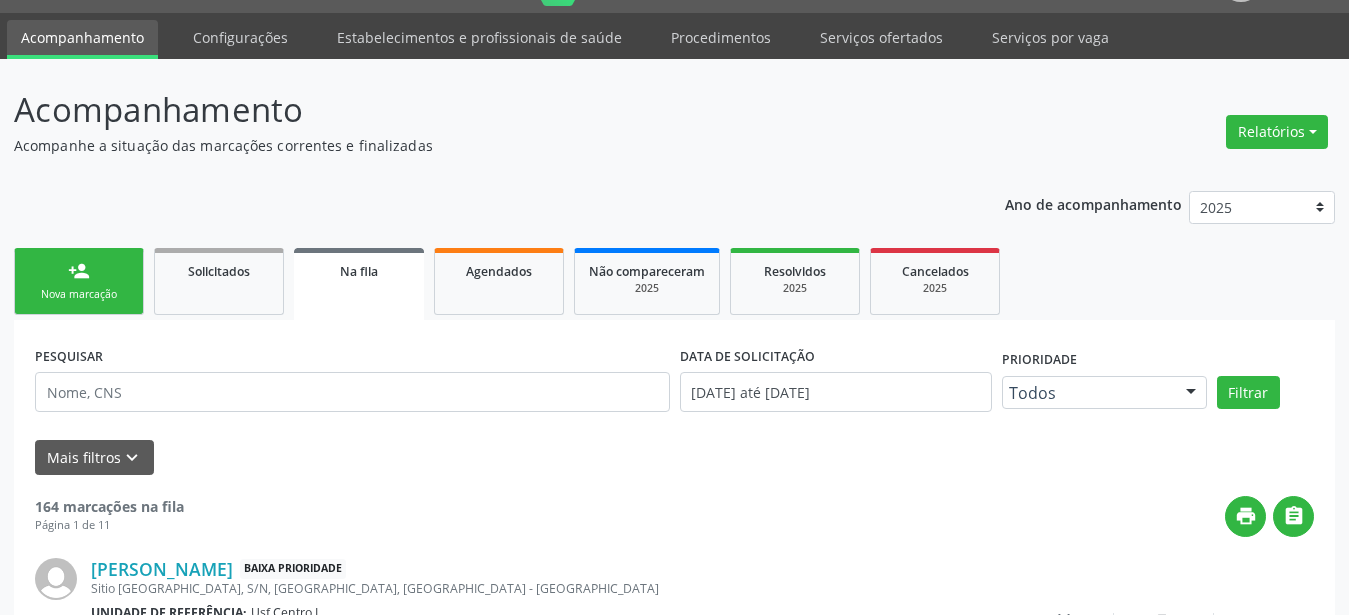 scroll, scrollTop: 50, scrollLeft: 0, axis: vertical 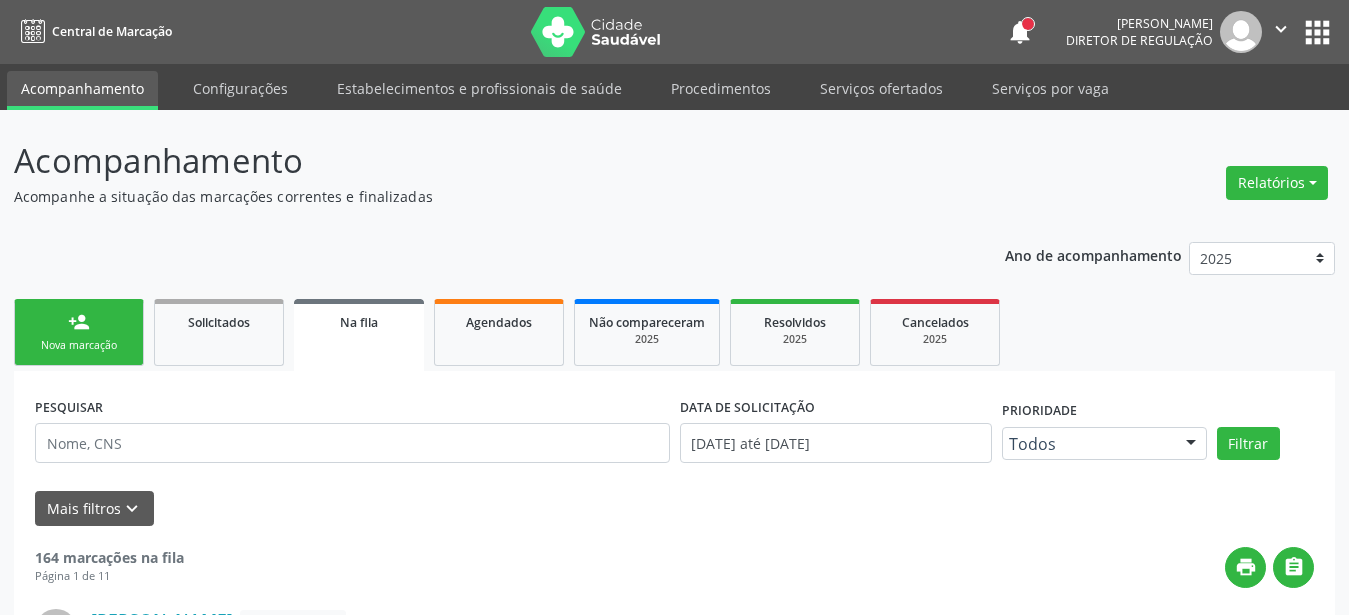 click on "apps" at bounding box center [1317, 32] 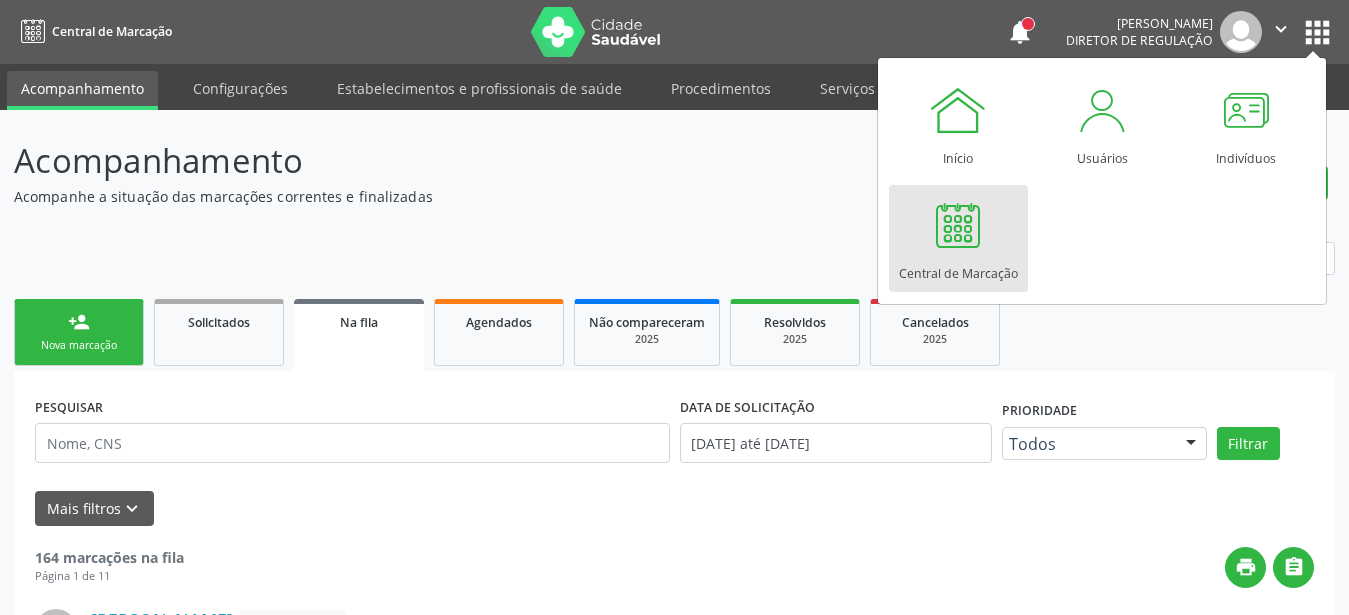 click at bounding box center (958, 225) 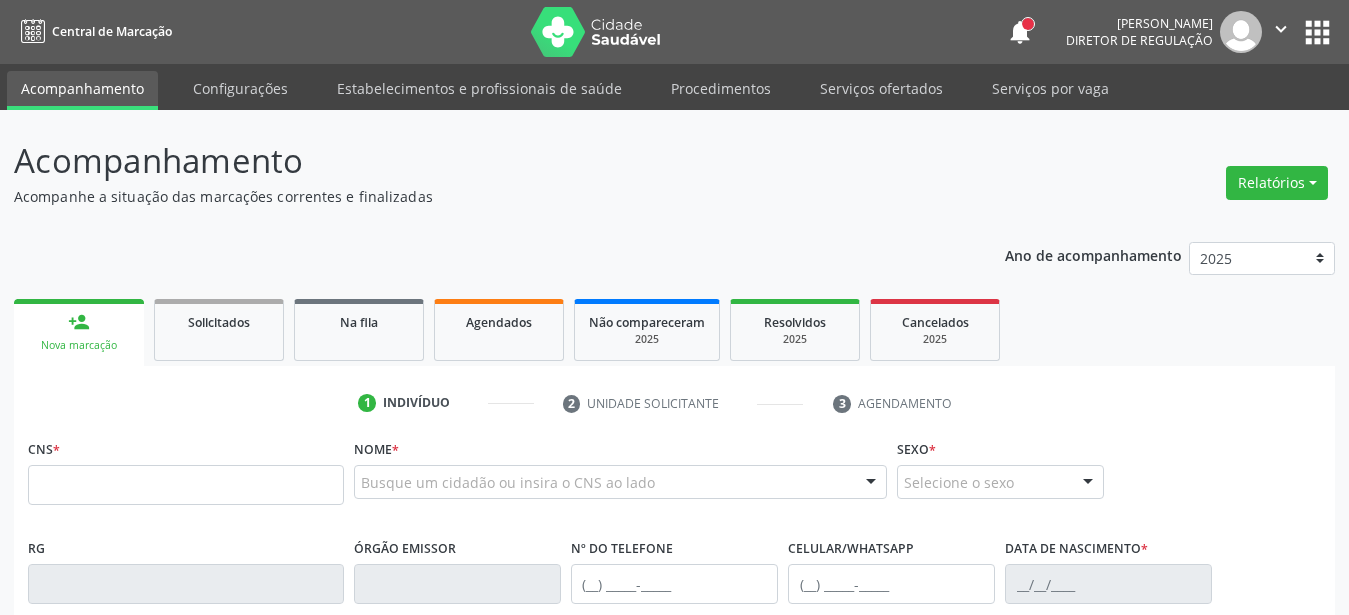 scroll, scrollTop: 0, scrollLeft: 0, axis: both 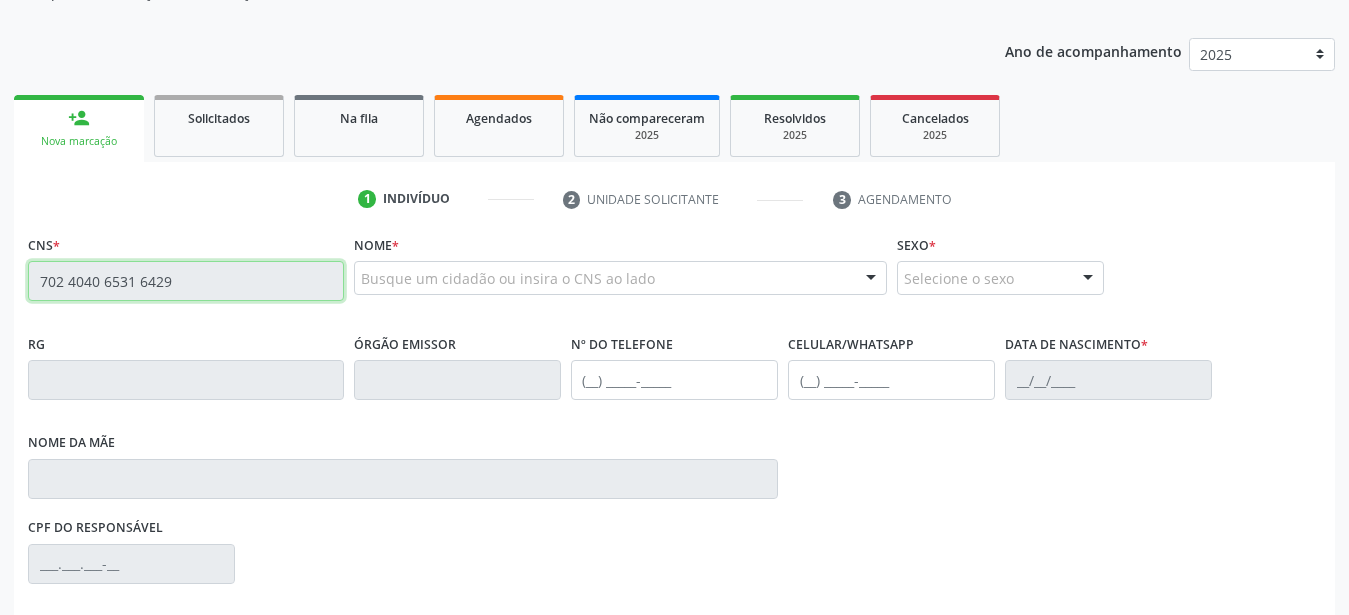 type on "702 4040 6531 6429" 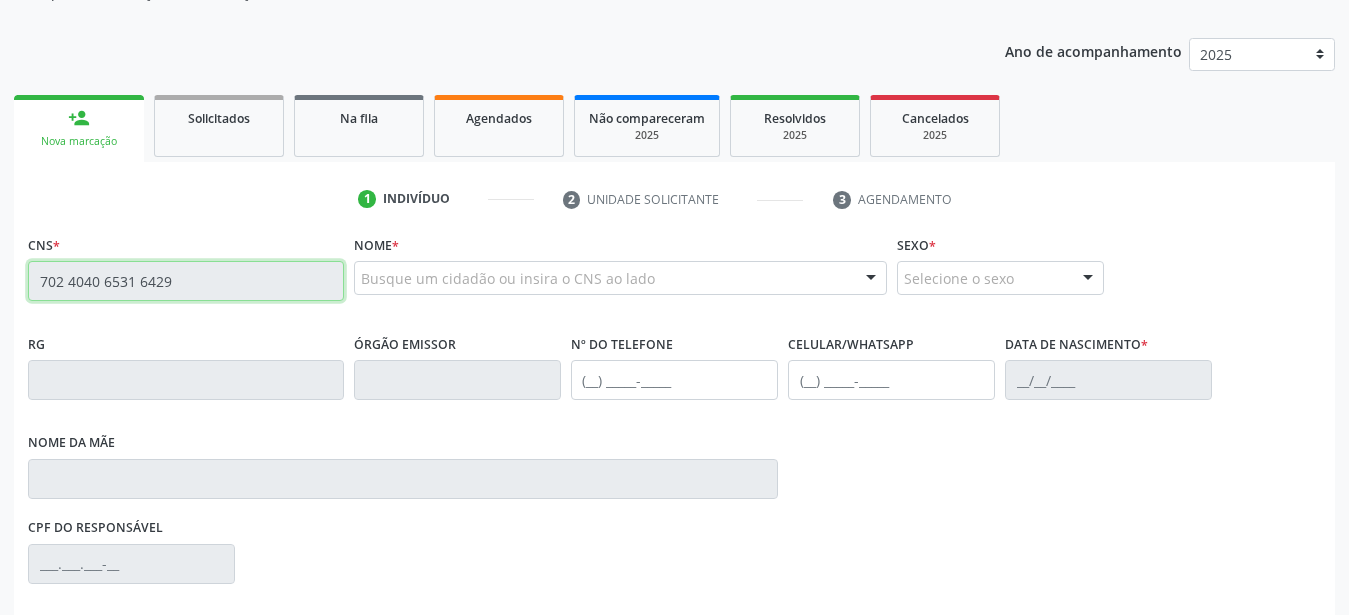 type 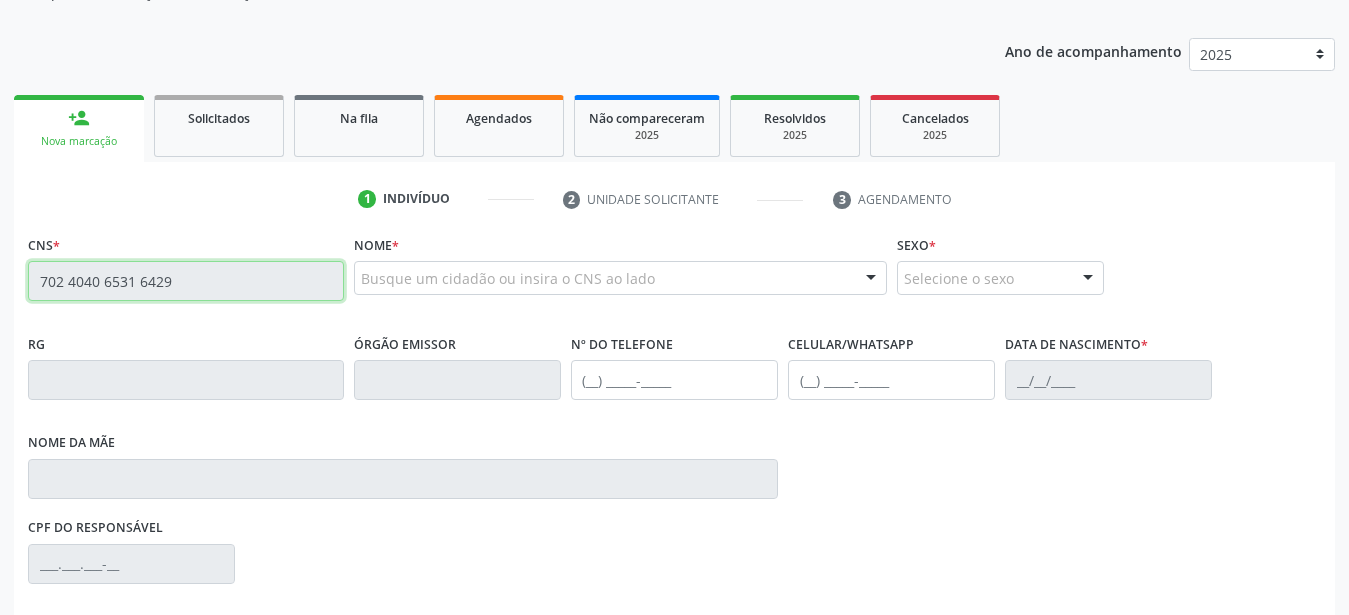 type 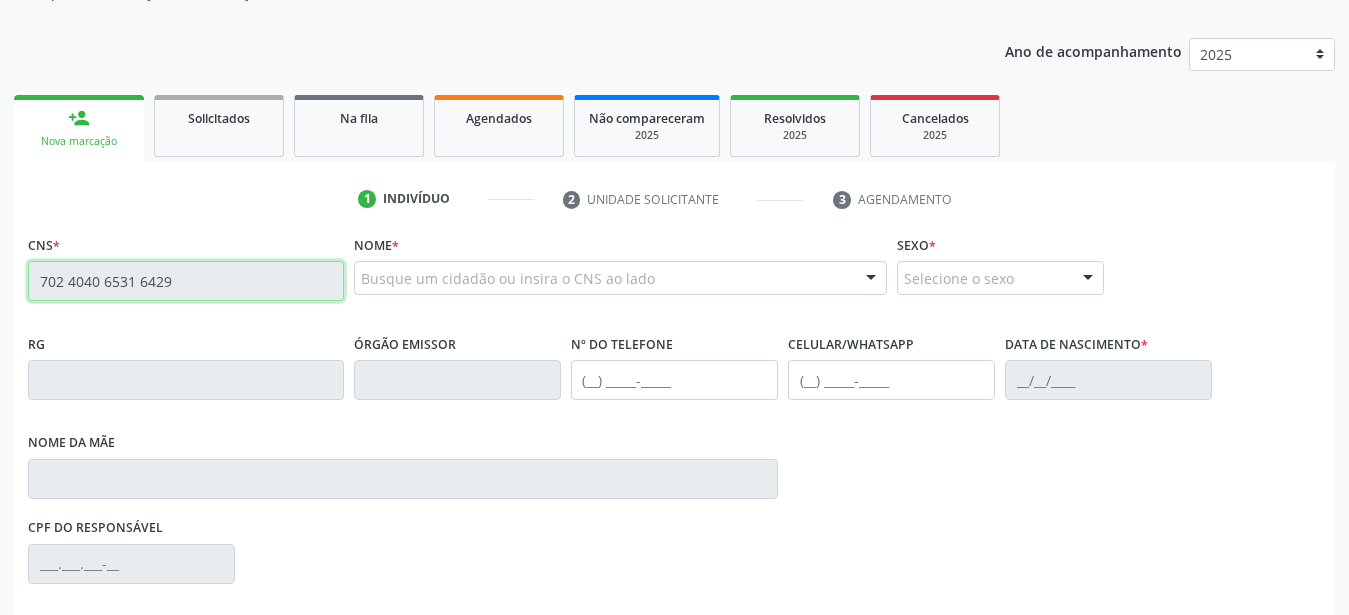 type 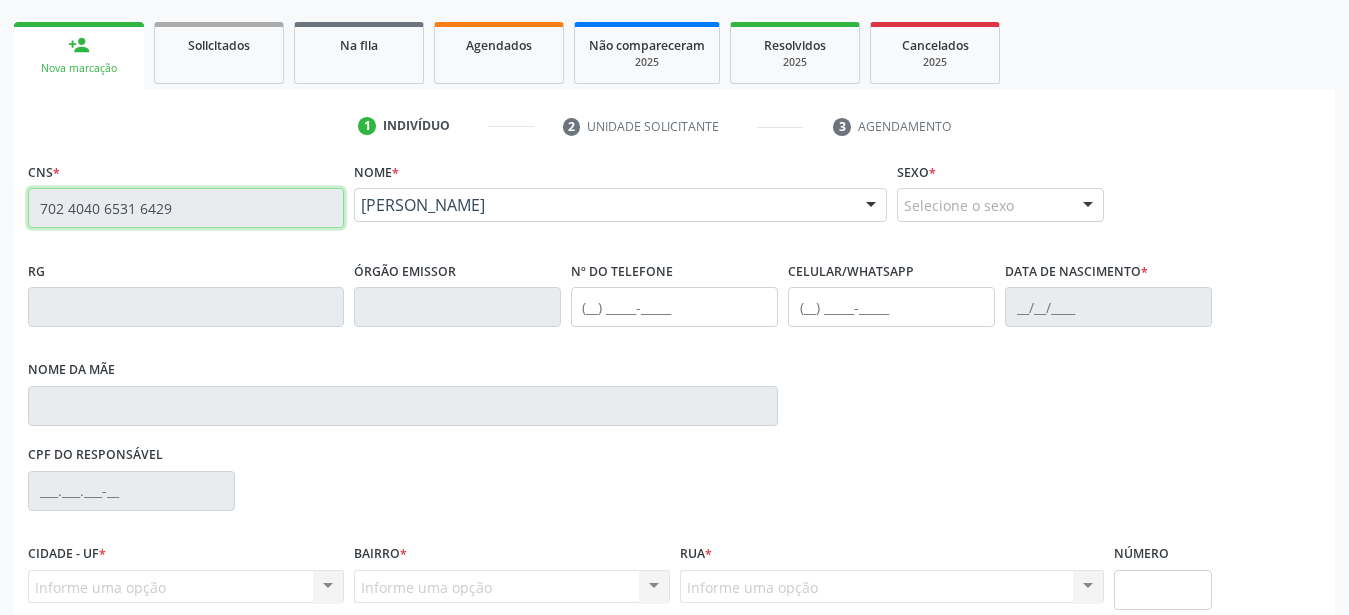 type on "[PHONE_NUMBER]" 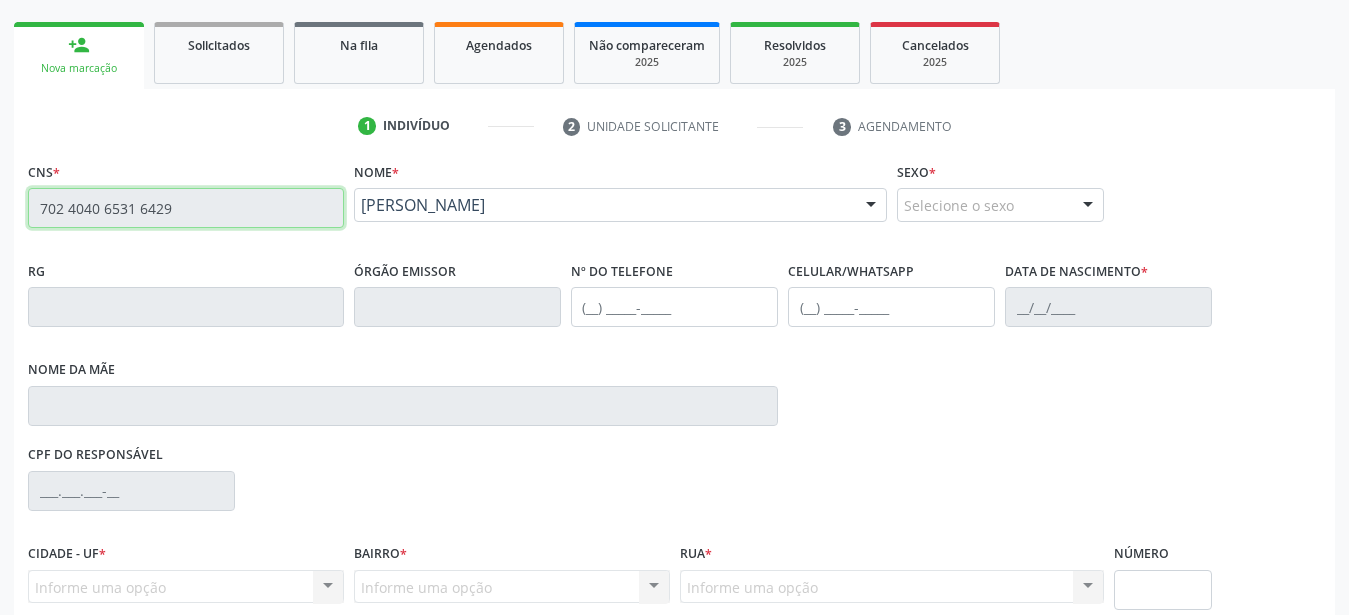 type on "[PHONE_NUMBER]" 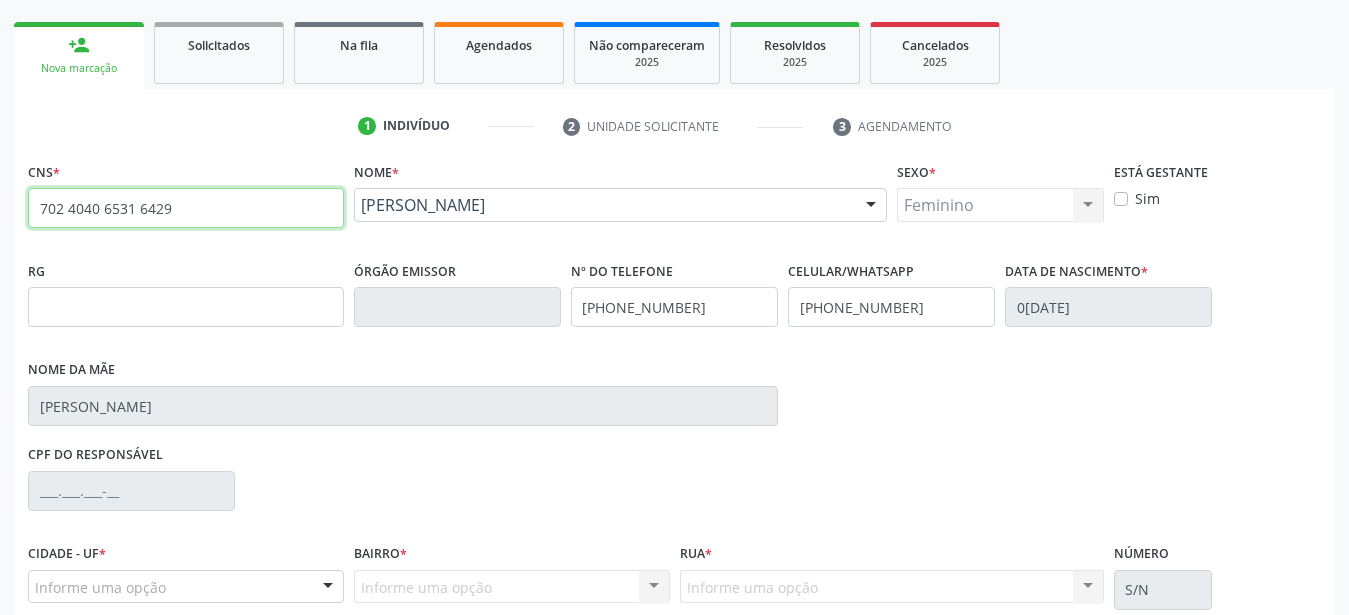 scroll, scrollTop: 306, scrollLeft: 0, axis: vertical 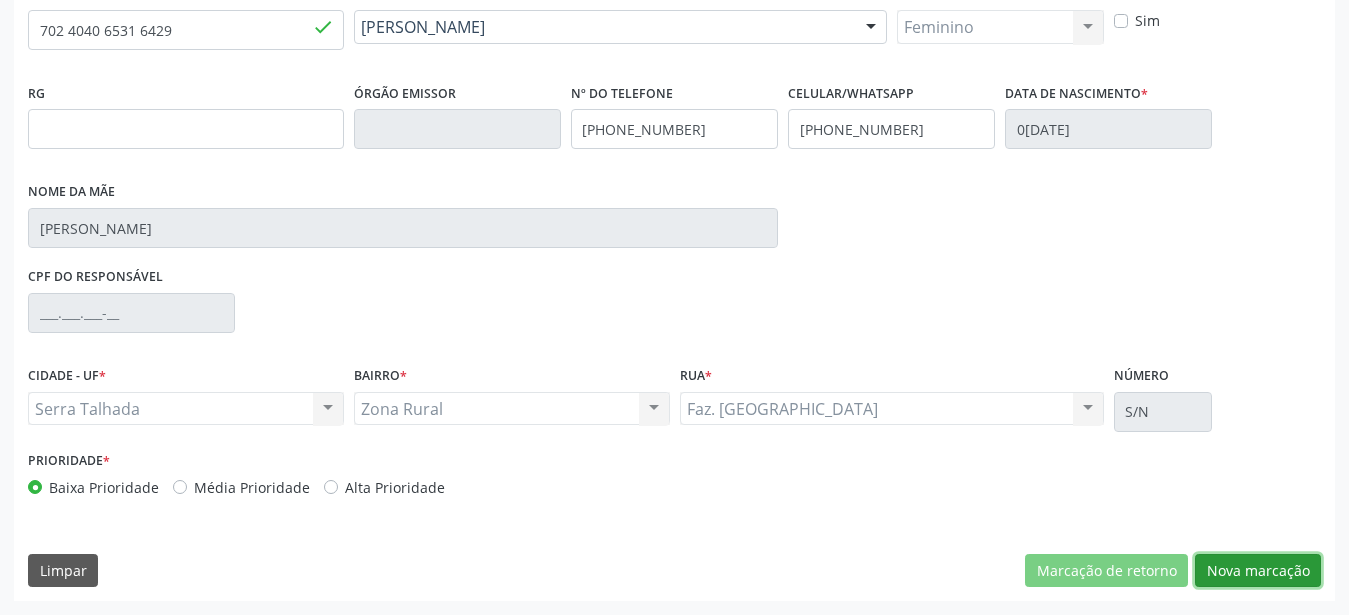 click on "Nova marcação" at bounding box center [1258, 571] 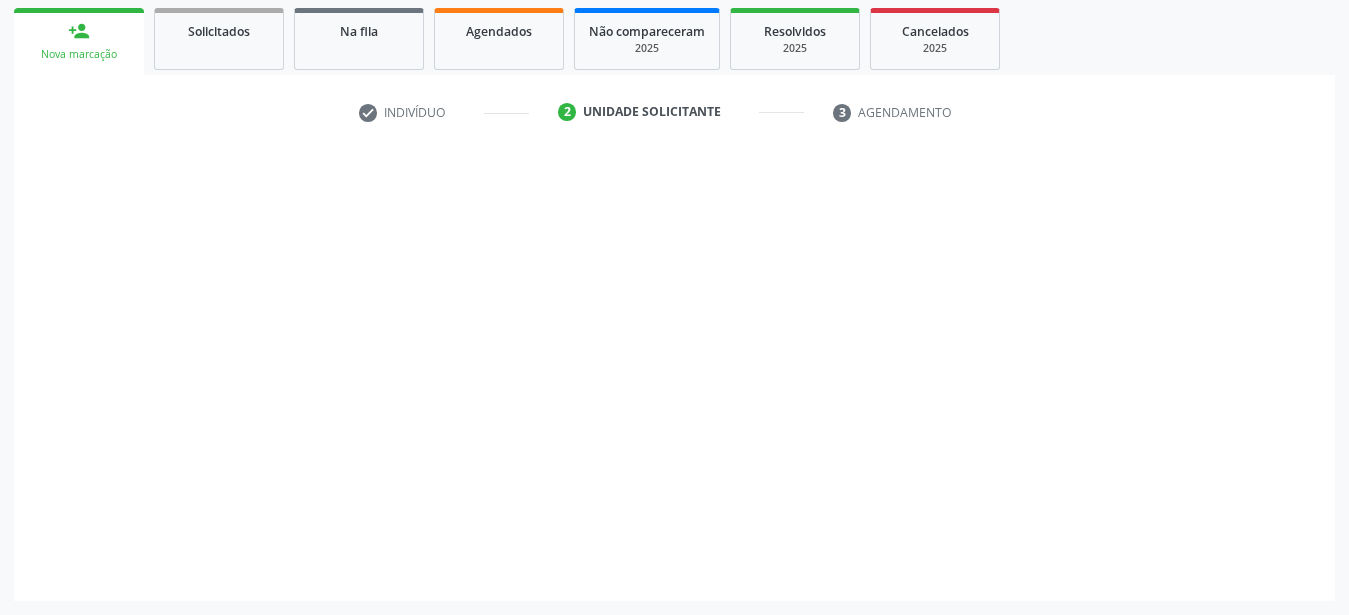 scroll, scrollTop: 307, scrollLeft: 0, axis: vertical 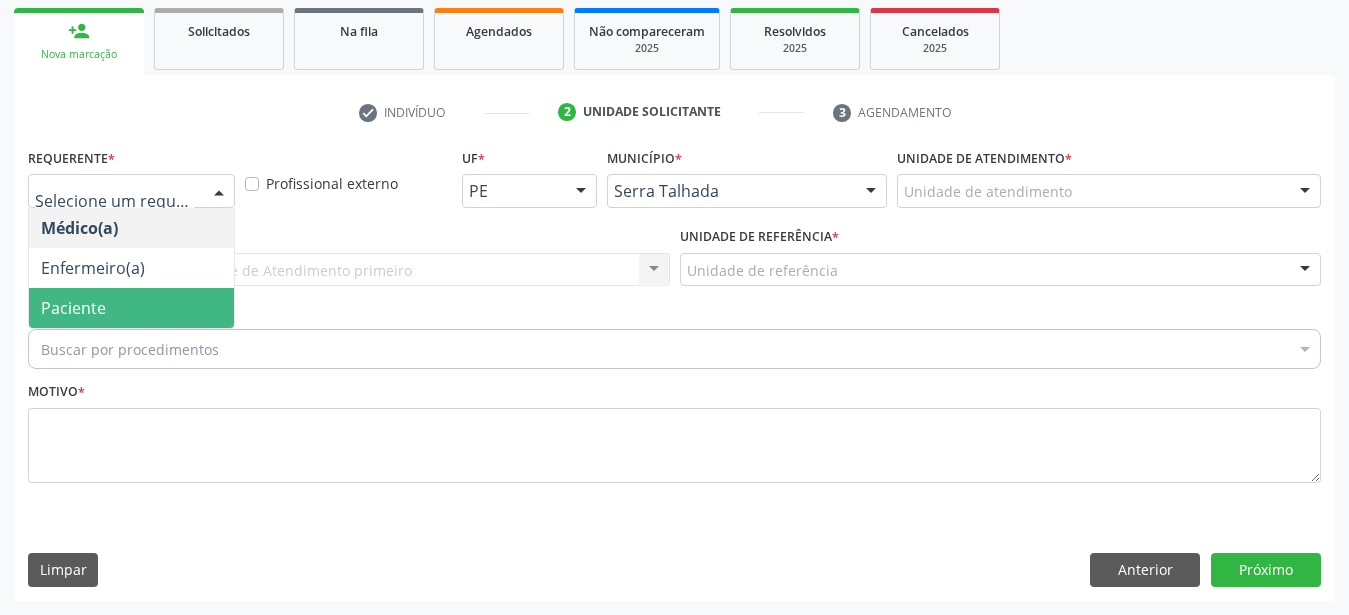 click on "Paciente" at bounding box center [131, 308] 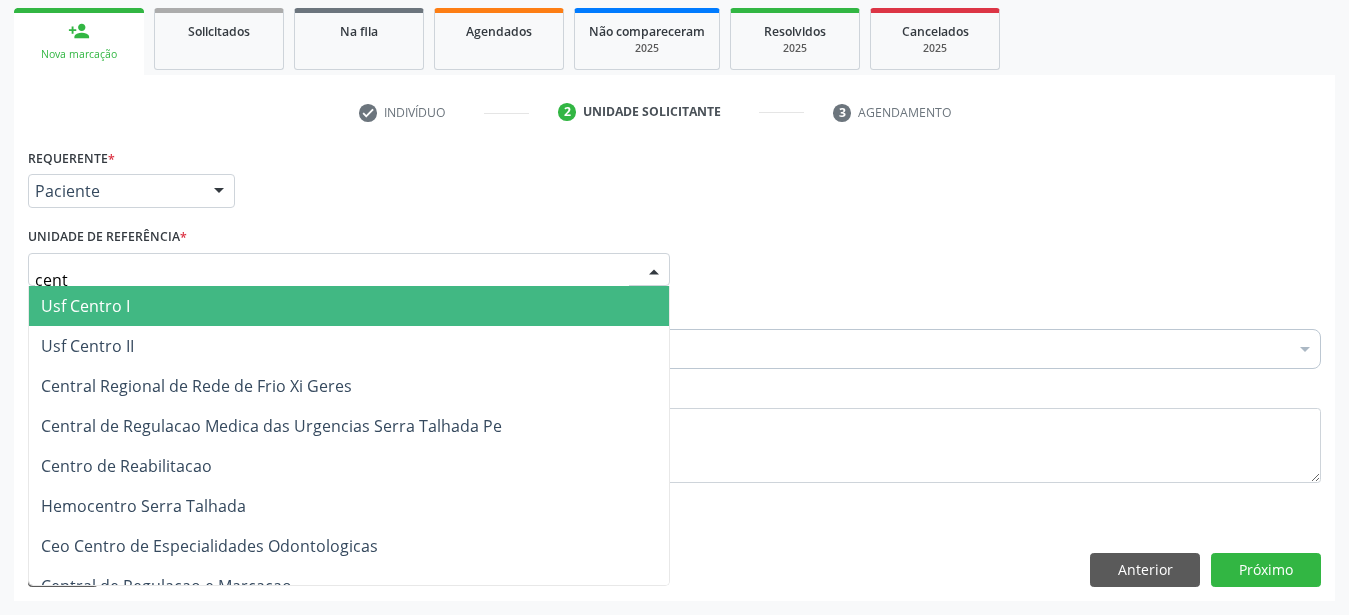 type on "centr" 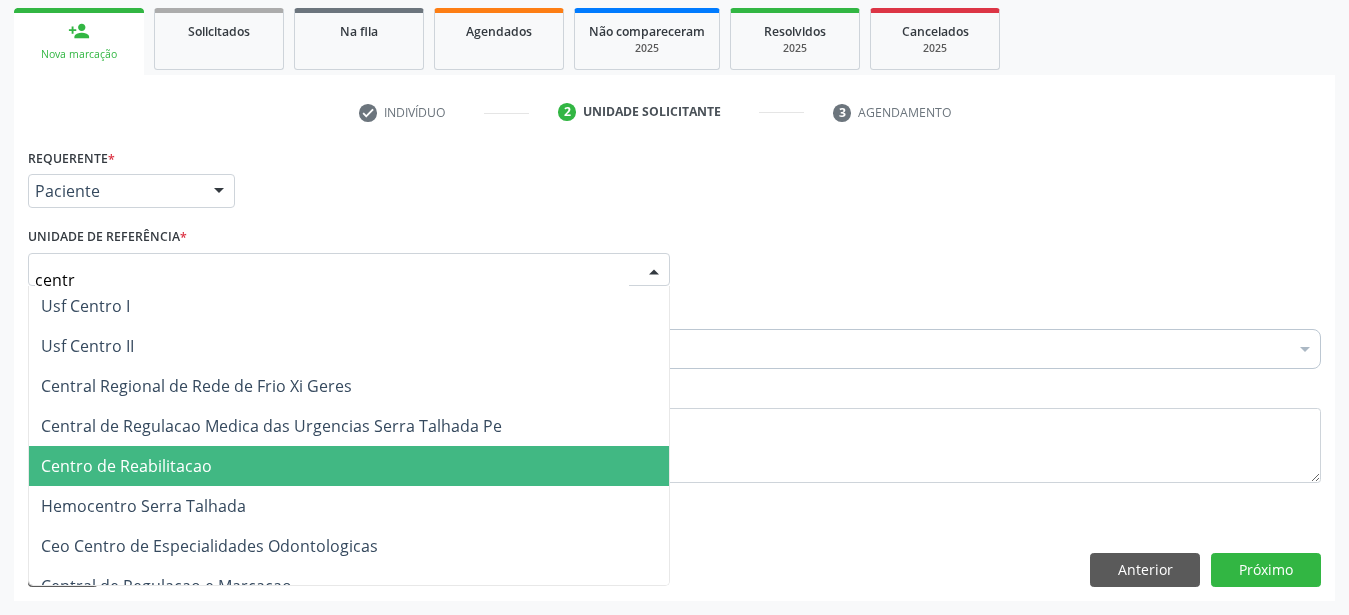 click on "Centro de Reabilitacao" at bounding box center (349, 466) 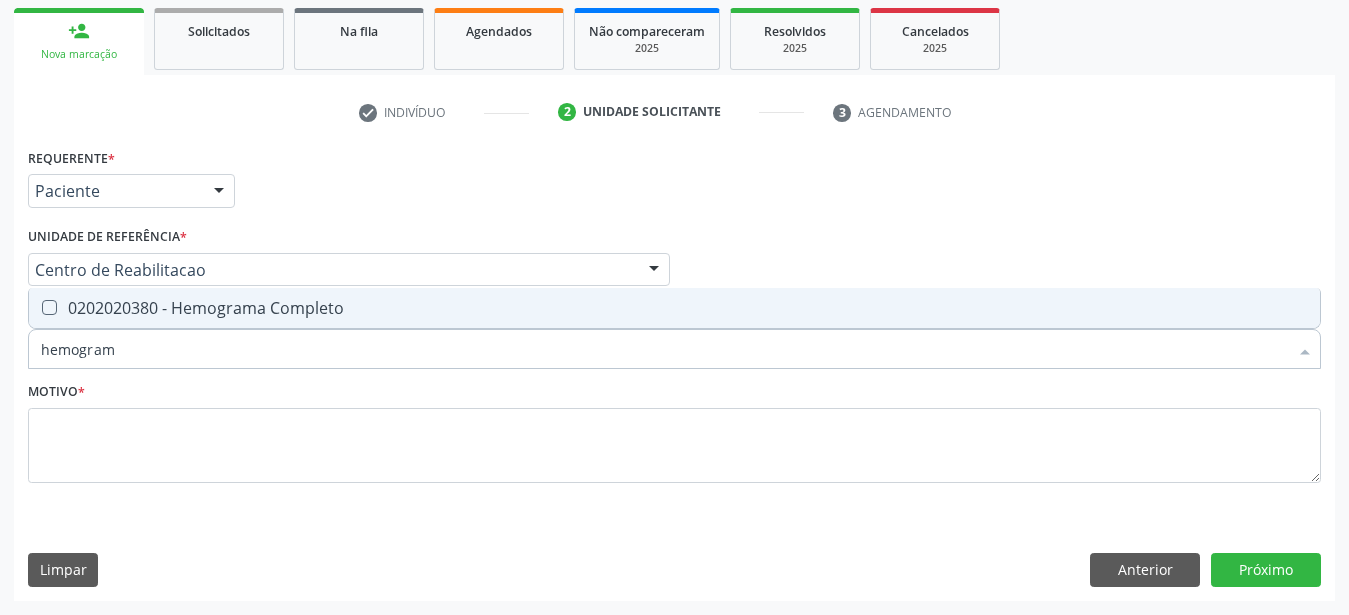 type on "hemograma" 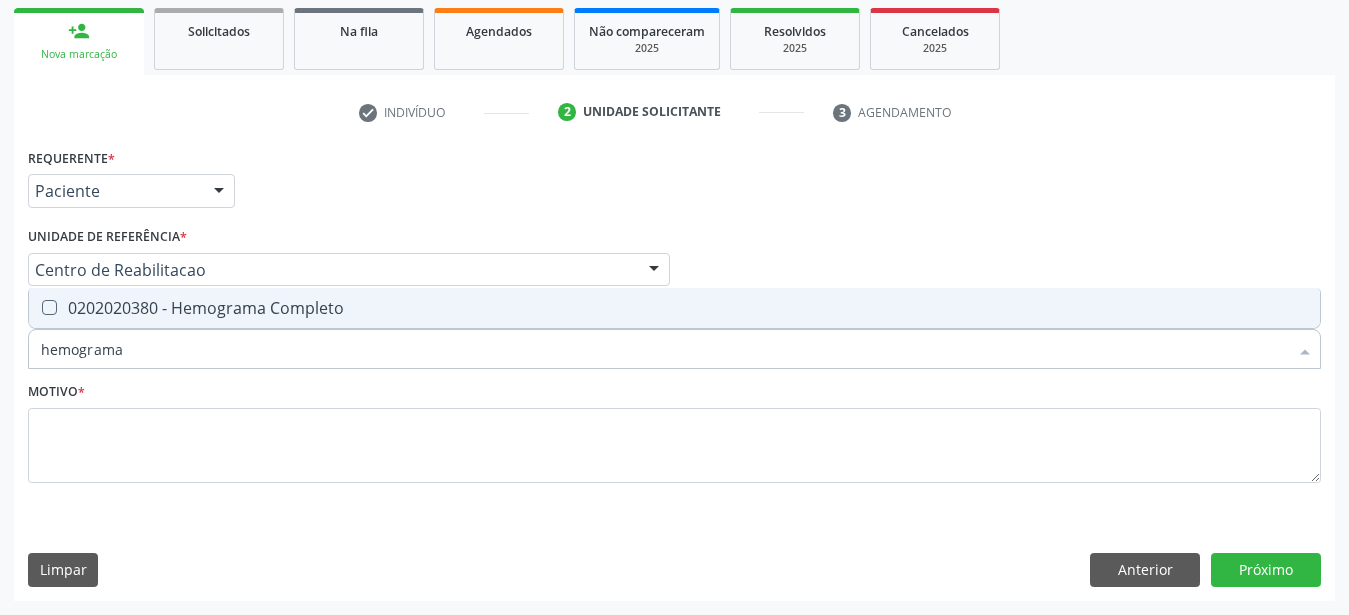 click on "0202020380 - Hemograma Completo" at bounding box center (674, 308) 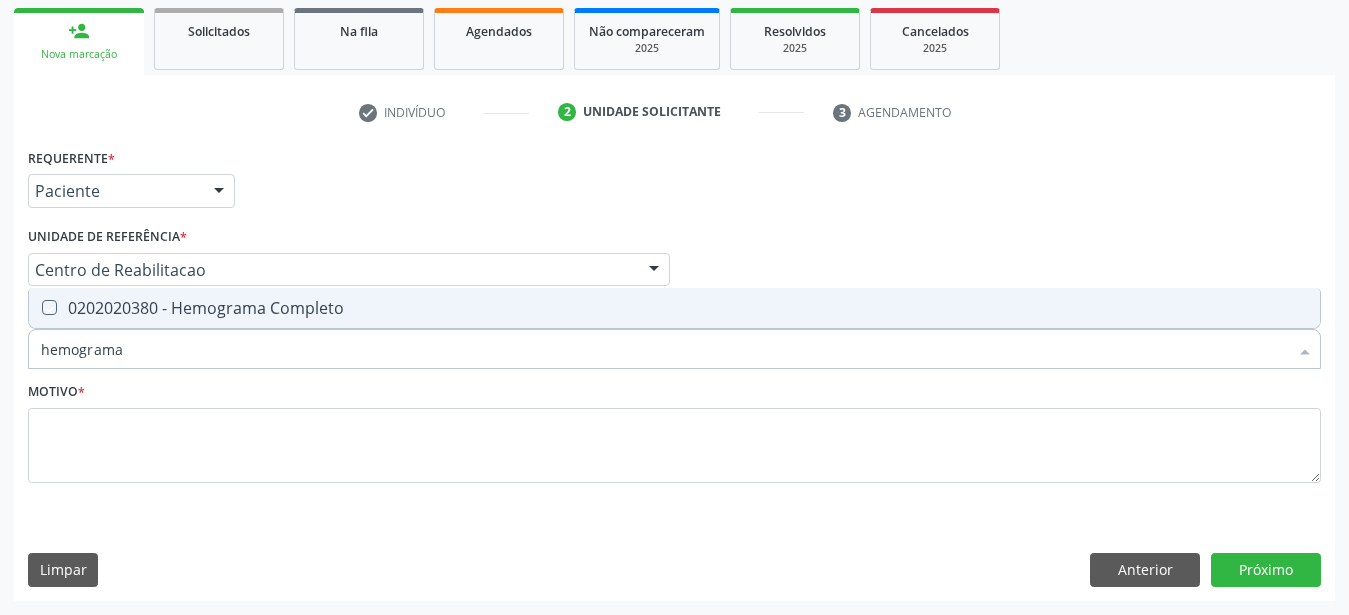 checkbox on "true" 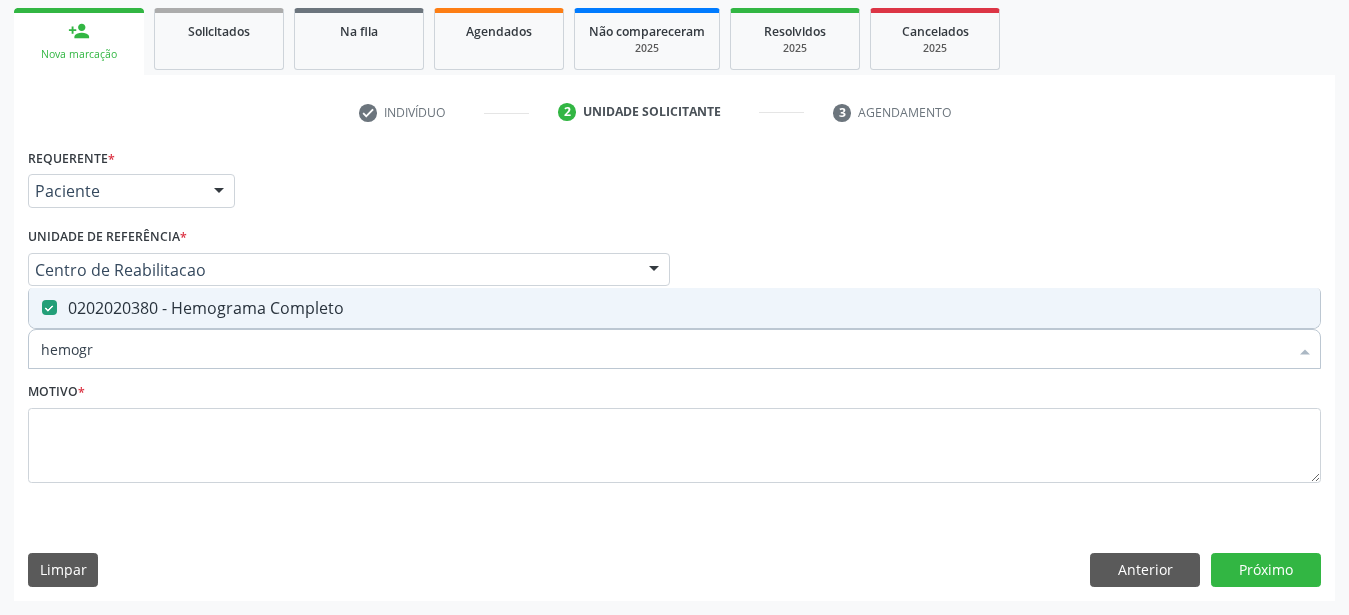 type on "hemog" 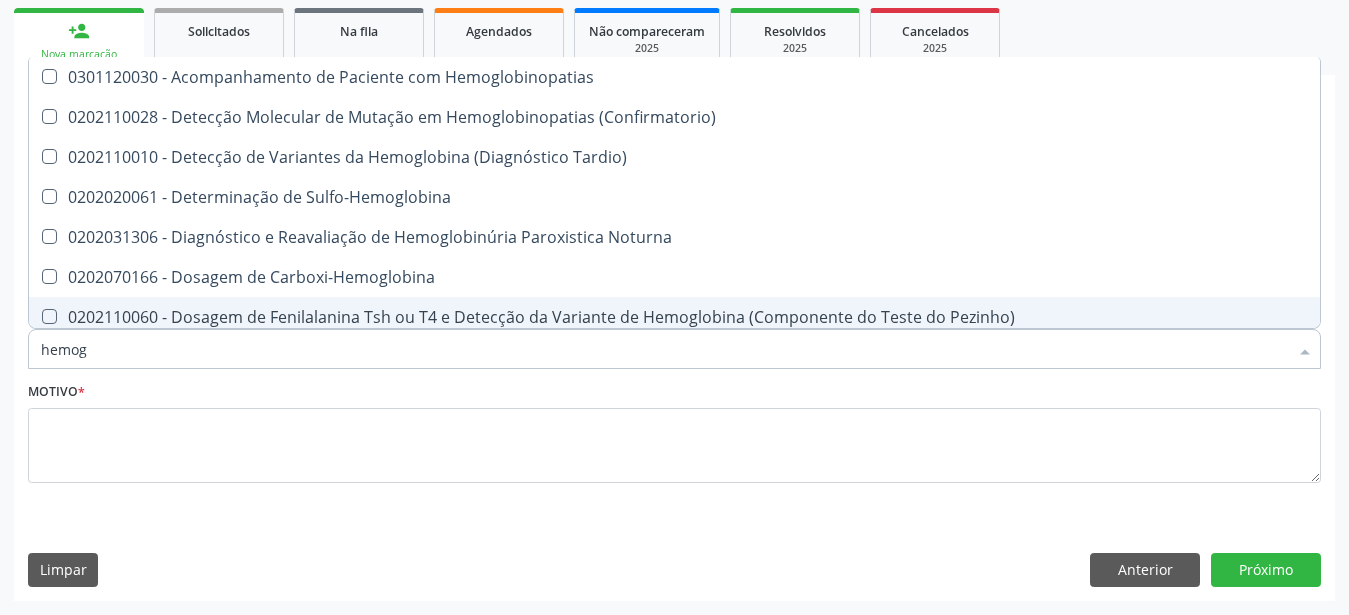 type on "hemo" 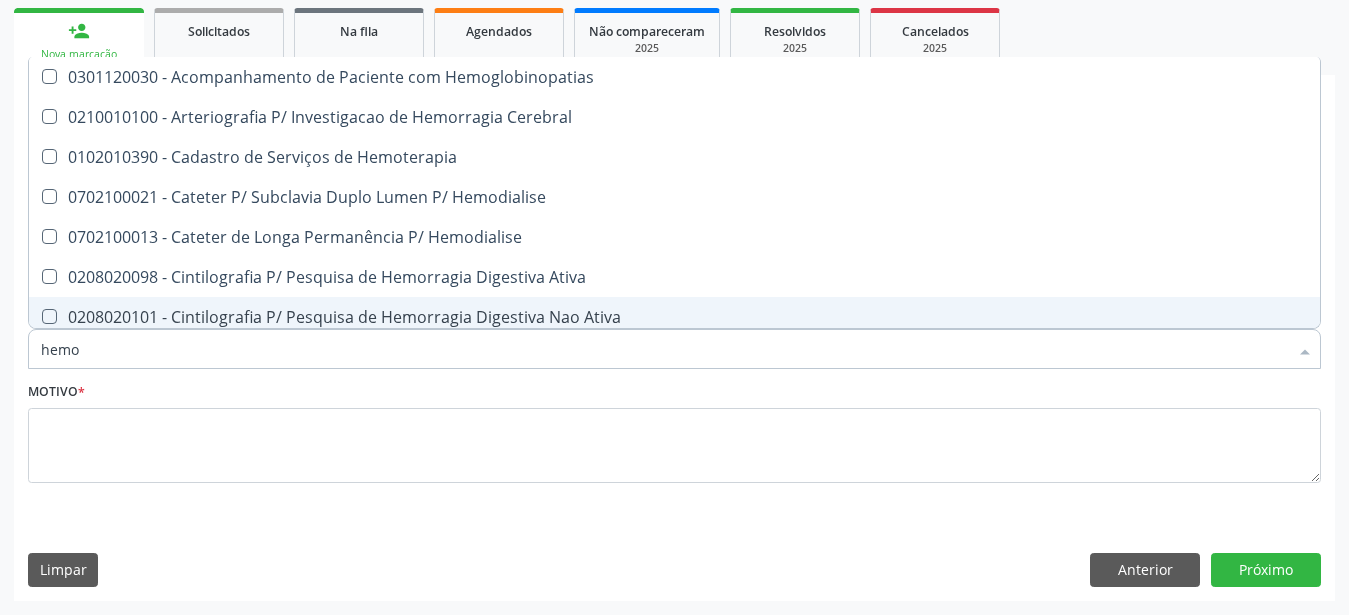 type on "hem" 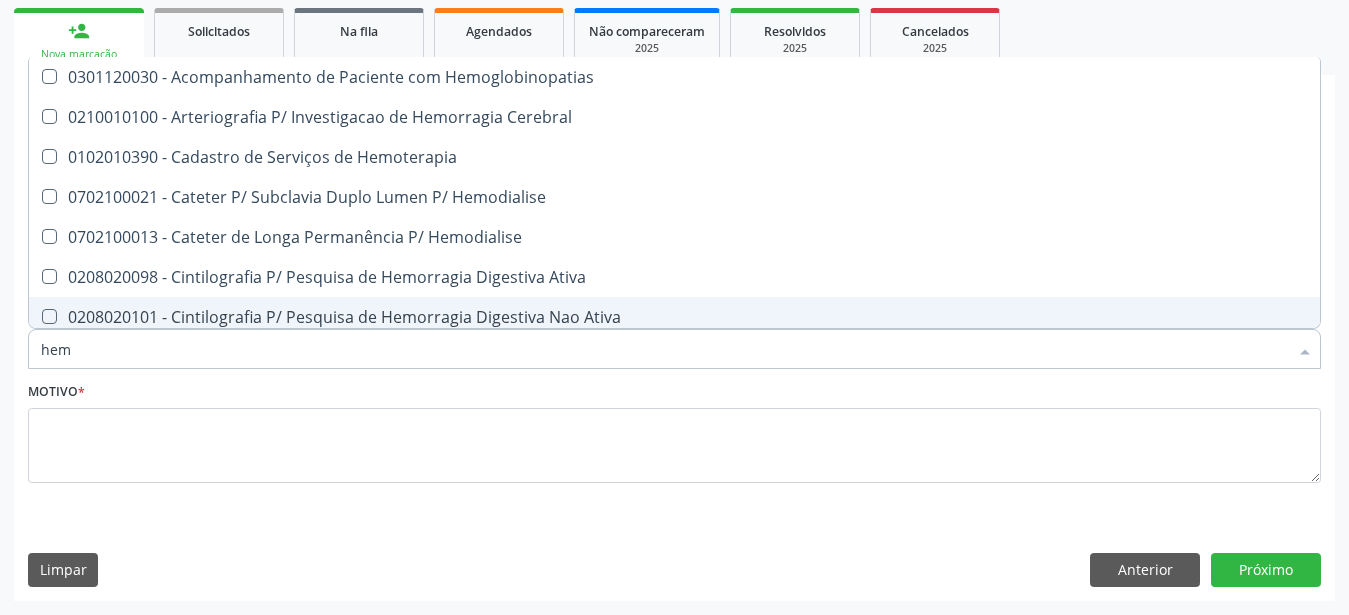type on "he" 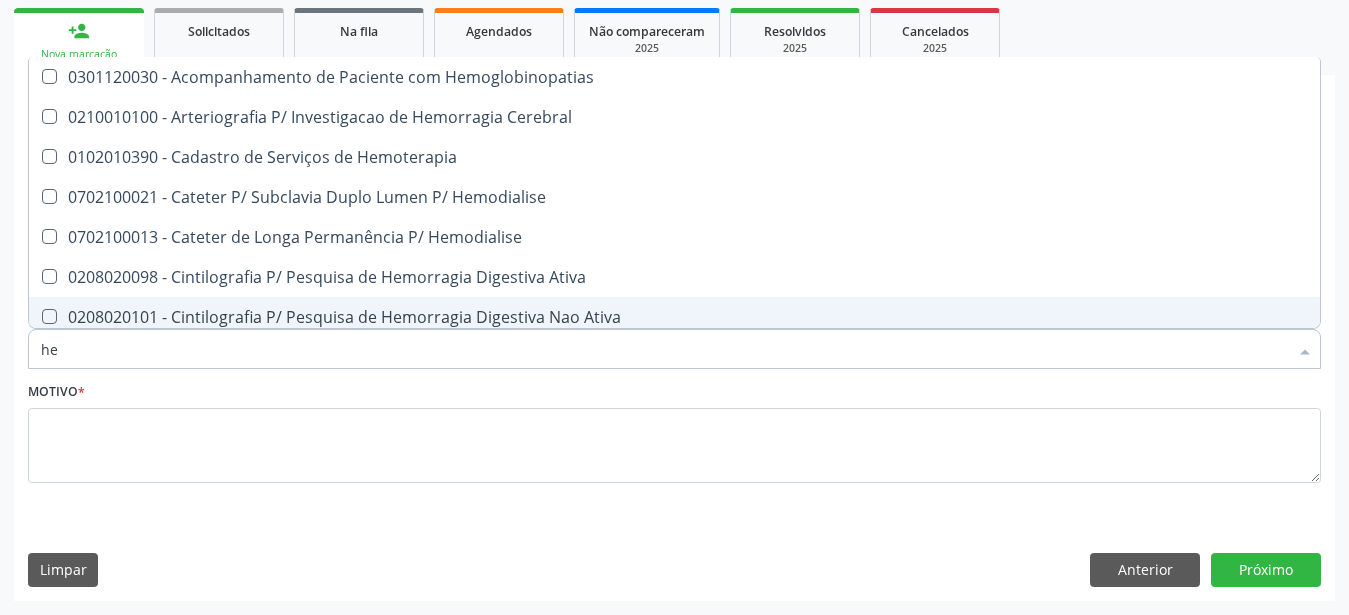 type on "h" 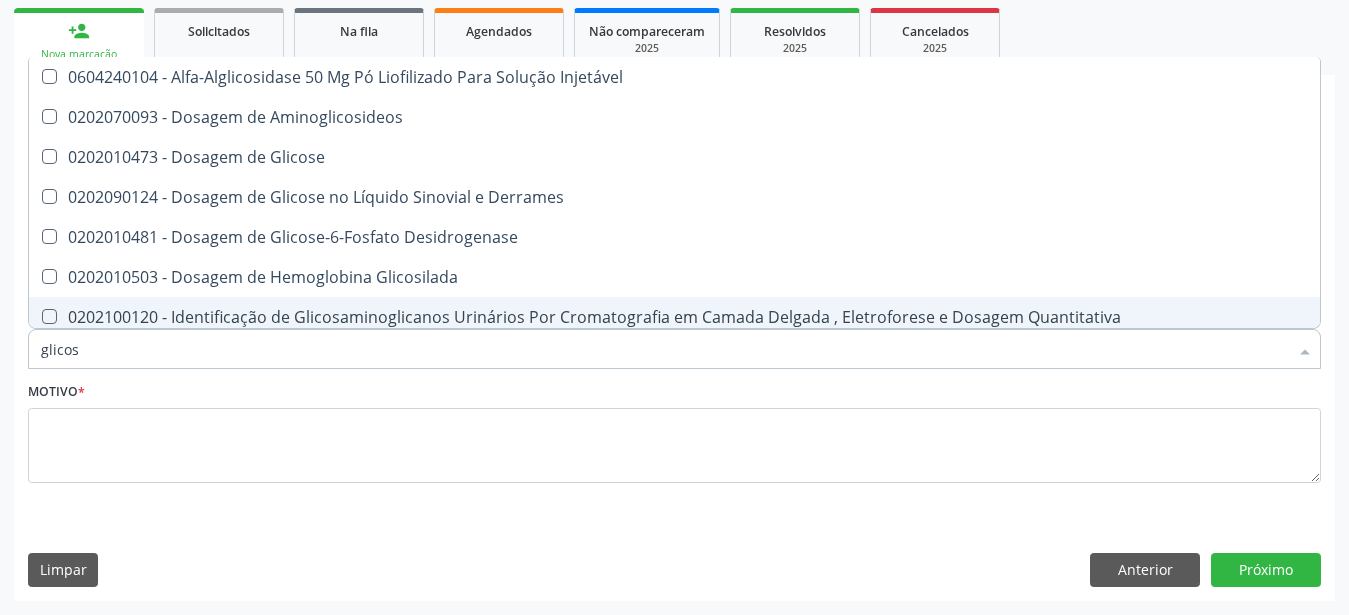 type on "glicose" 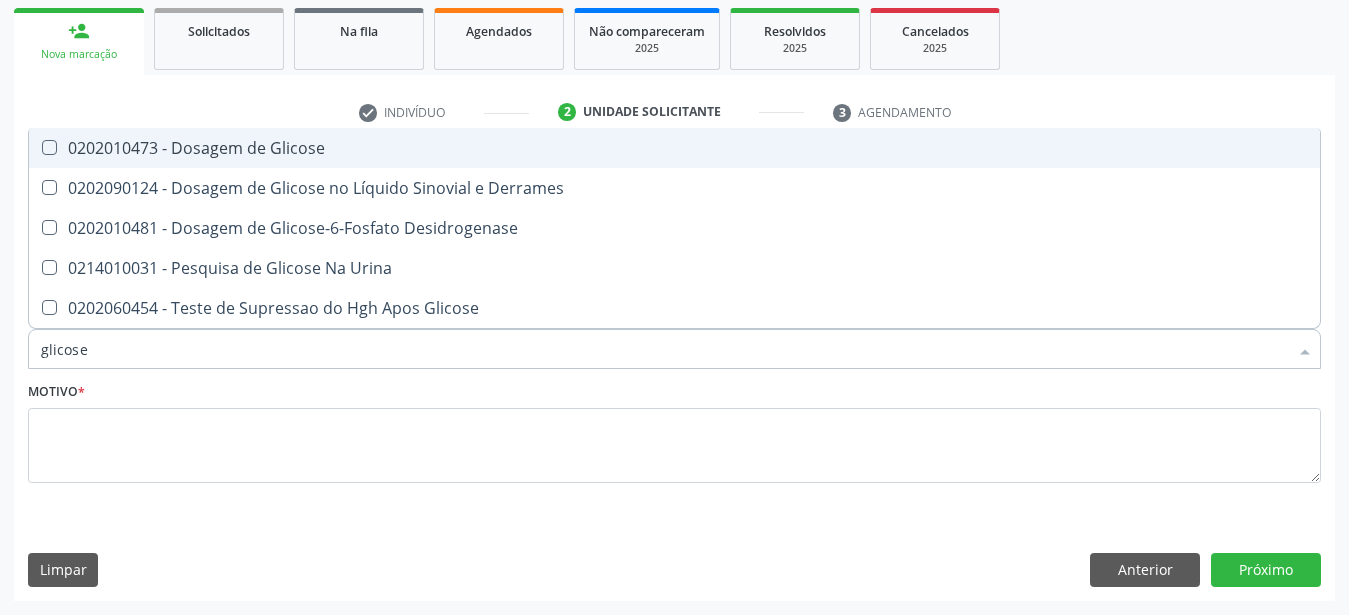 click on "0202010473 - Dosagem de Glicose" at bounding box center (674, 148) 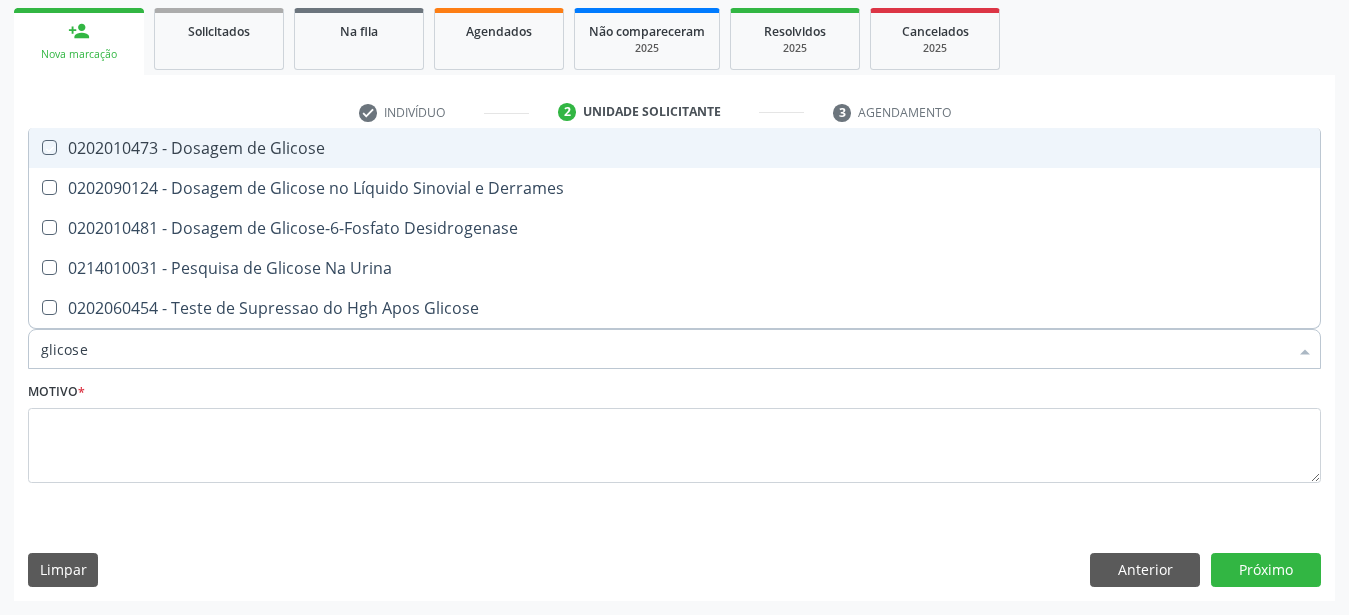 checkbox on "true" 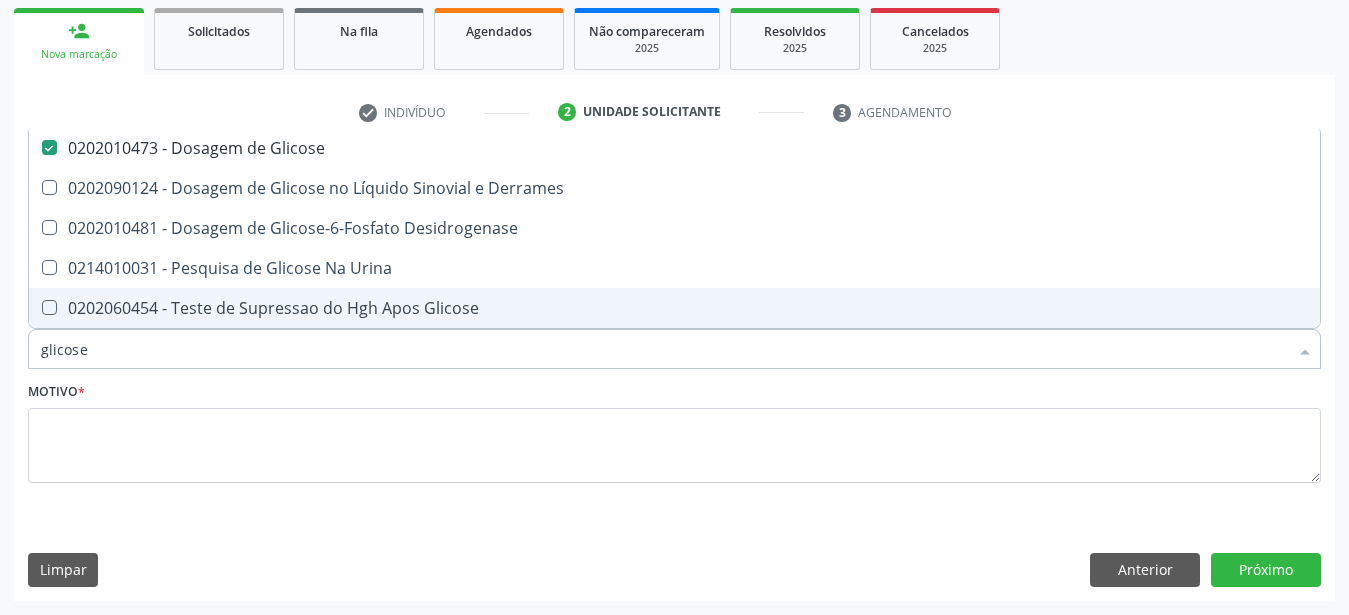 type on "glicos" 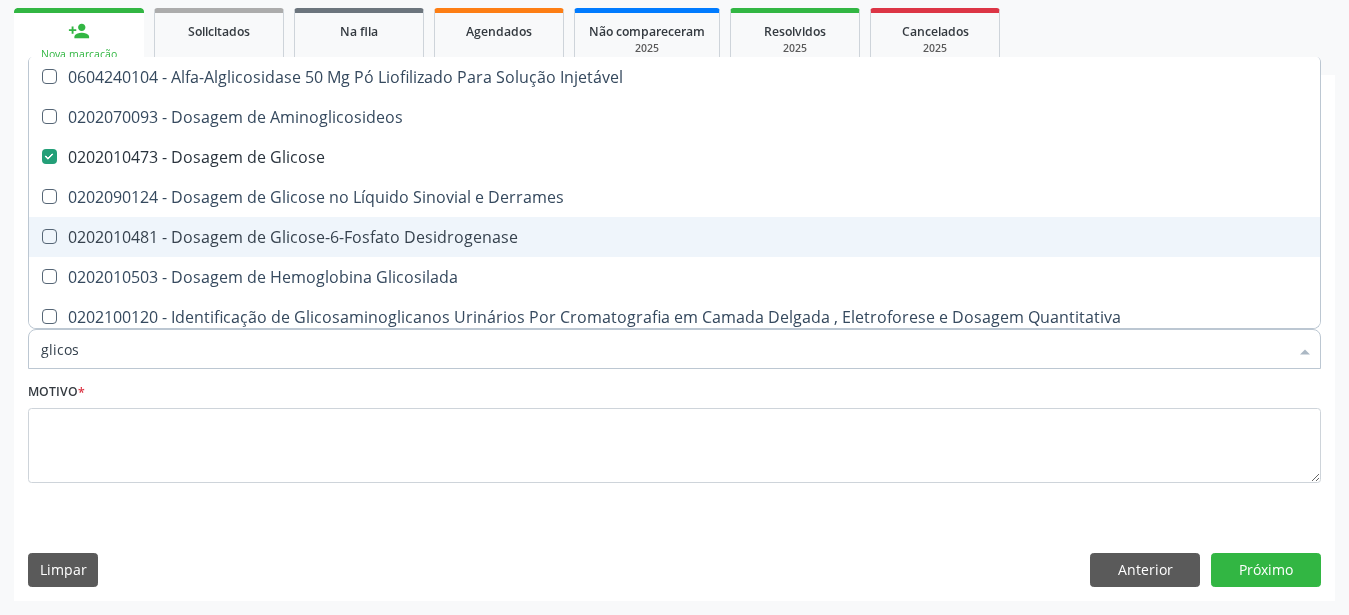 type on "glico" 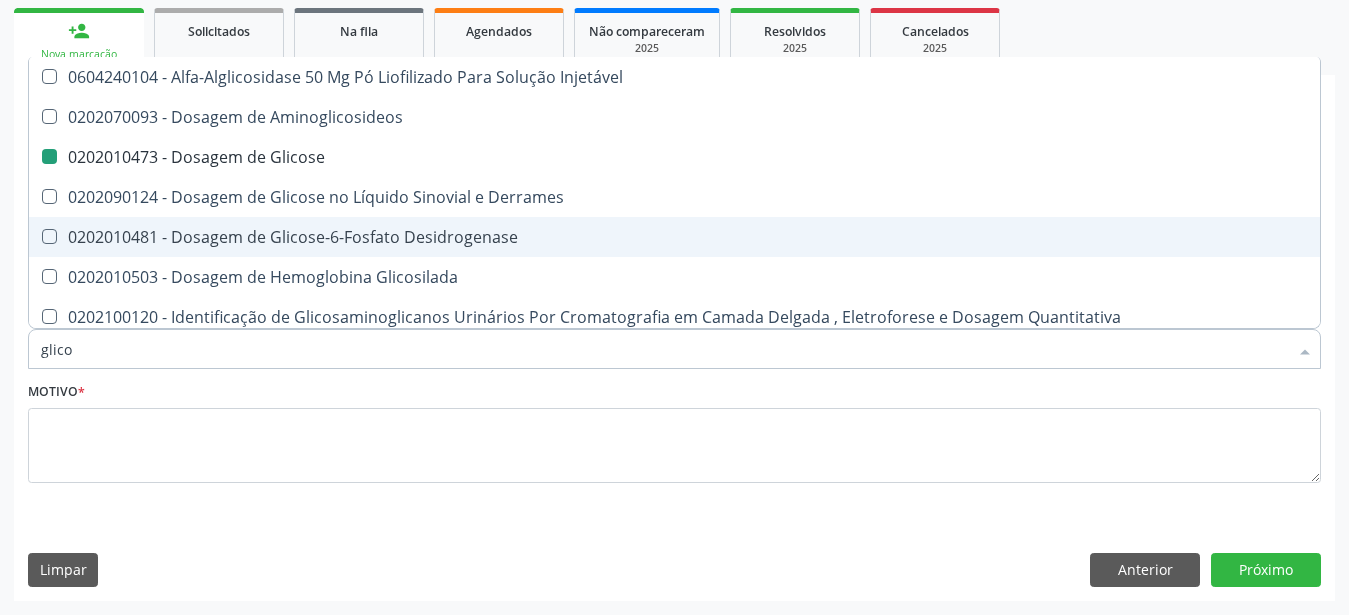 type on "glic" 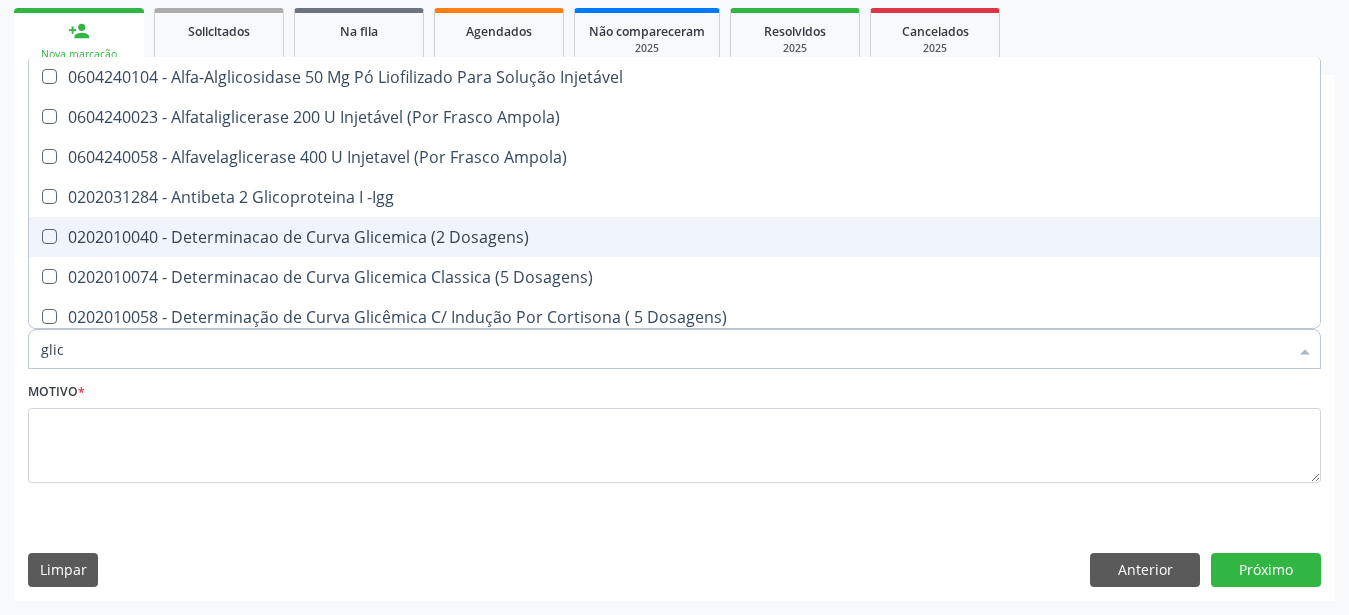 type on "gli" 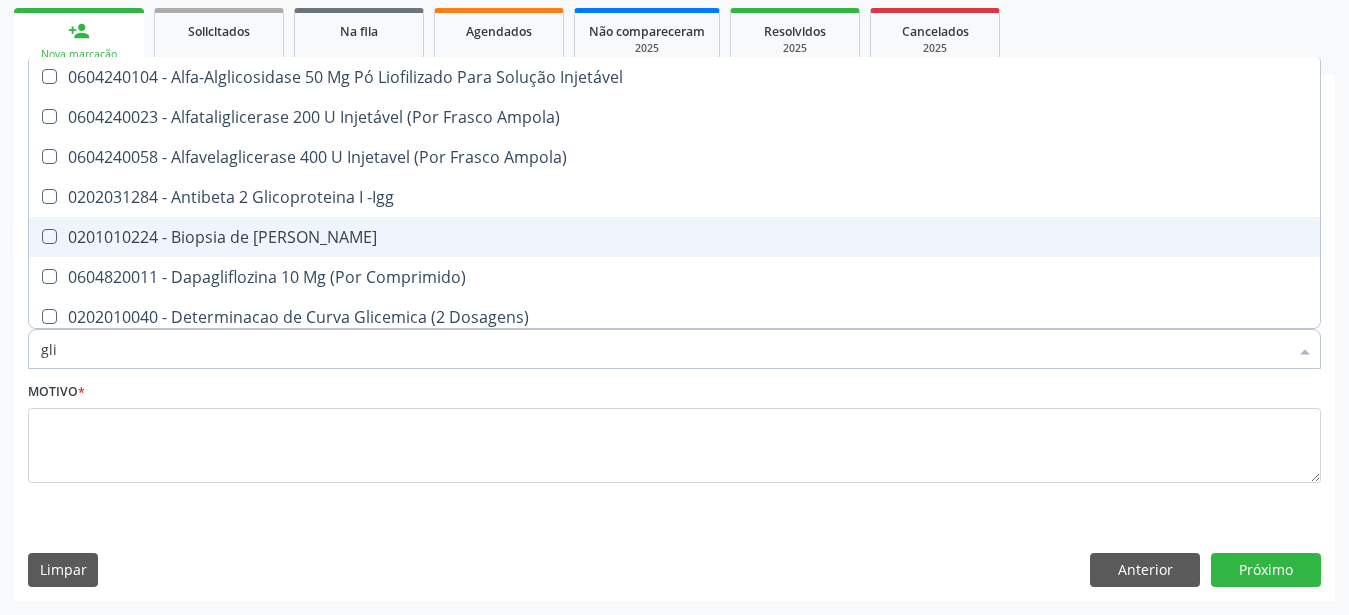 type on "gl" 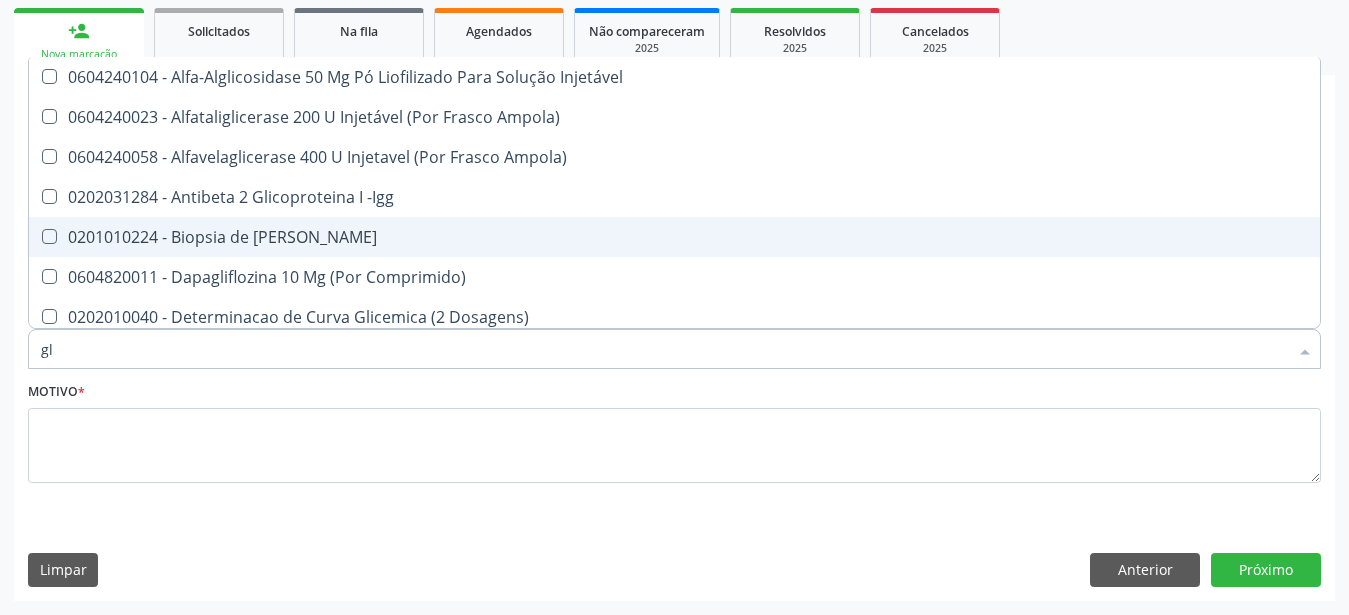 type on "g" 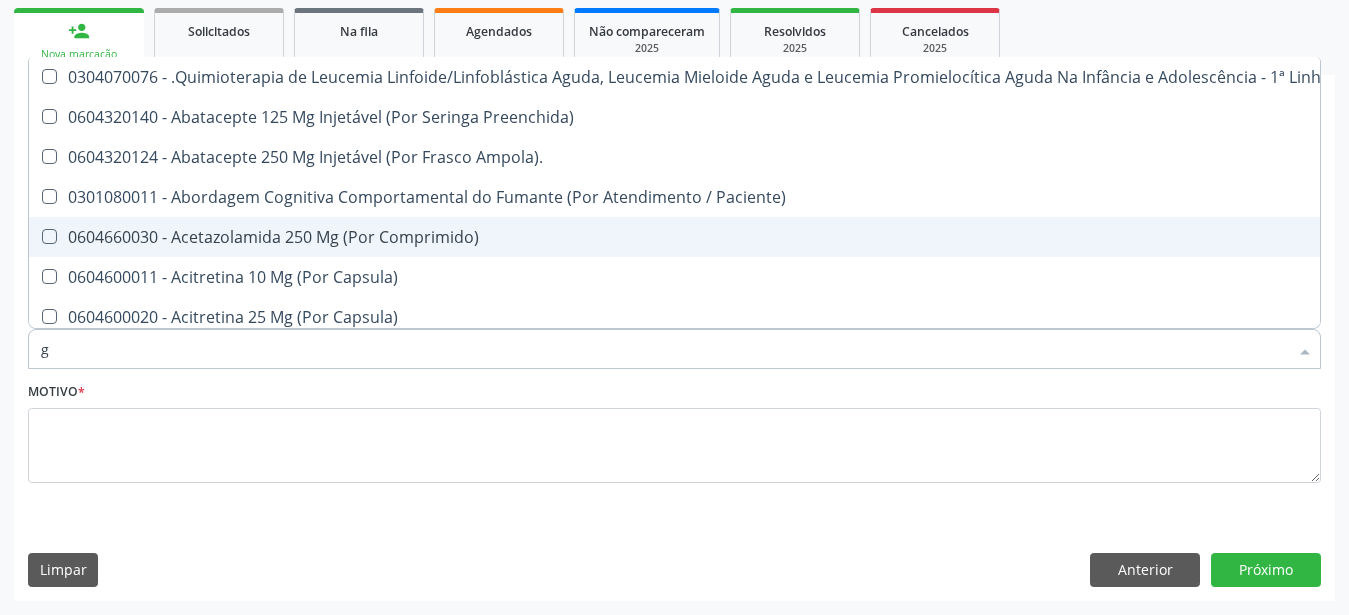 type 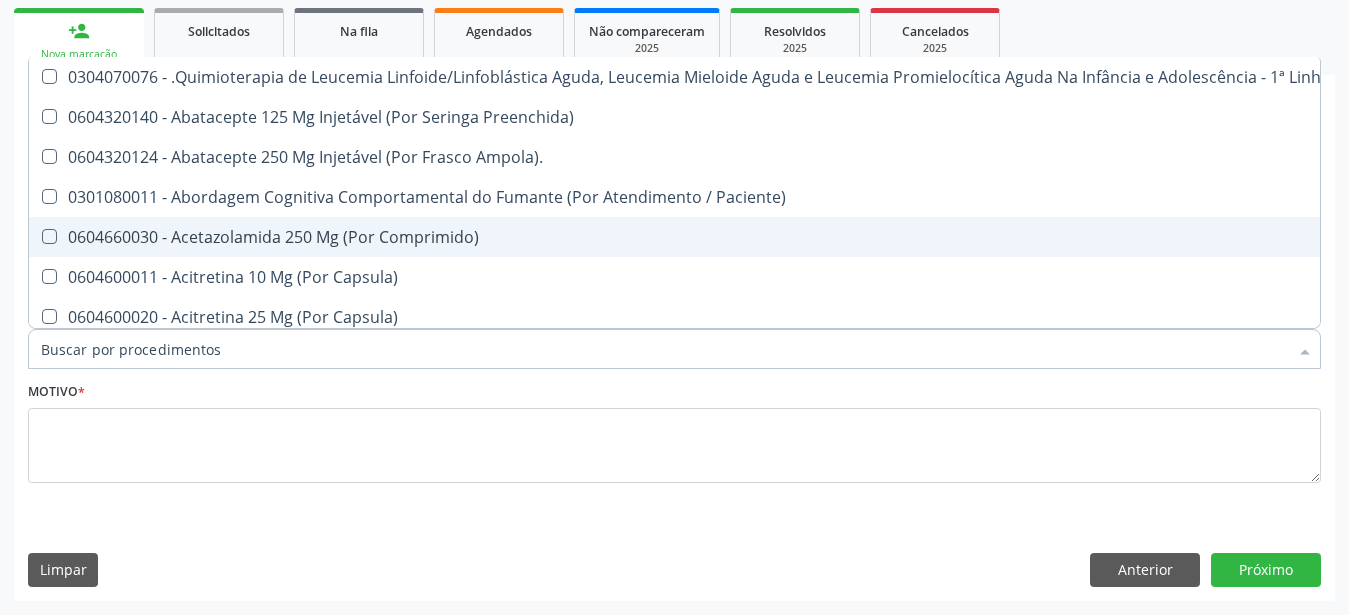 checkbox on "false" 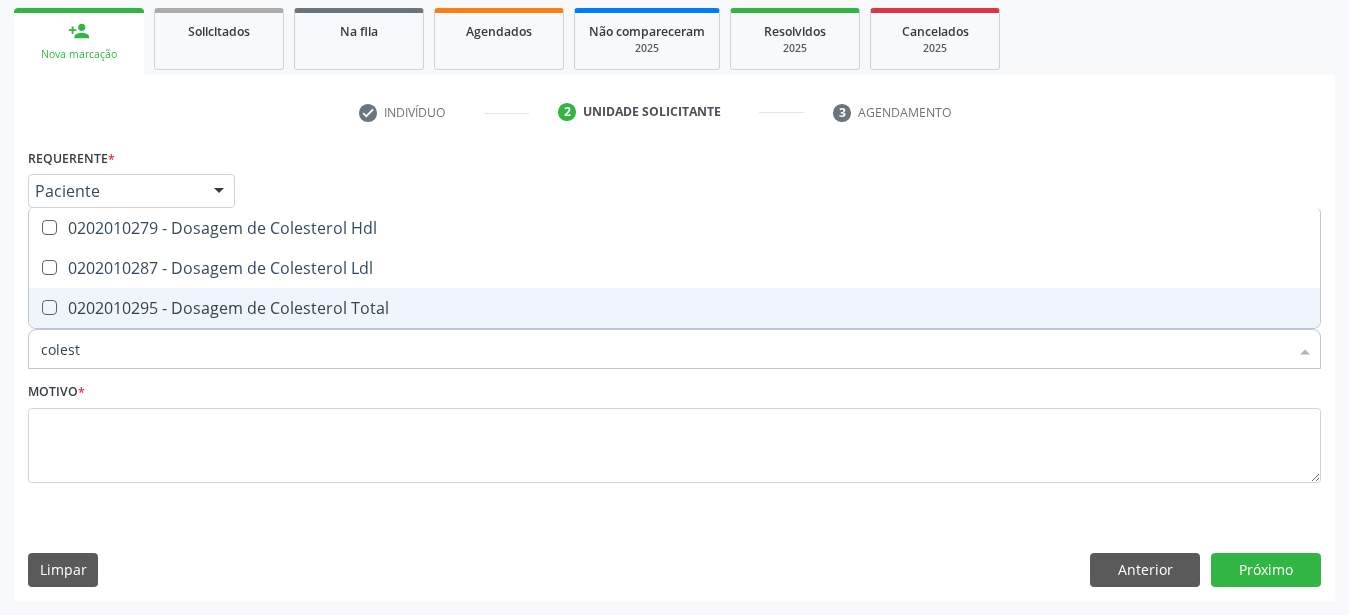 type on "coleste" 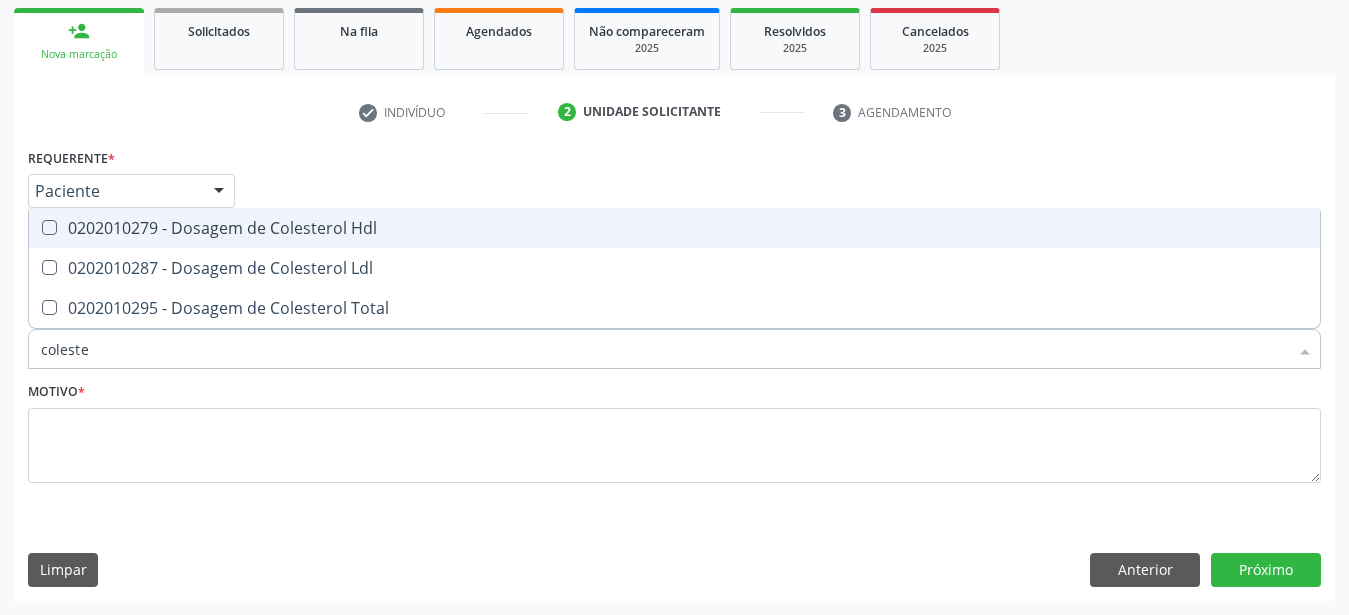 click at bounding box center [49, 227] 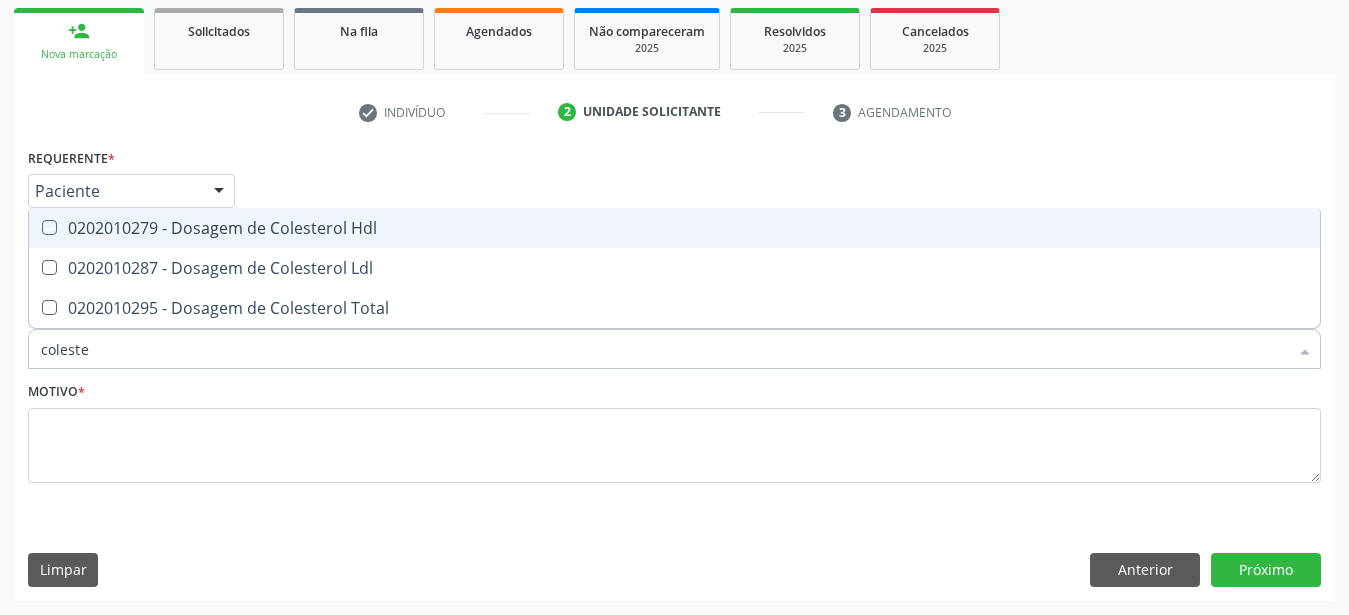 click at bounding box center (35, 227) 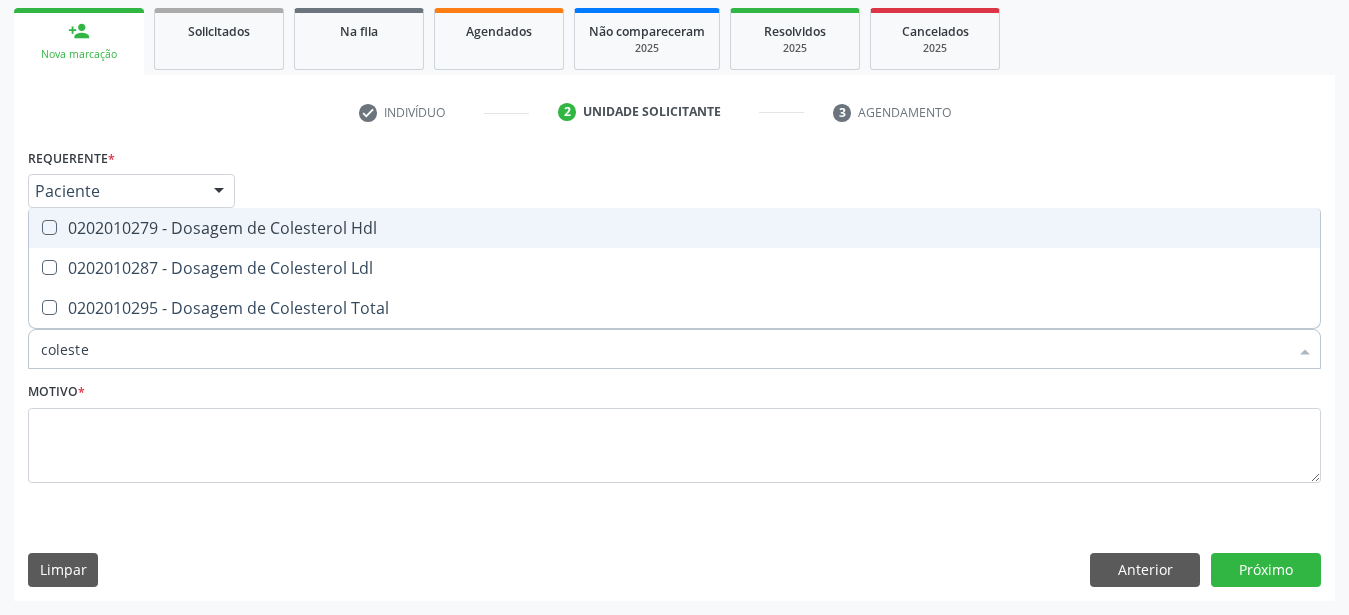 checkbox on "true" 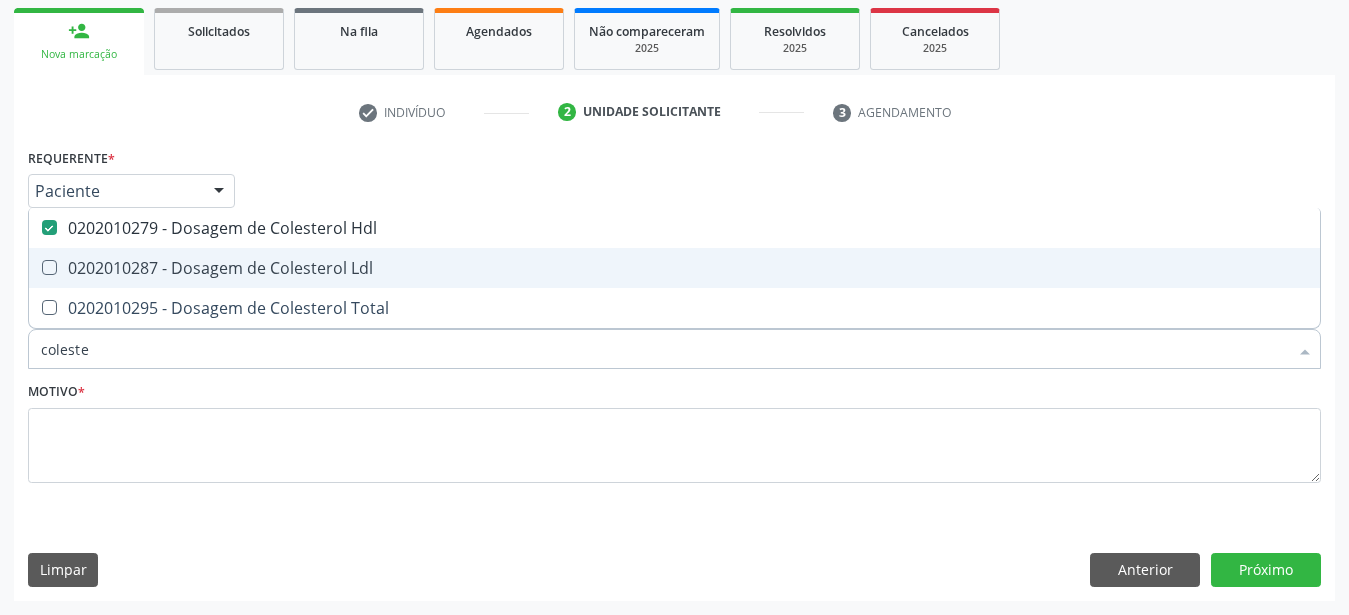 drag, startPoint x: 56, startPoint y: 246, endPoint x: 39, endPoint y: 285, distance: 42.544094 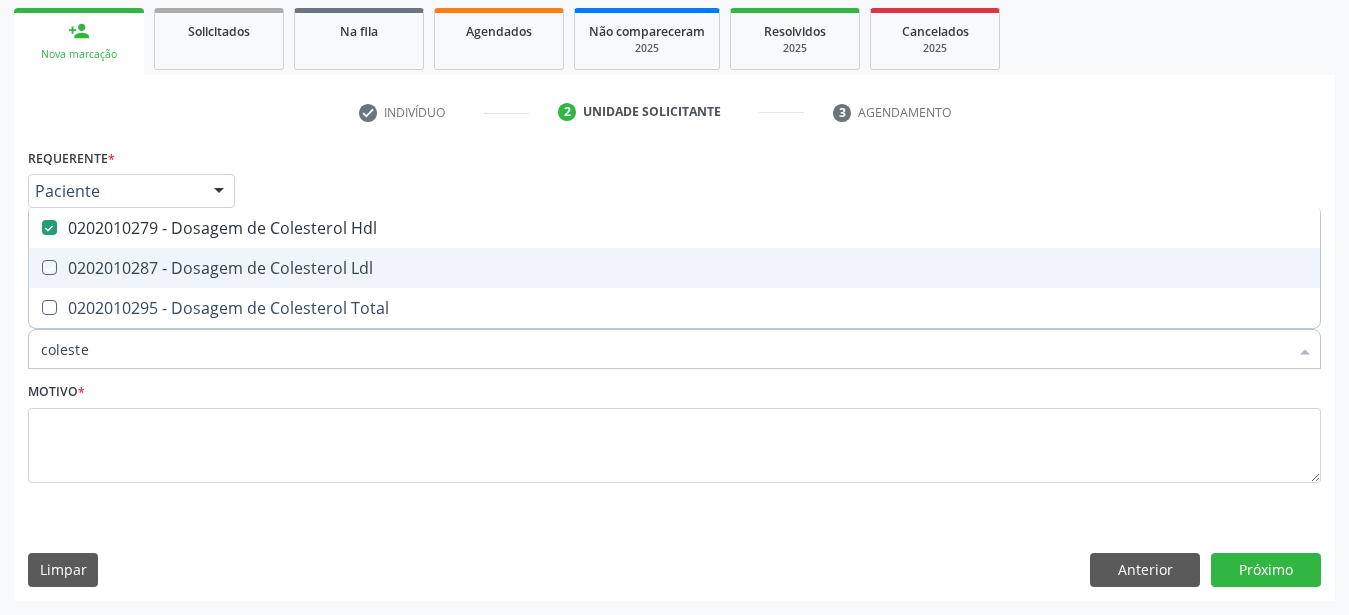 click at bounding box center (35, 267) 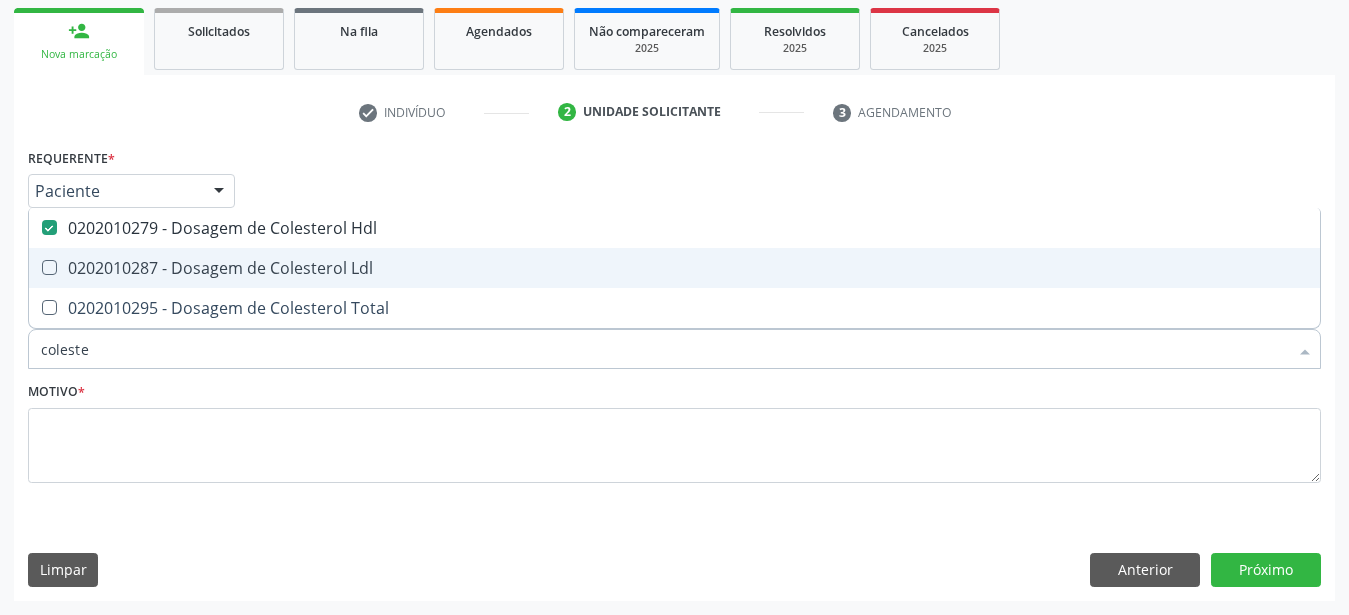 checkbox on "true" 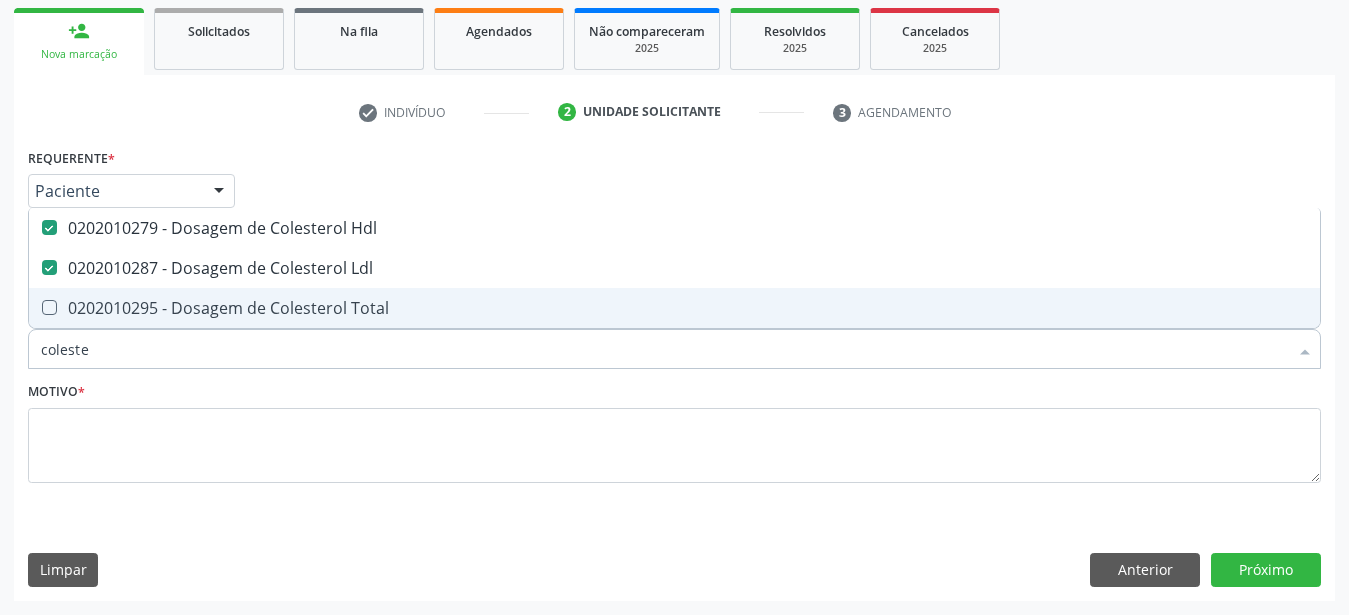click at bounding box center [49, 307] 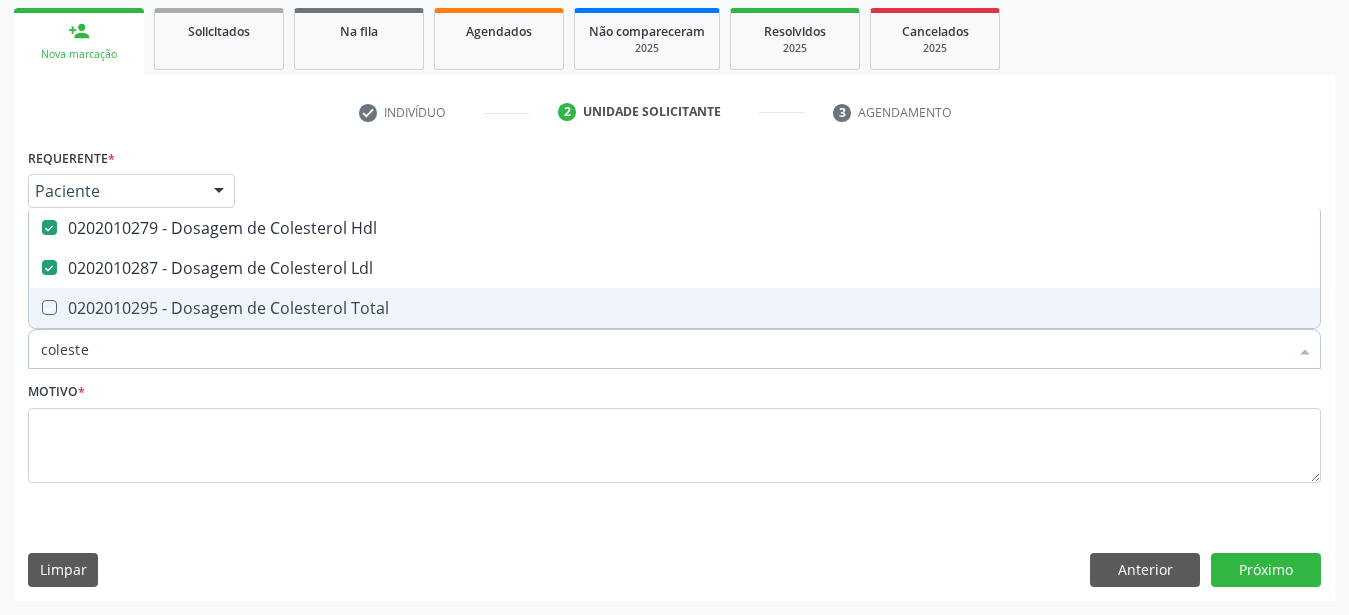 click at bounding box center [35, 307] 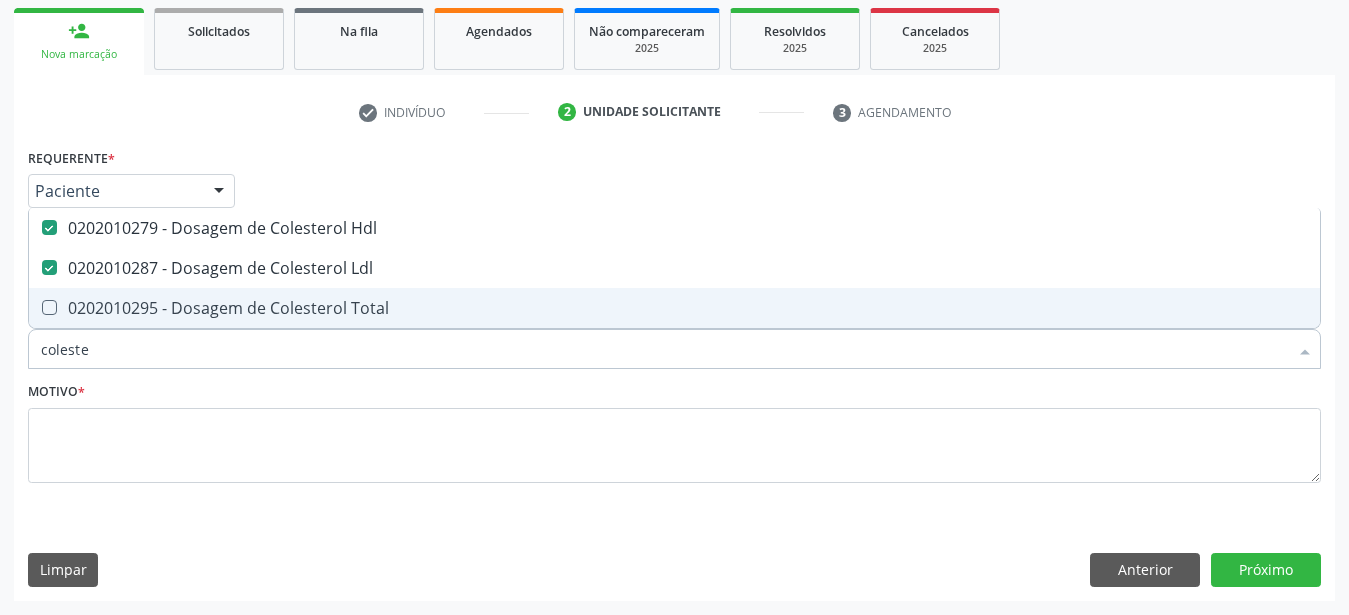 checkbox on "true" 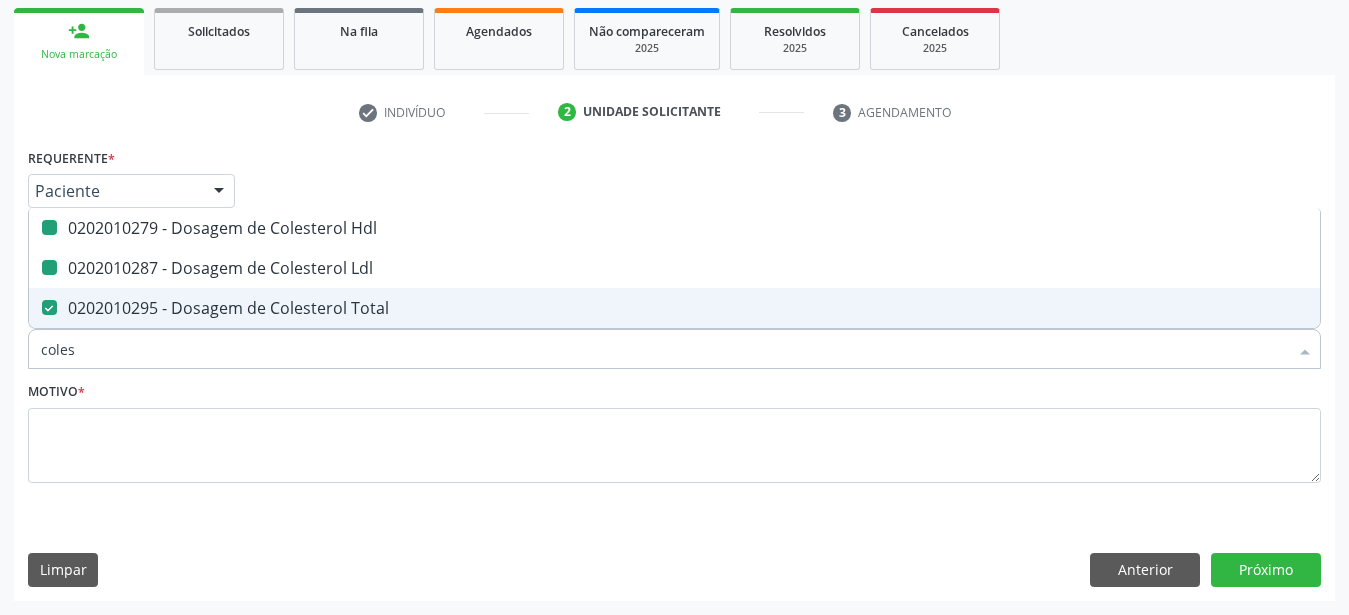 type on "cole" 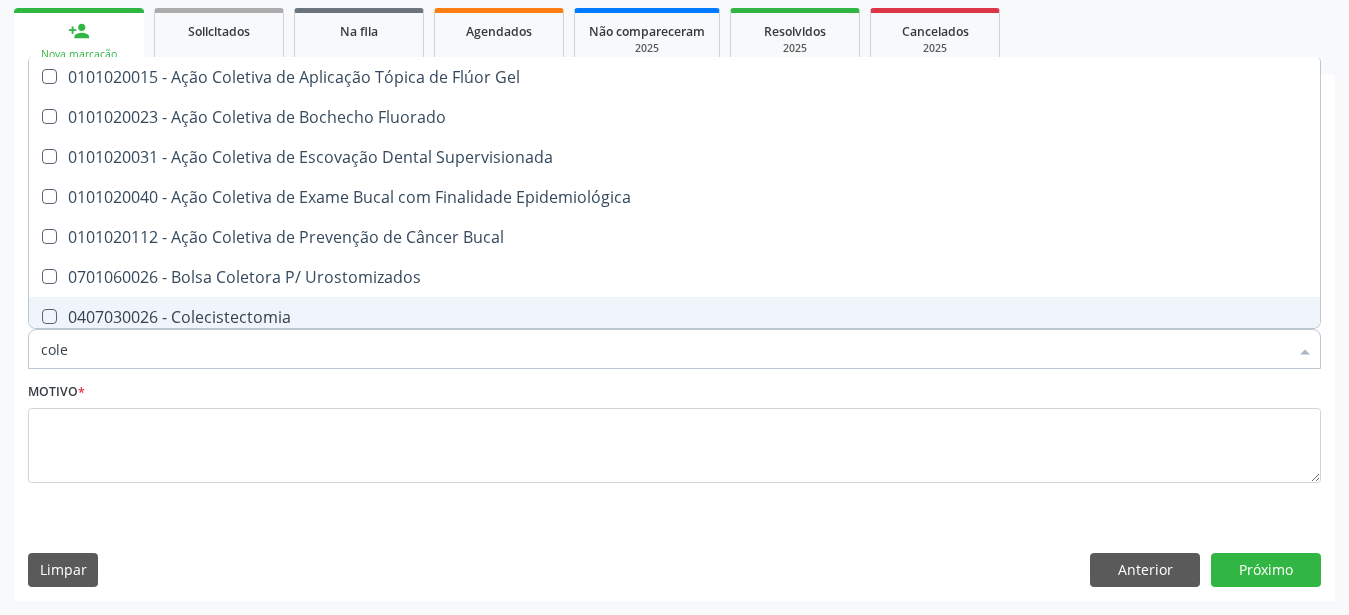 type on "col" 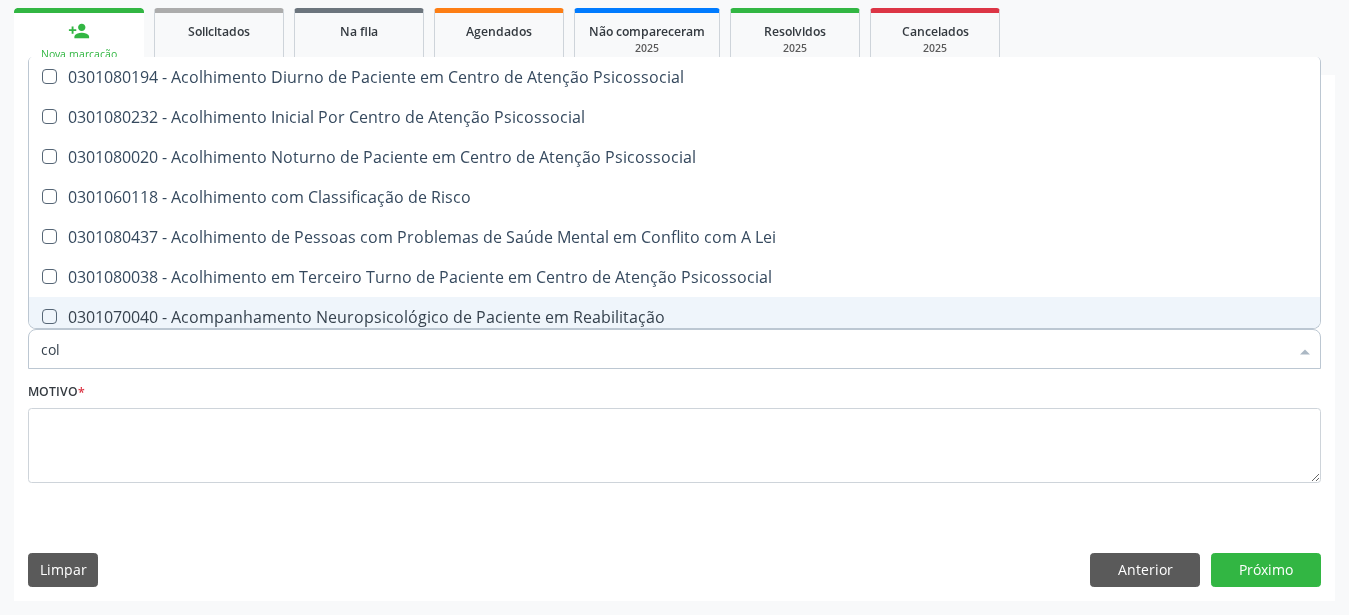 type on "co" 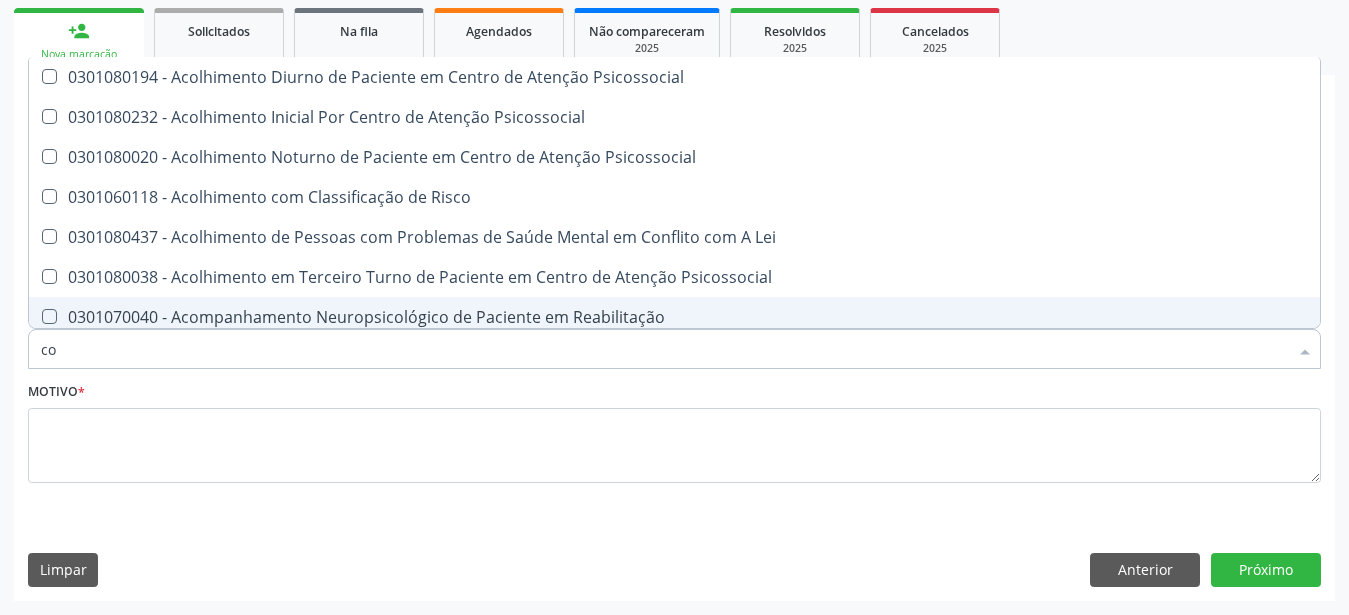 checkbox on "false" 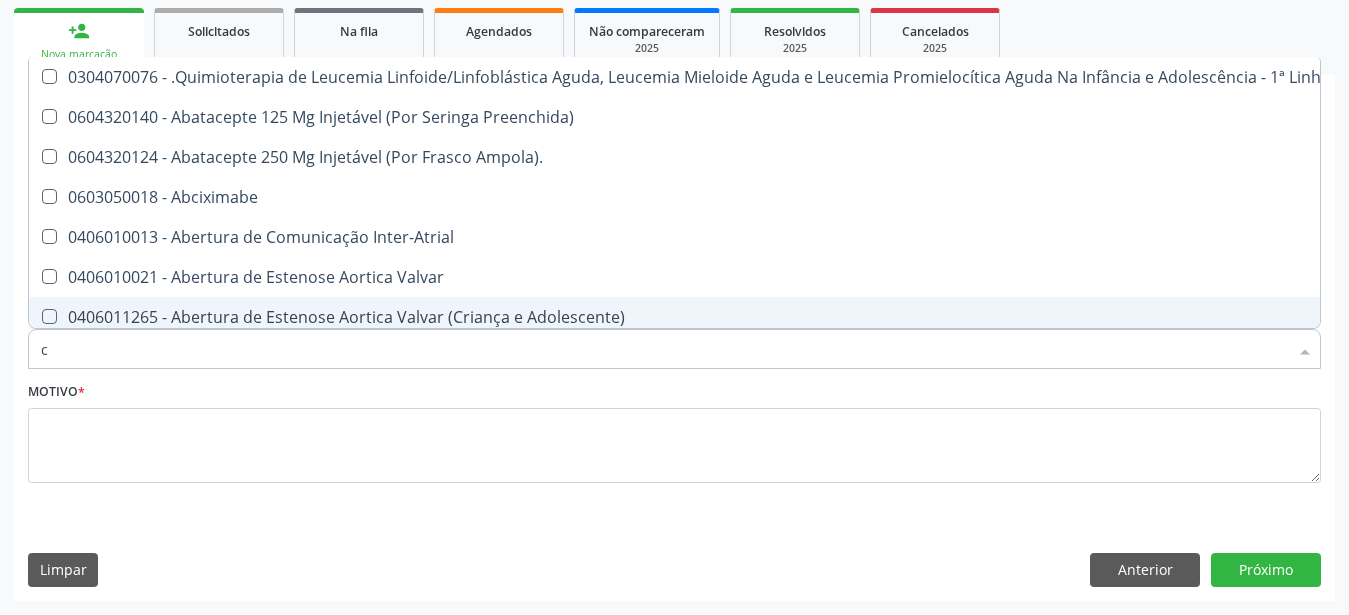 type 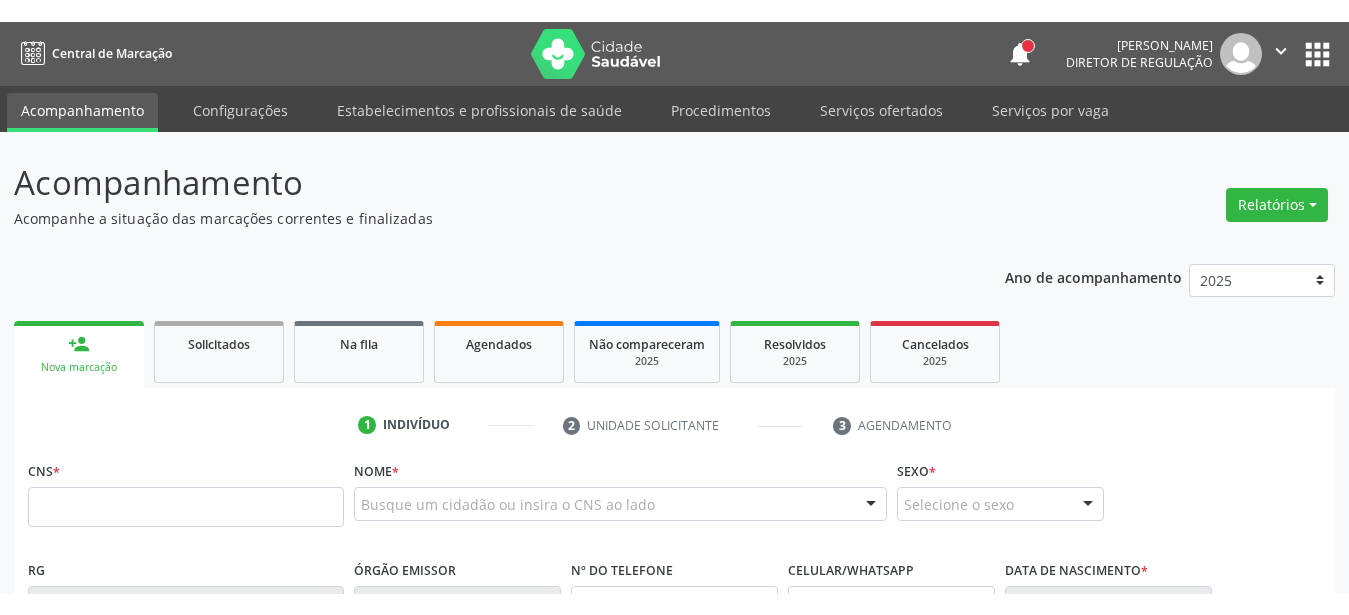 scroll, scrollTop: 0, scrollLeft: 0, axis: both 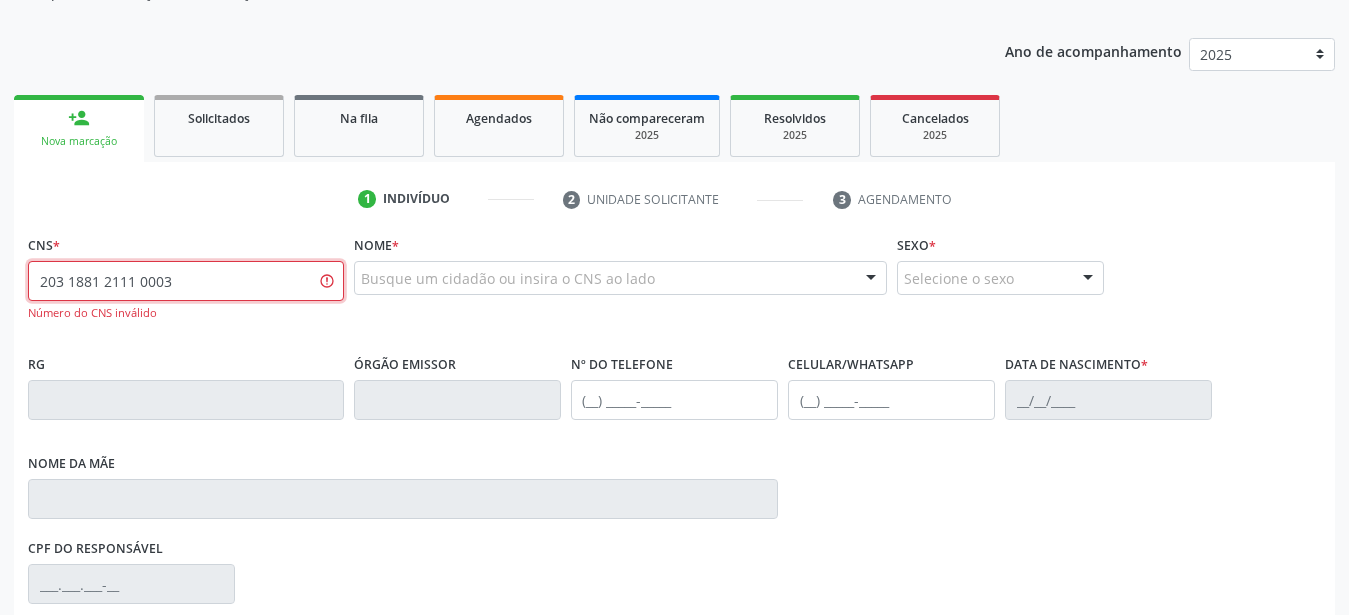 type on "203 1881 2111 0003" 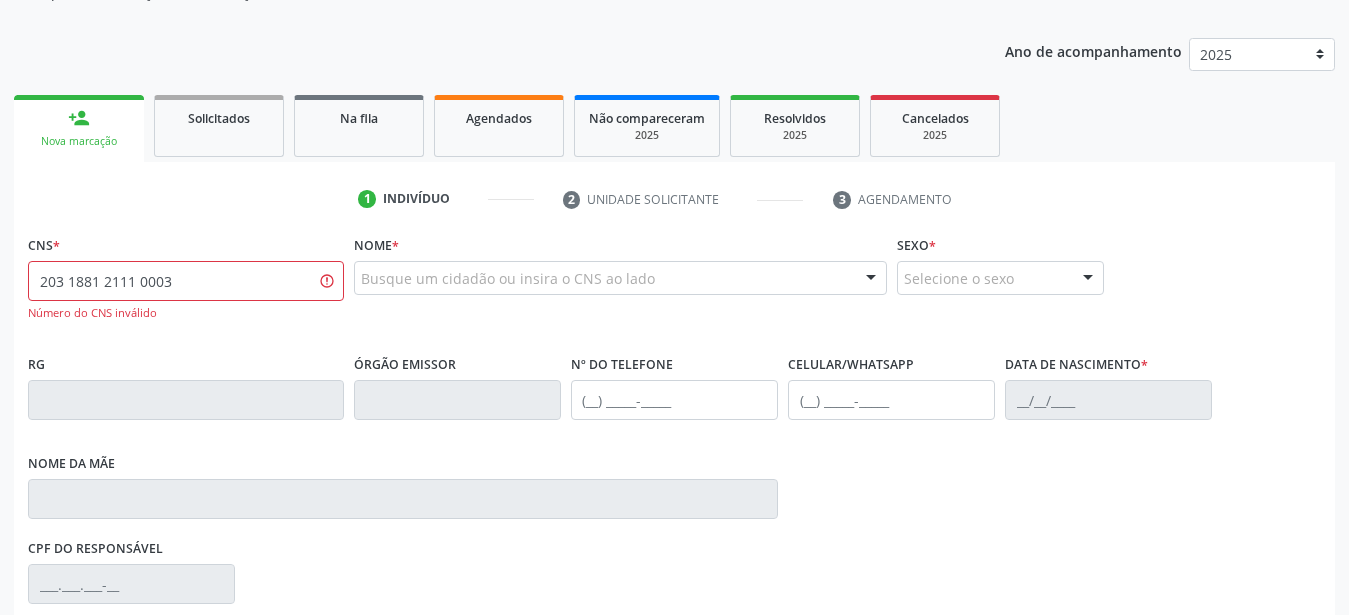 drag, startPoint x: 197, startPoint y: 308, endPoint x: 0, endPoint y: 287, distance: 198.11613 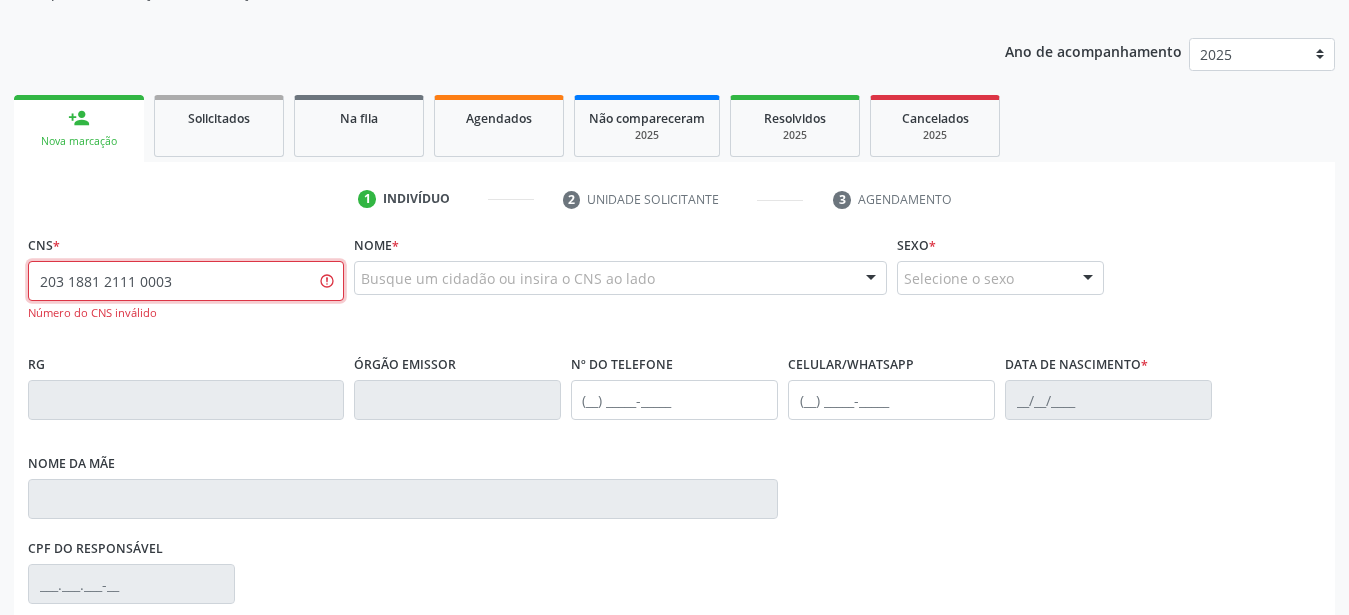 drag, startPoint x: 228, startPoint y: 293, endPoint x: 0, endPoint y: 224, distance: 238.2121 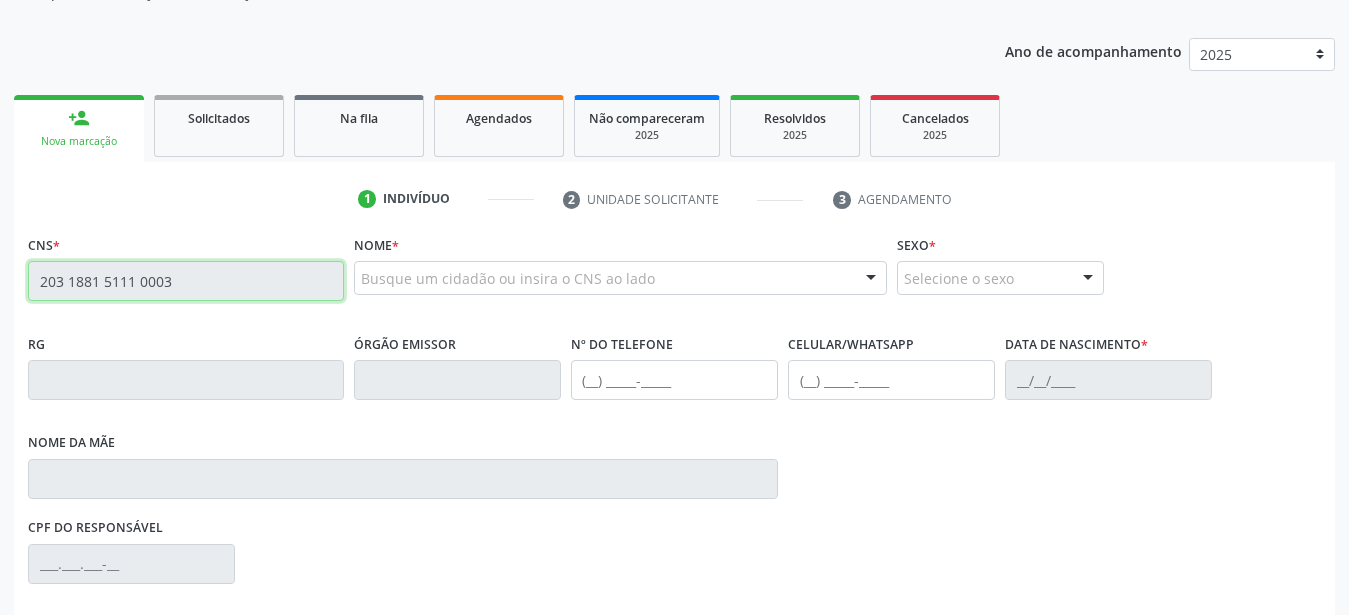 type on "203 1881 5111 0003" 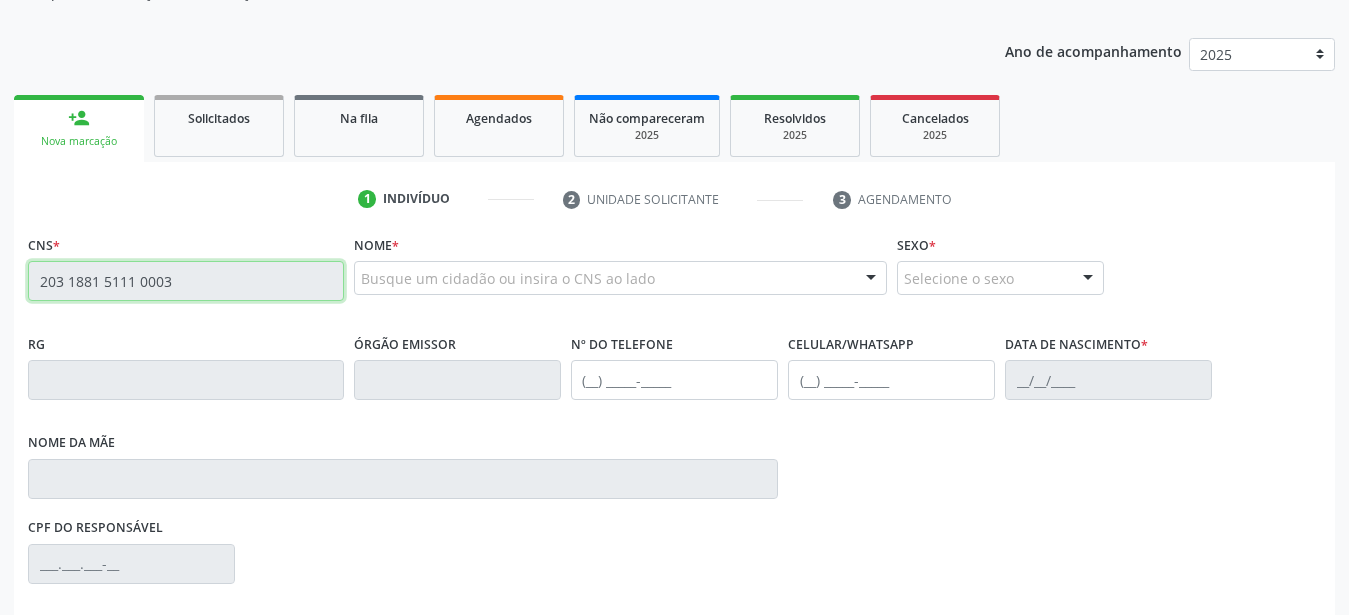type 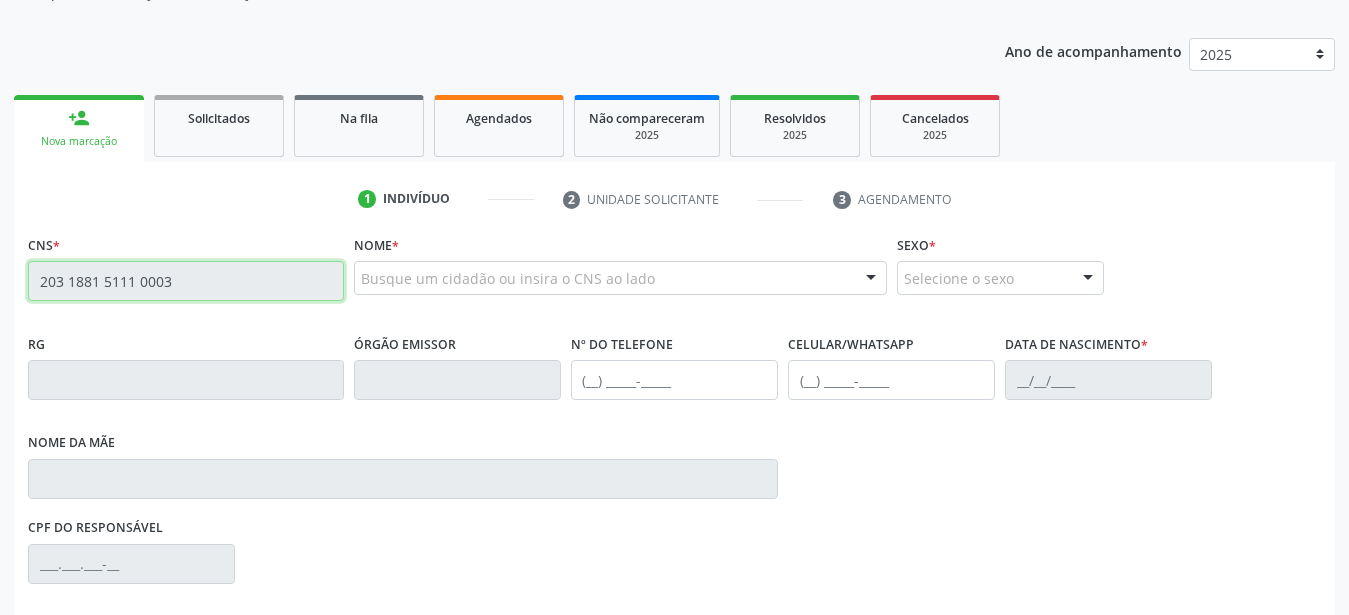 type 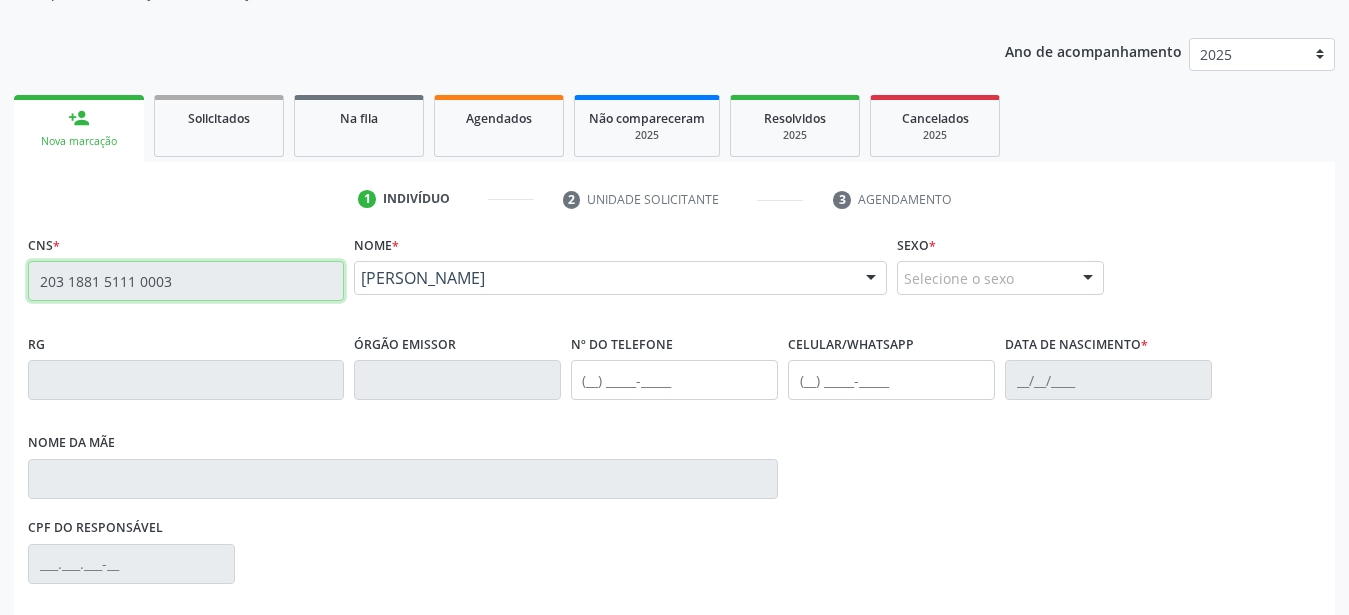 type on "14/03/1985" 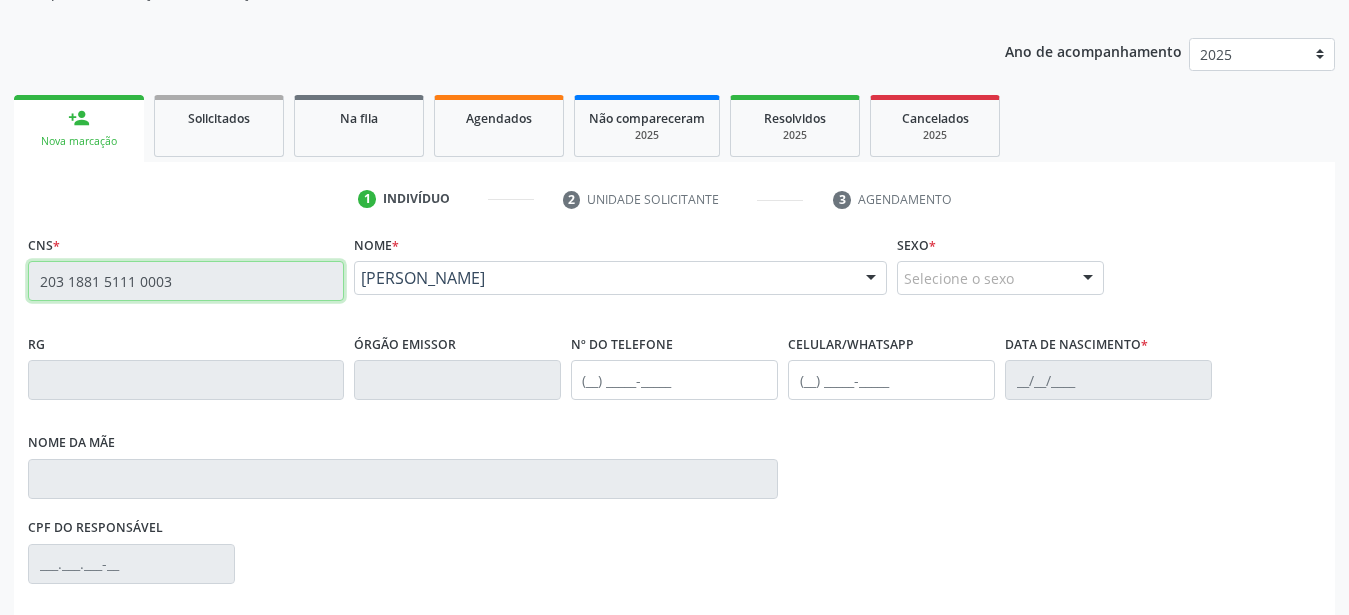 type on "Antonia Albino Pereira de Menezes" 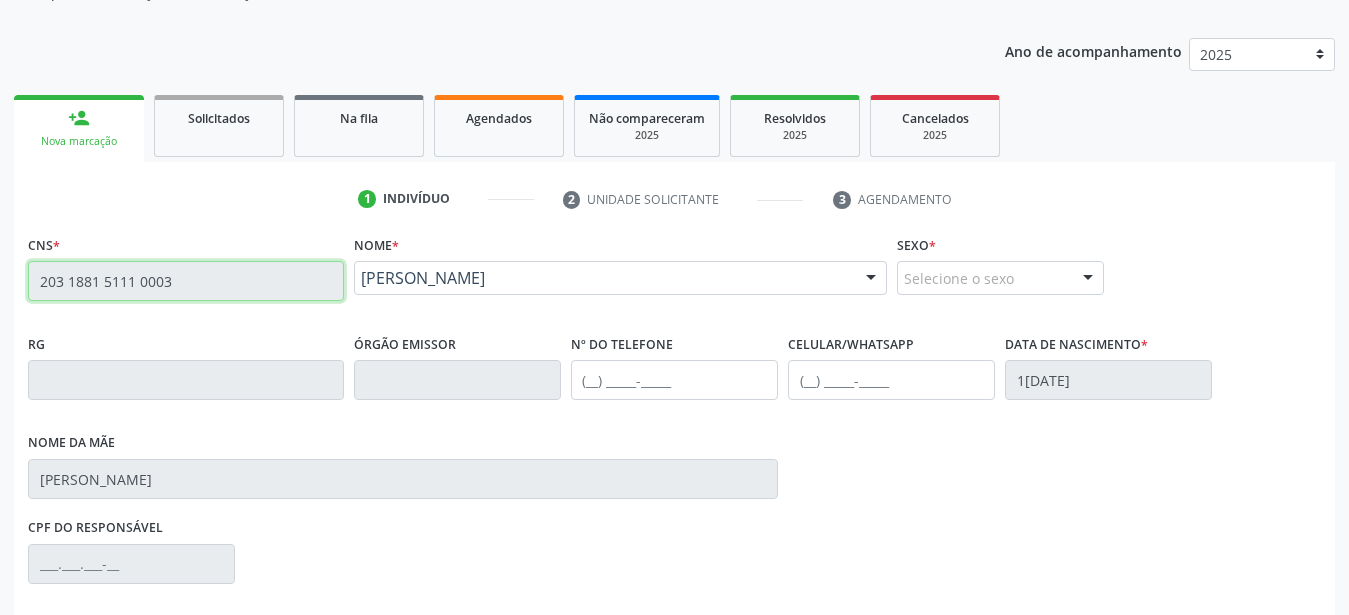 type on "54" 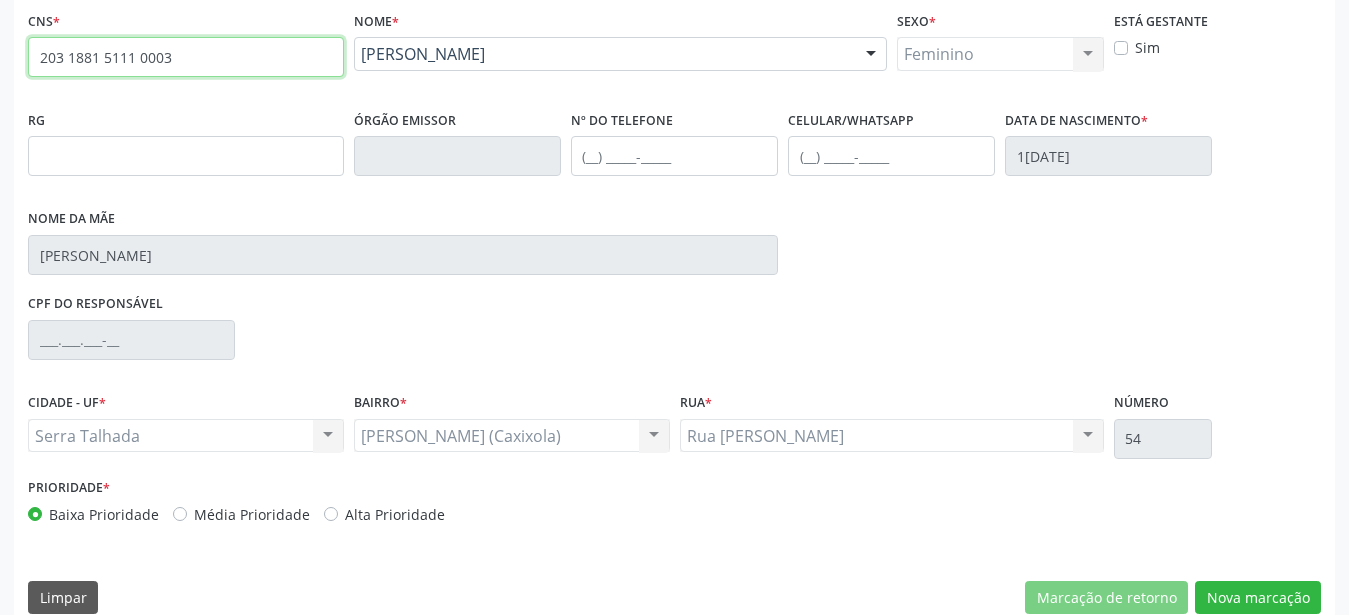 scroll, scrollTop: 455, scrollLeft: 0, axis: vertical 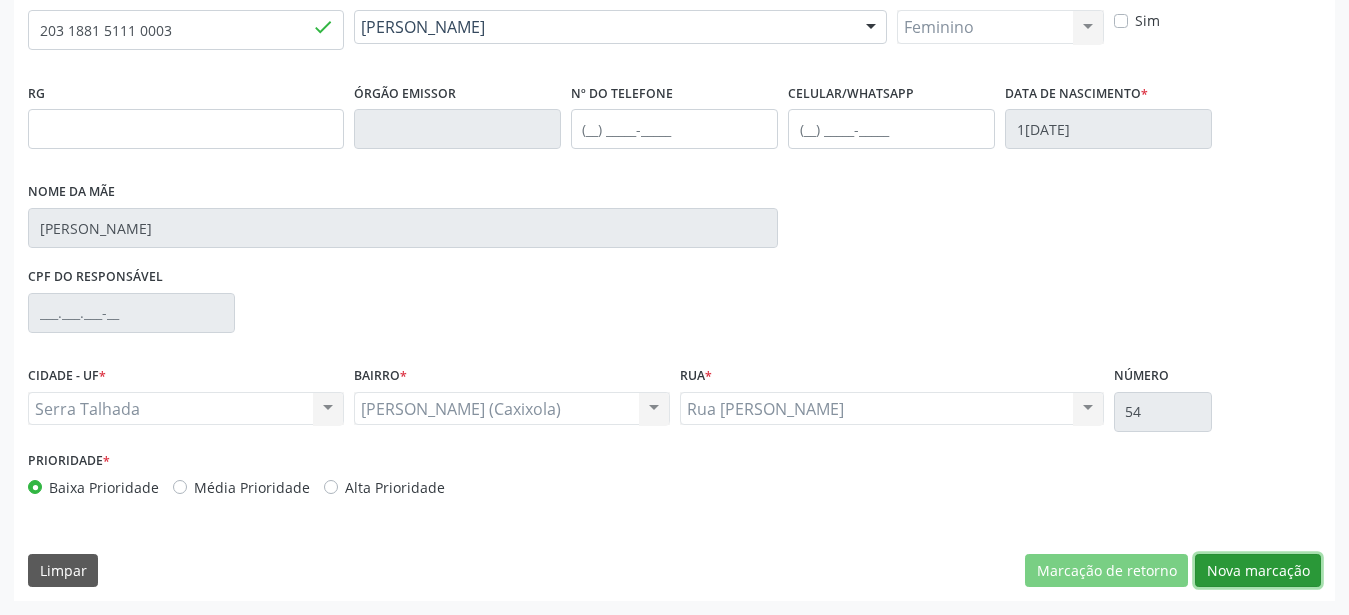 click on "Nova marcação" at bounding box center [1258, 571] 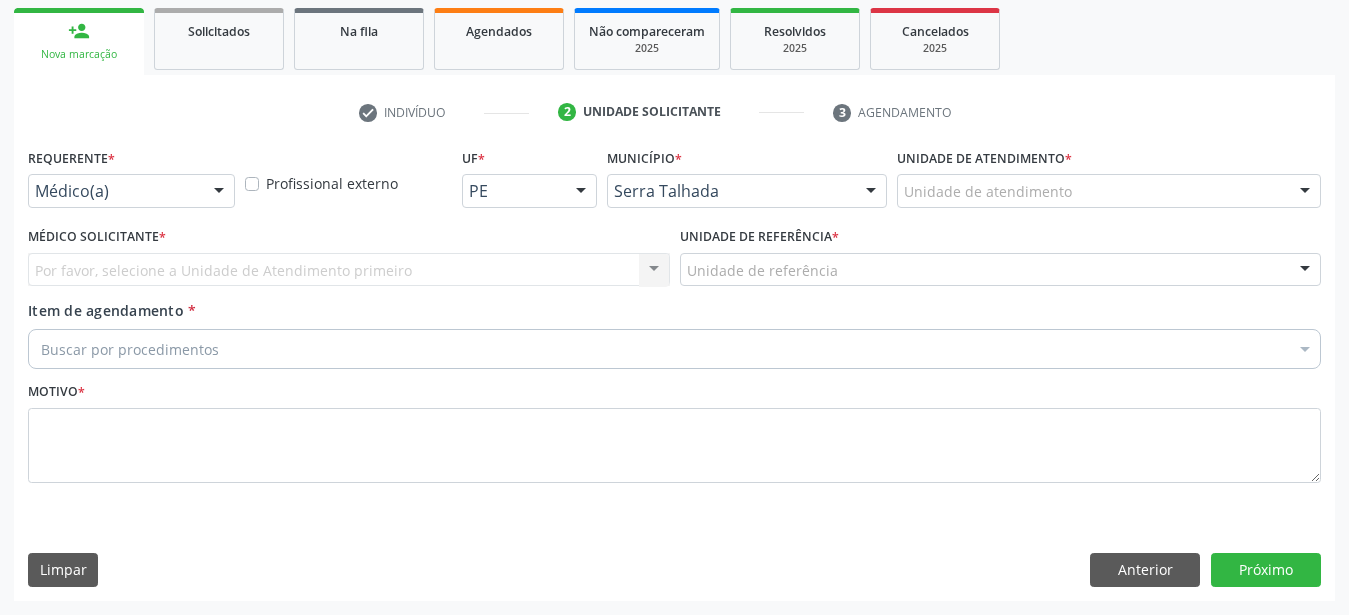 scroll, scrollTop: 307, scrollLeft: 0, axis: vertical 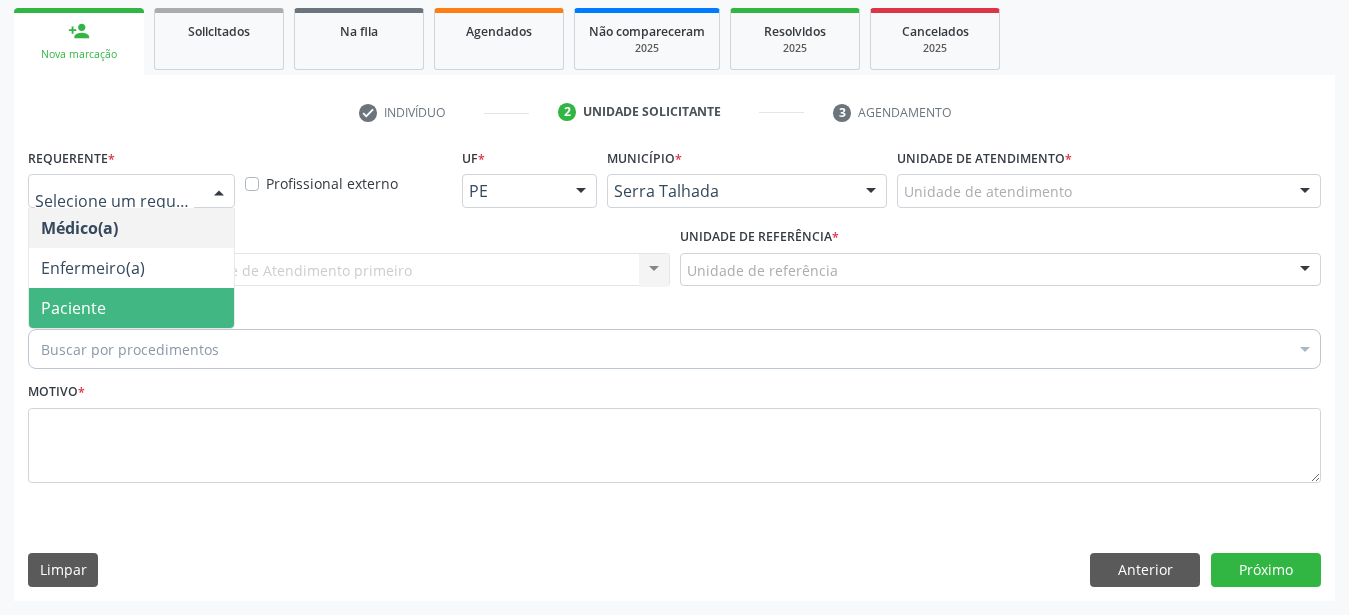 click on "Paciente" at bounding box center [131, 308] 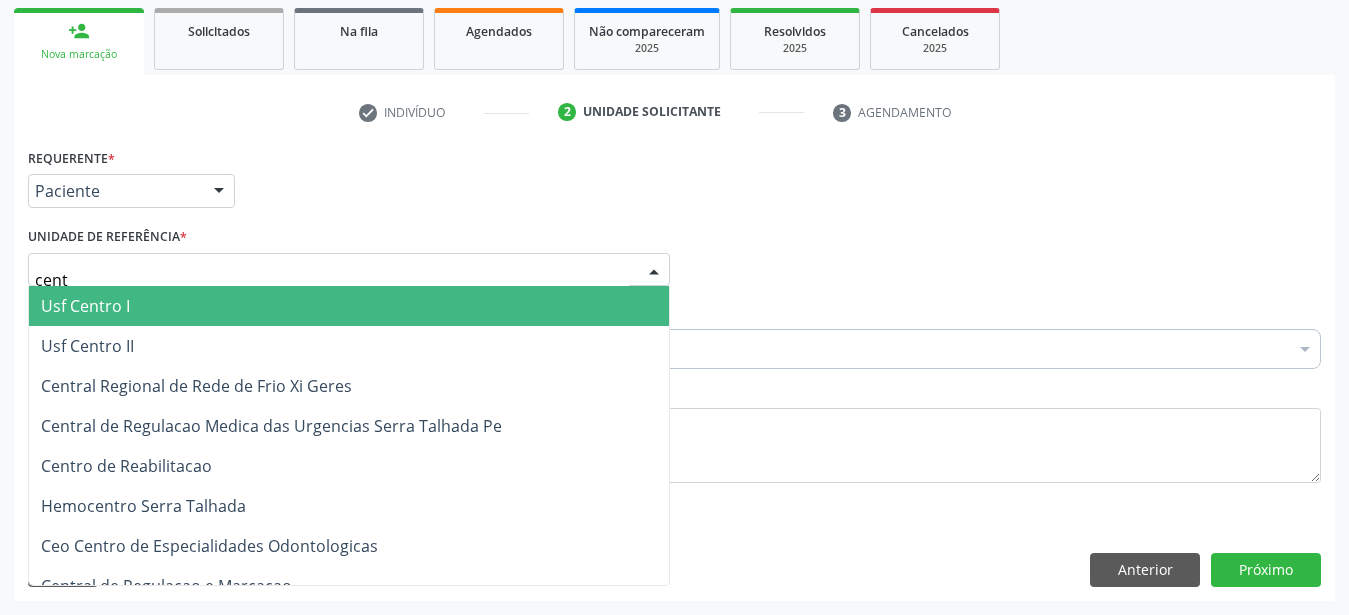type on "centr" 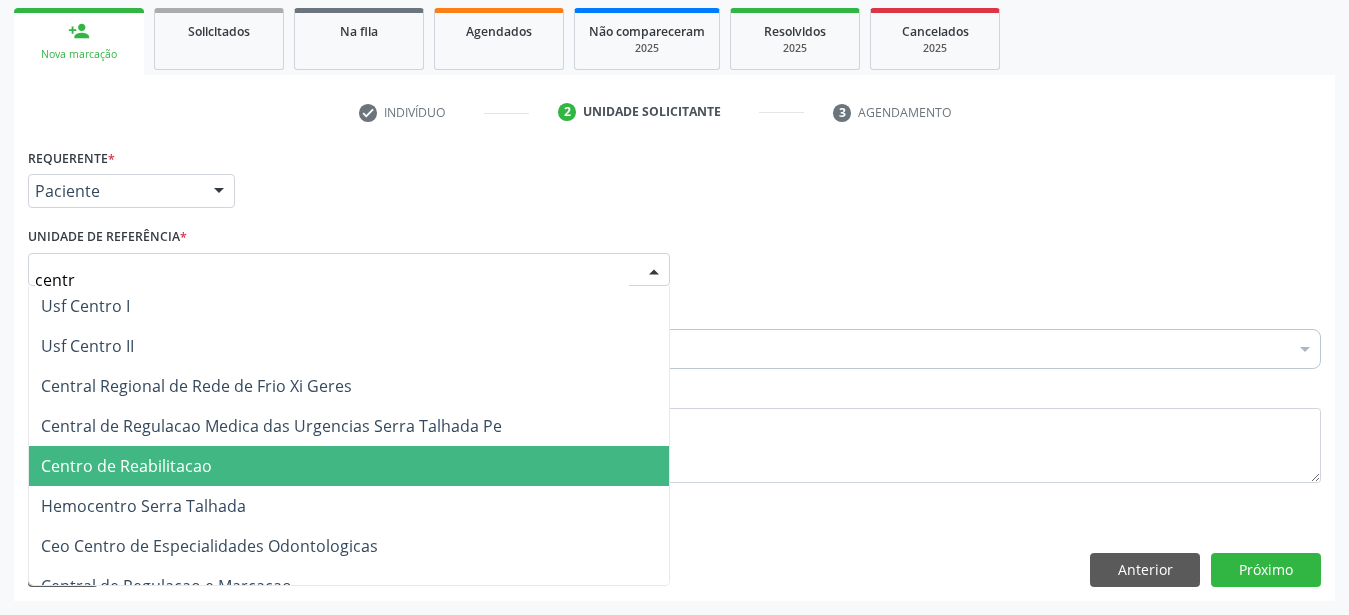 click on "Centro de Reabilitacao" at bounding box center [126, 466] 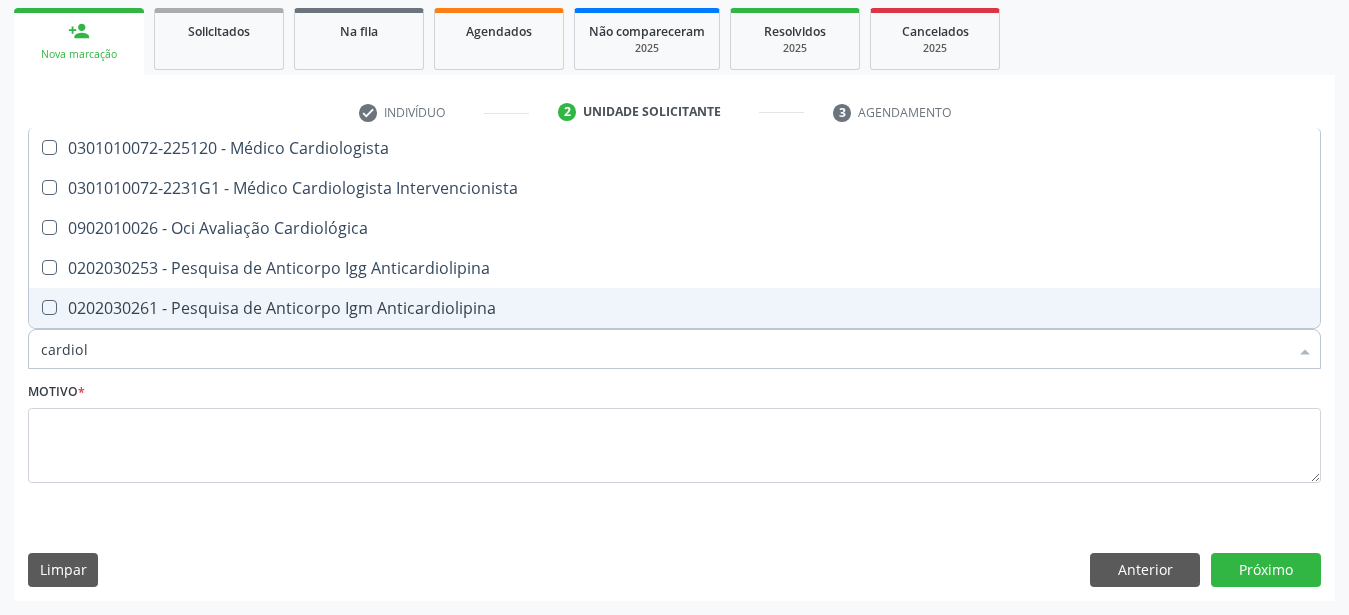 scroll, scrollTop: 0, scrollLeft: 0, axis: both 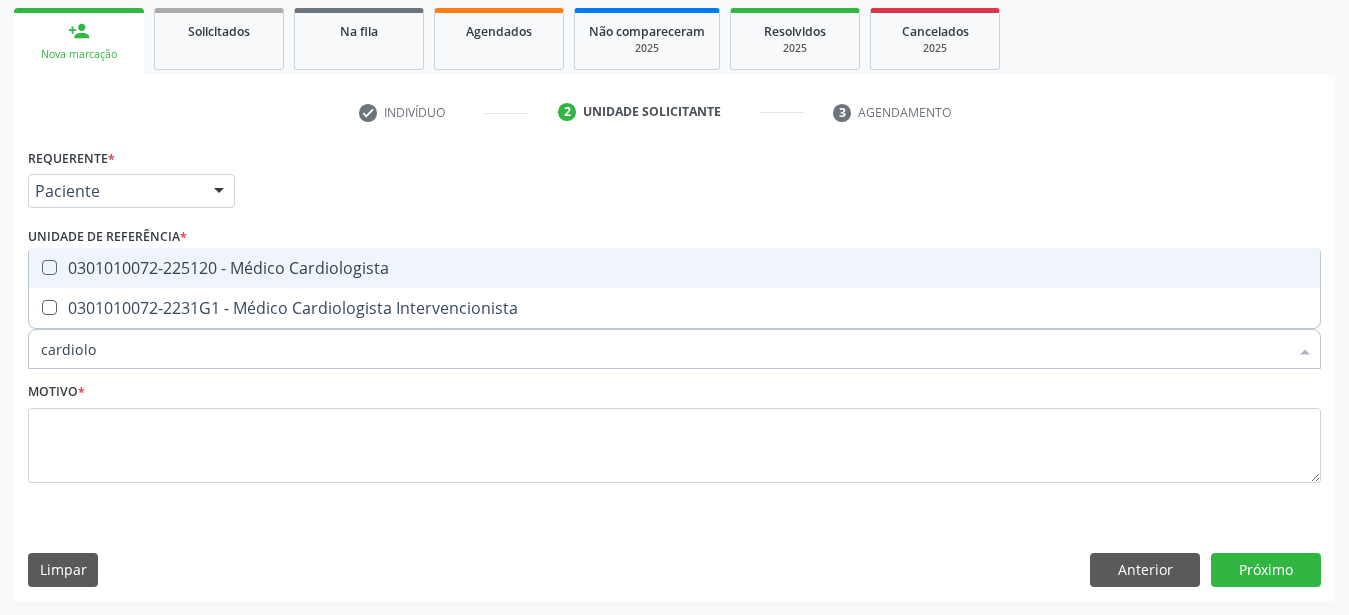 click on "0301010072-225120 - Médico Cardiologista" at bounding box center [674, 268] 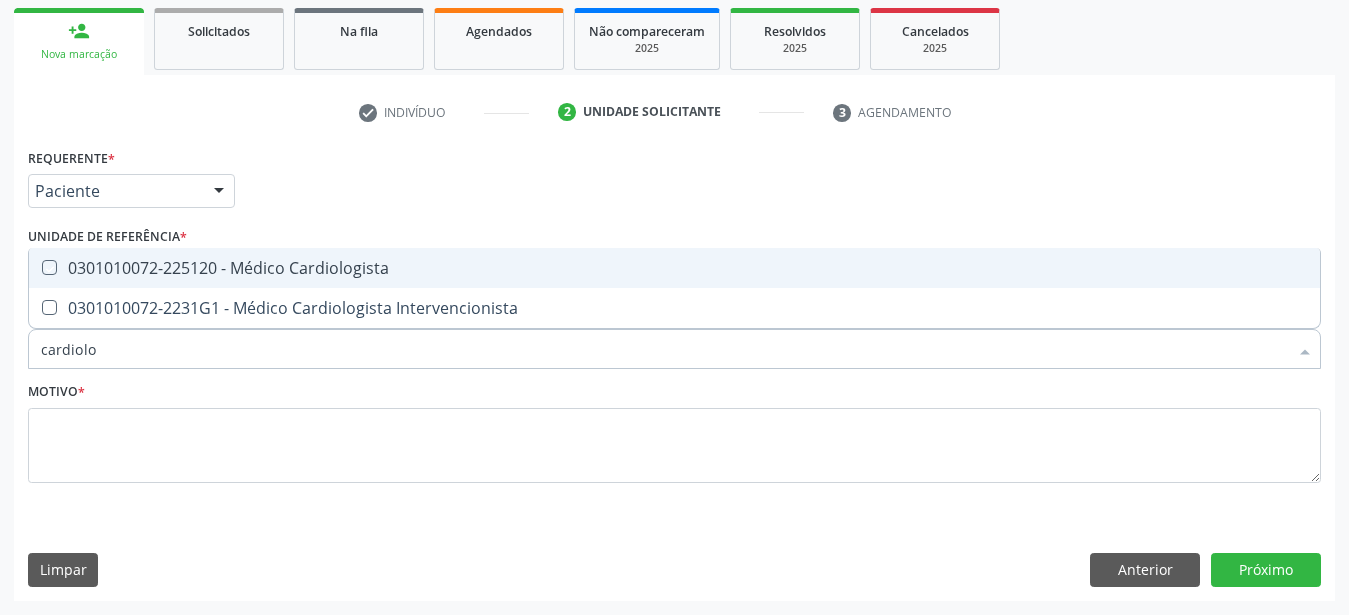 checkbox on "true" 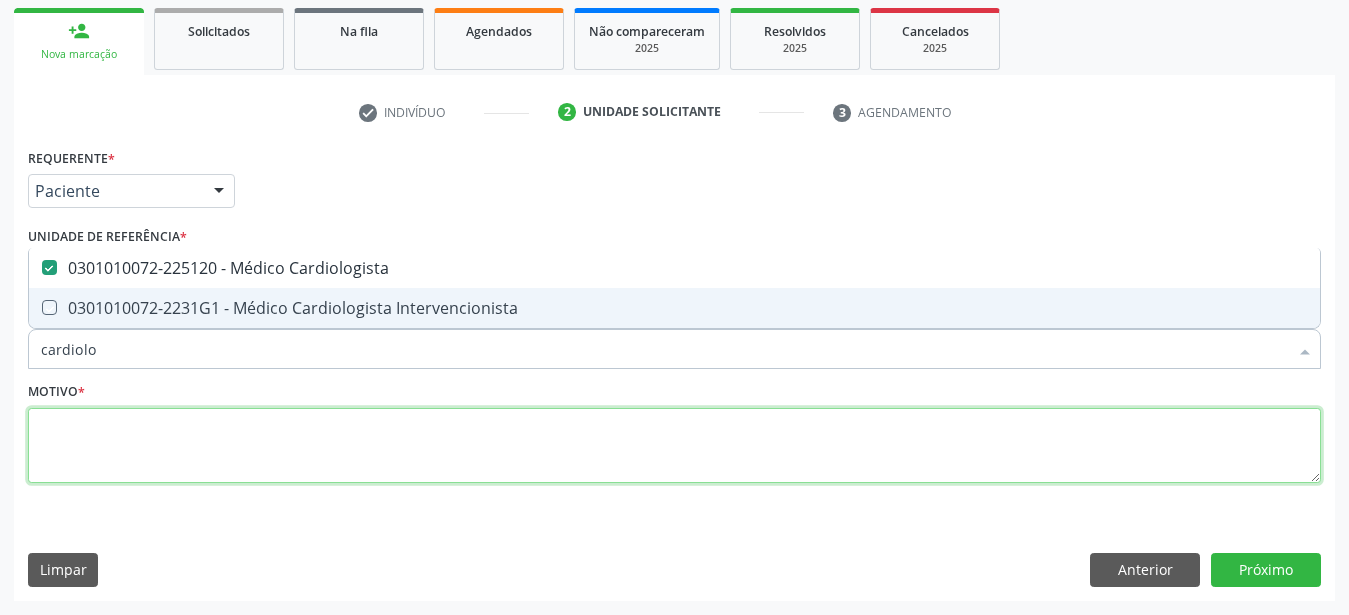 click at bounding box center (674, 446) 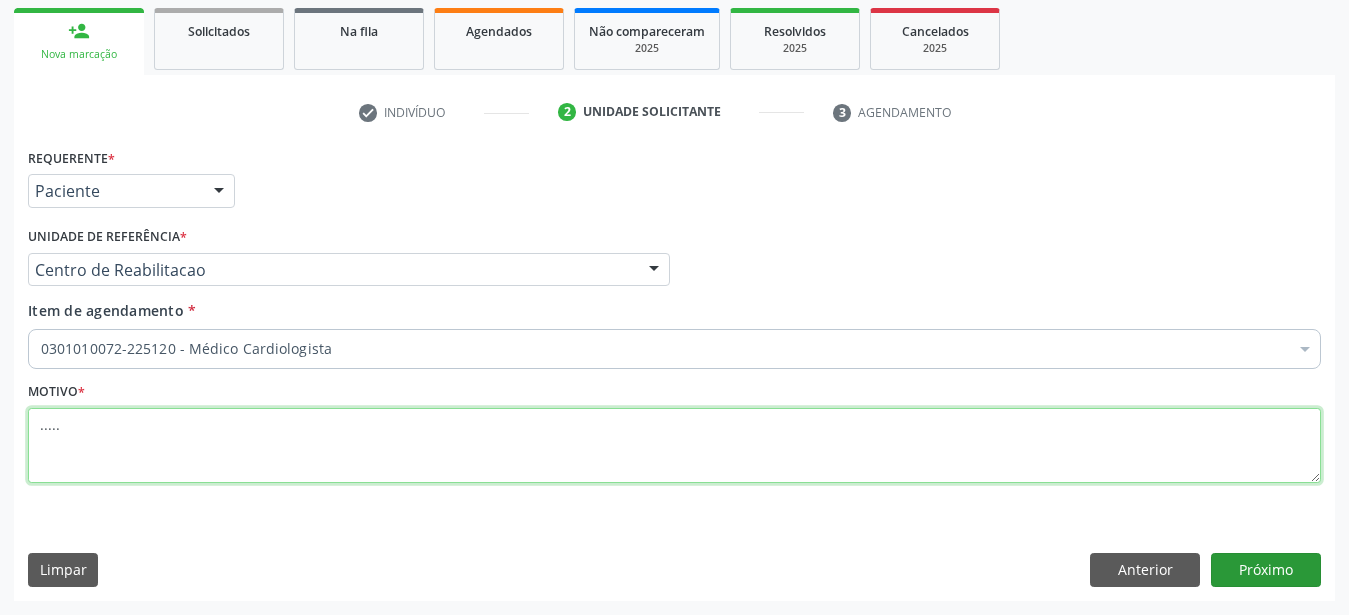 type on "....." 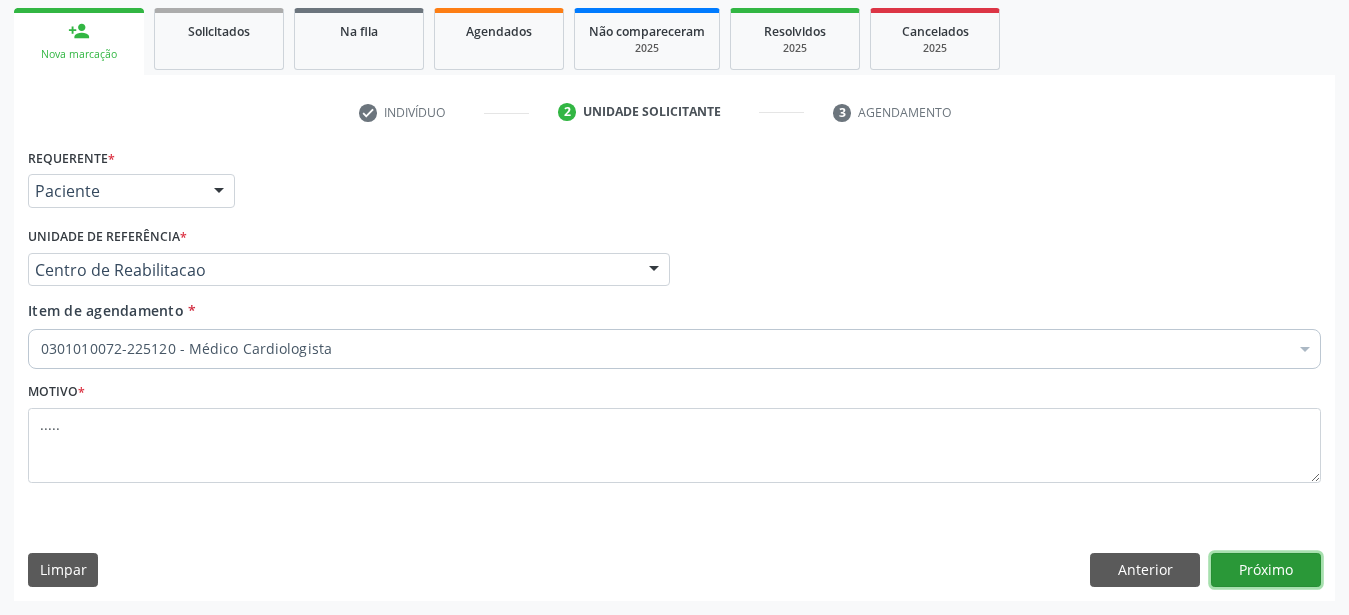 click on "Próximo" at bounding box center [1266, 570] 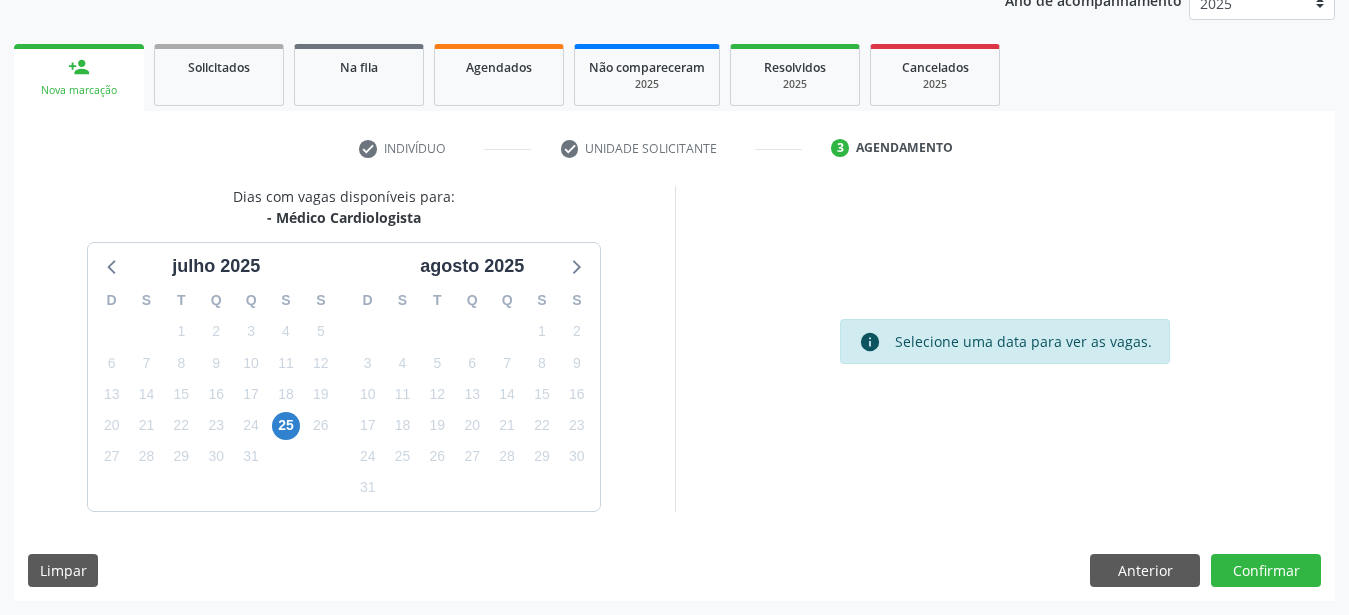 scroll, scrollTop: 0, scrollLeft: 0, axis: both 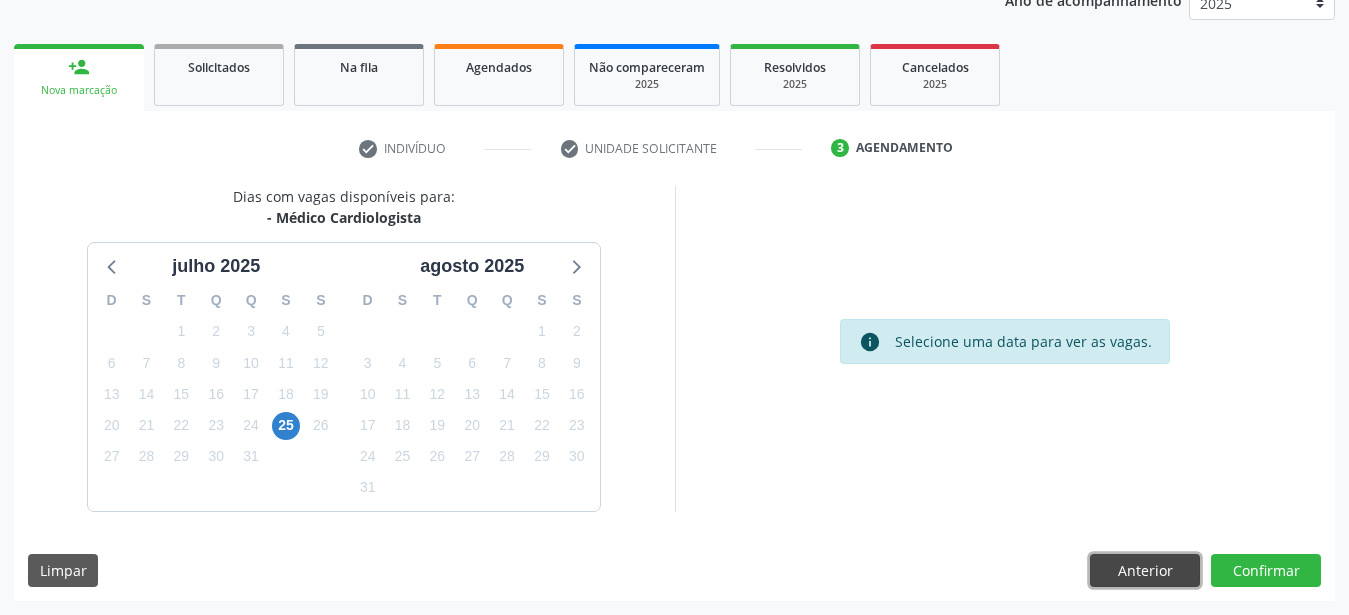 click on "Anterior" at bounding box center (1145, 571) 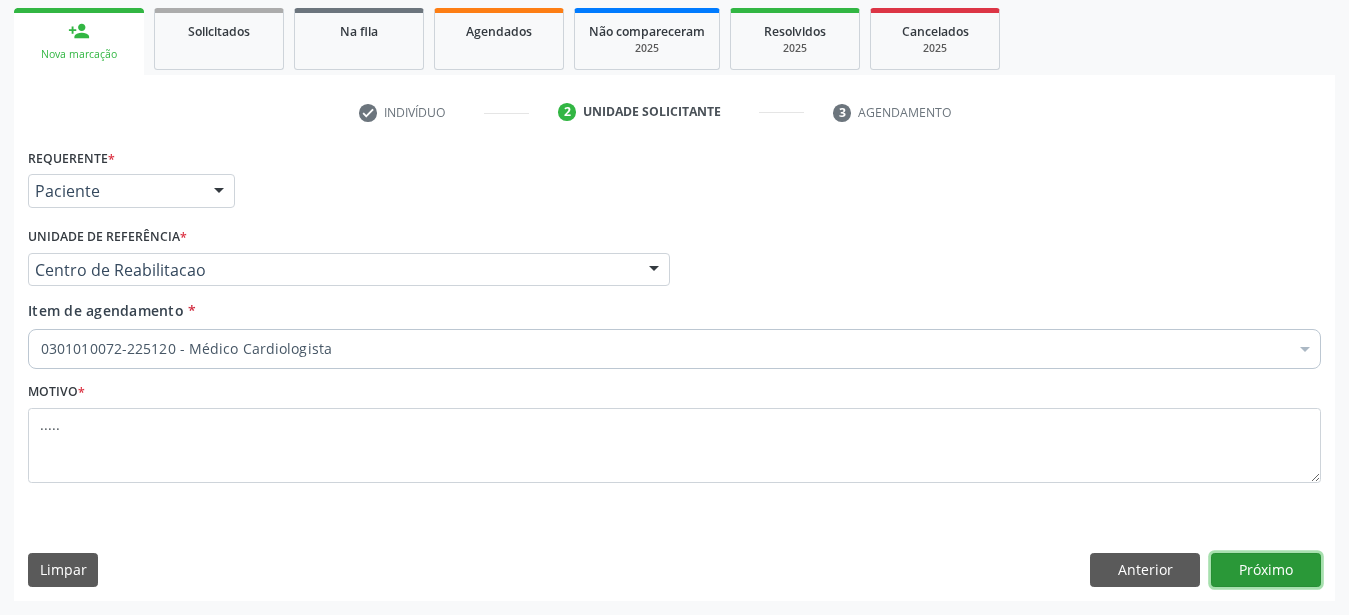 click on "Próximo" at bounding box center [1266, 570] 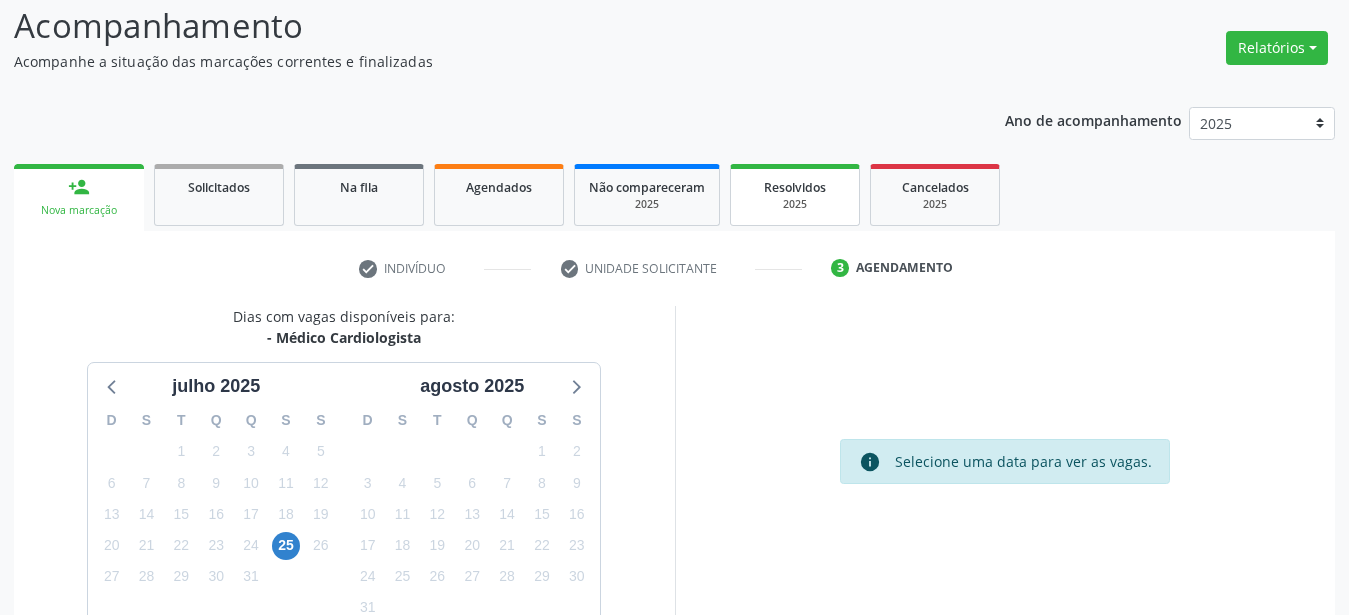 scroll, scrollTop: 0, scrollLeft: 0, axis: both 